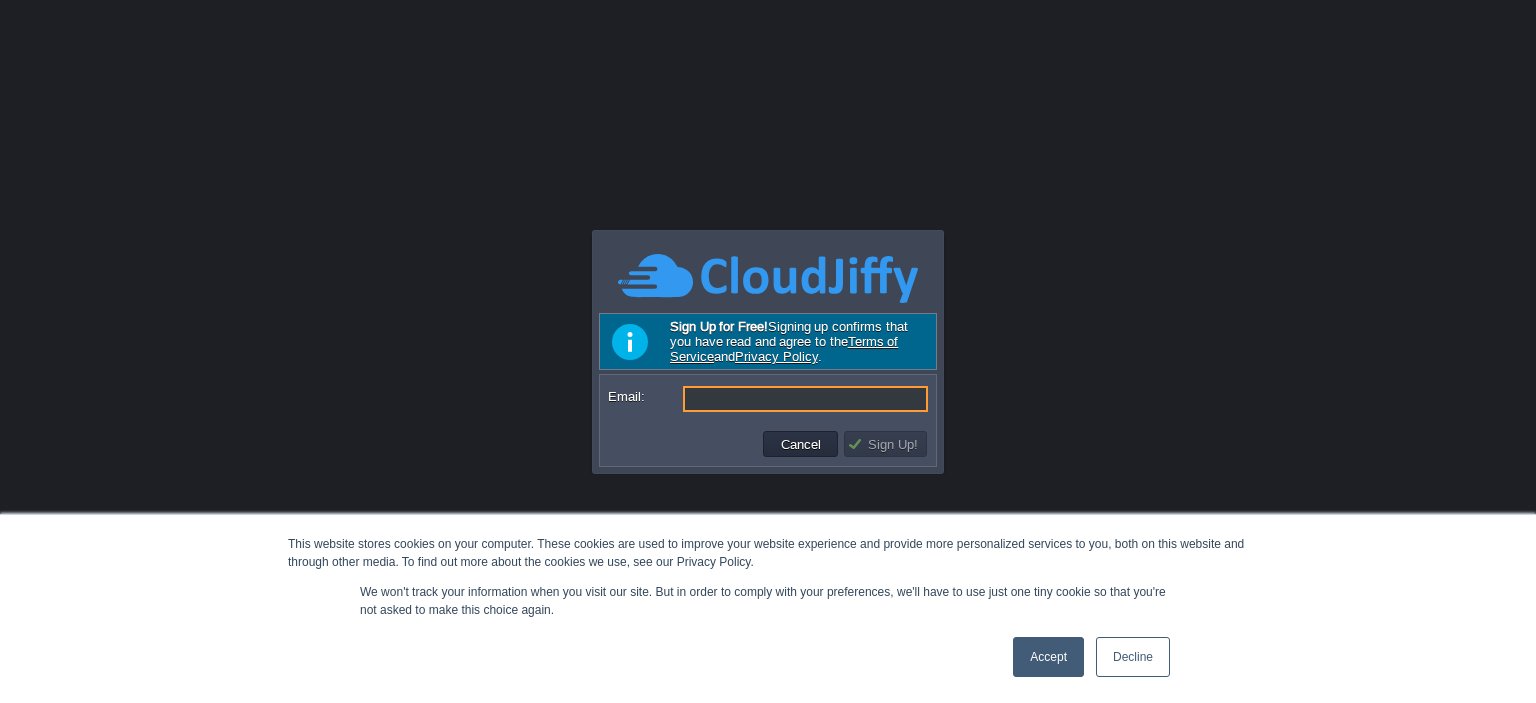 scroll, scrollTop: 0, scrollLeft: 0, axis: both 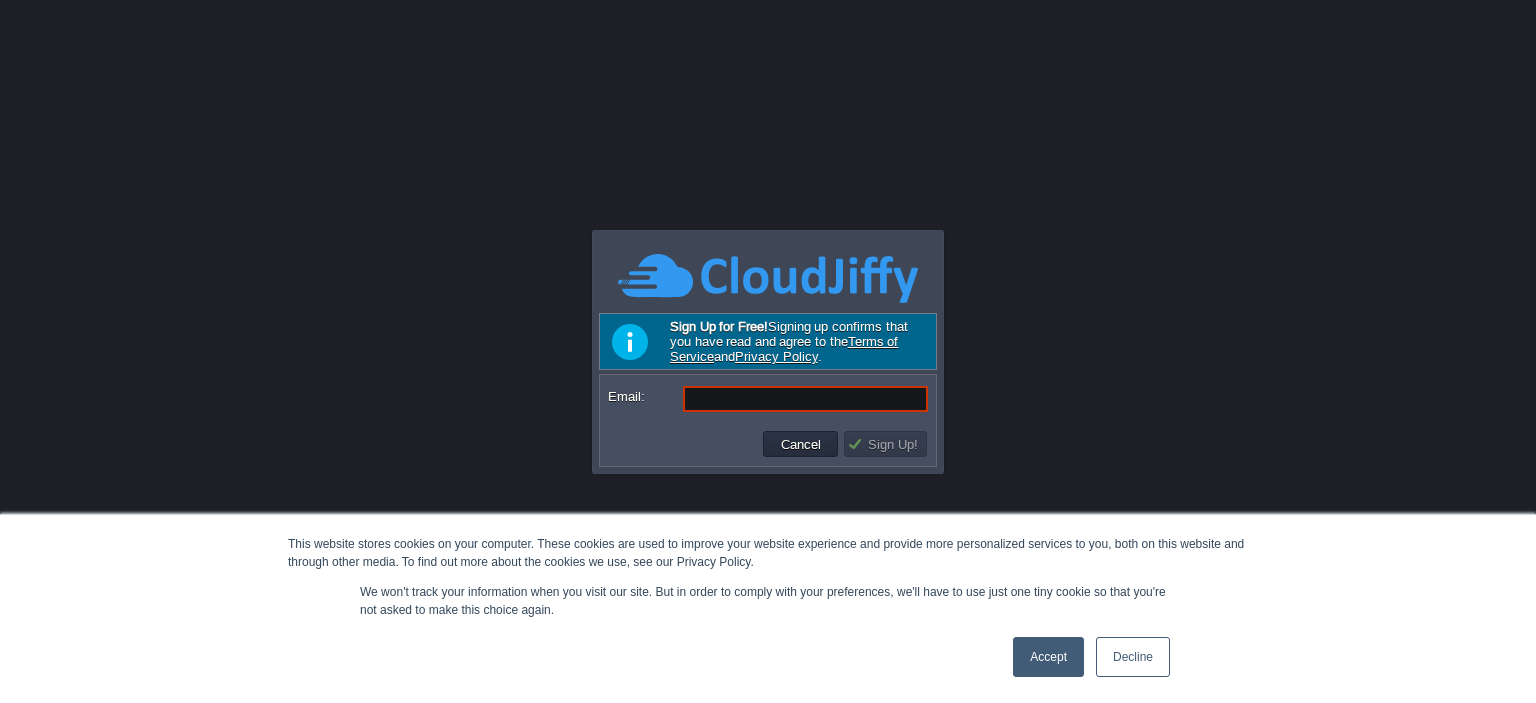 click on "Accept" at bounding box center (1048, 657) 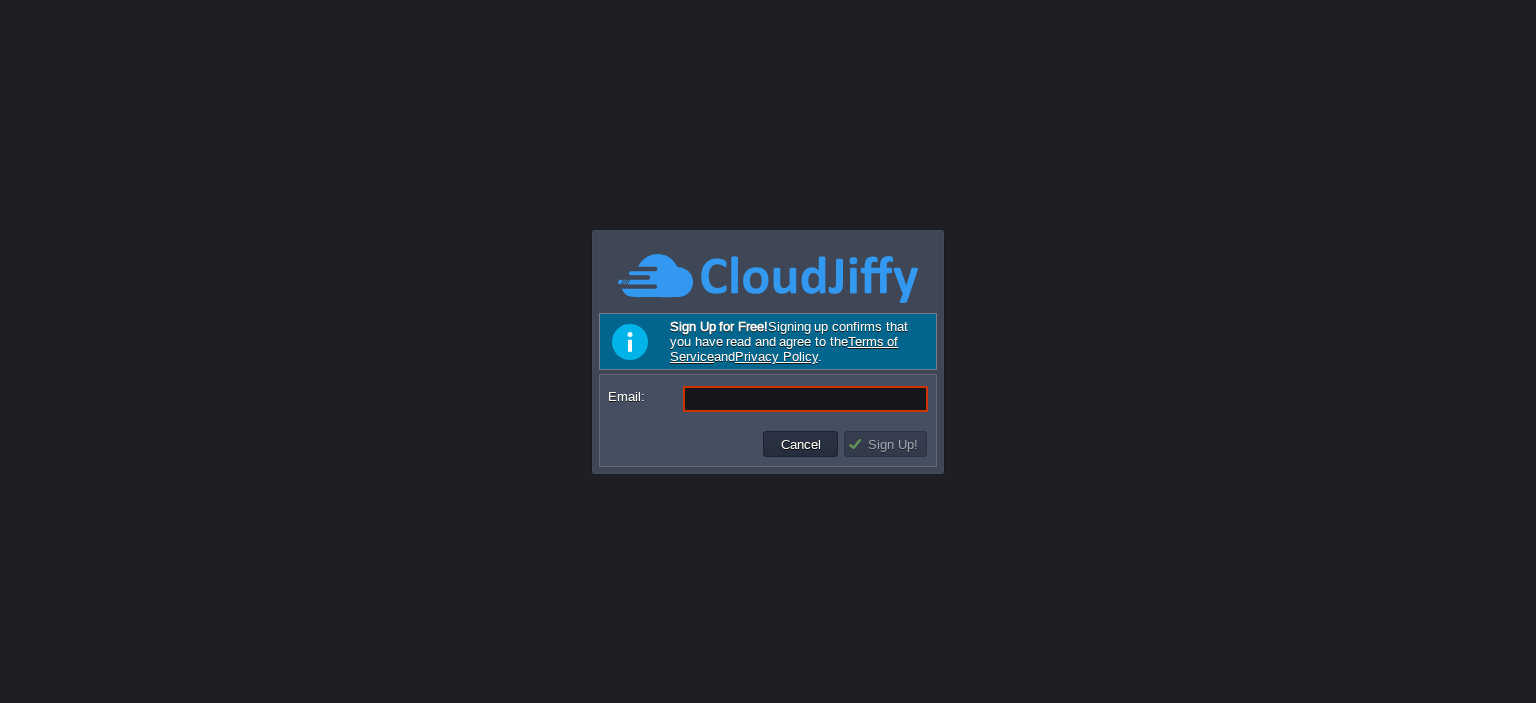 scroll, scrollTop: 0, scrollLeft: 0, axis: both 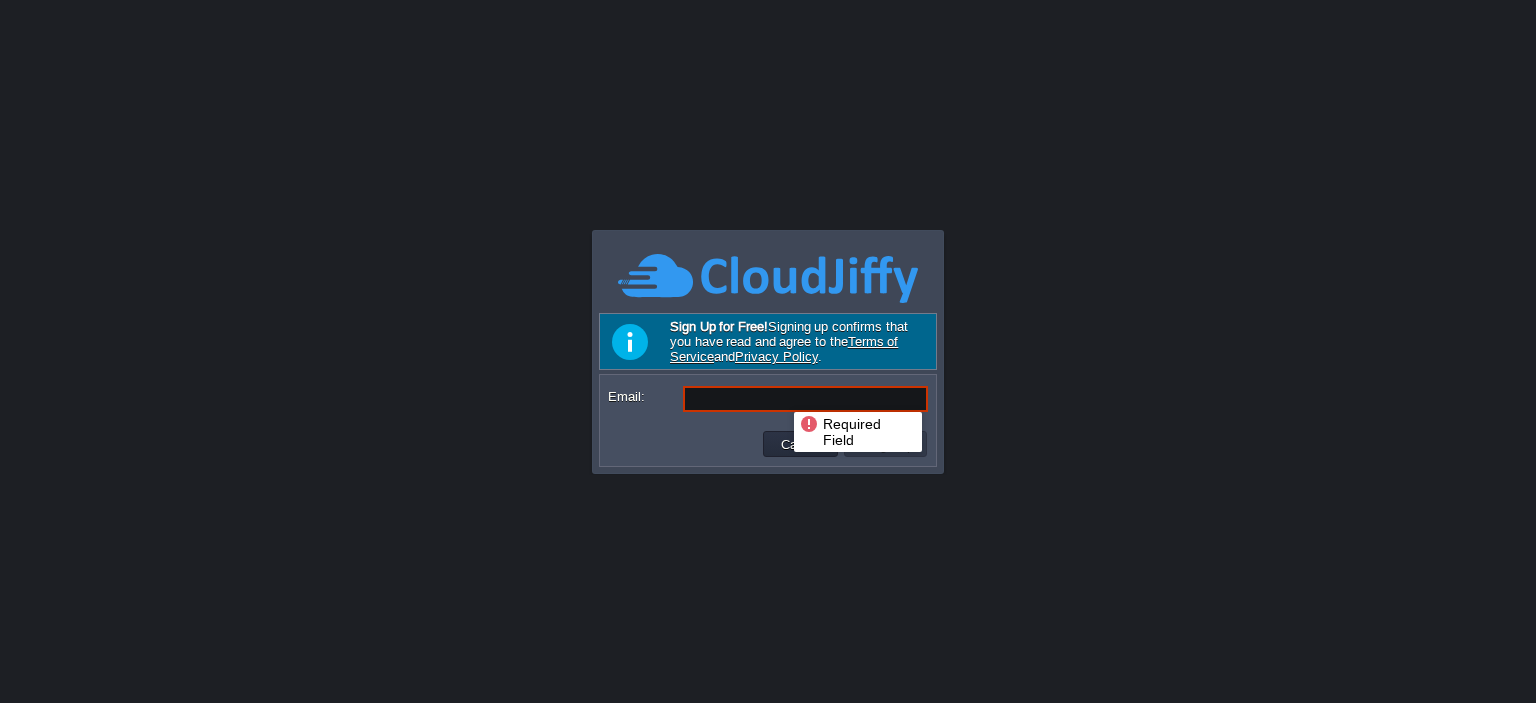 click on "Email:" at bounding box center [805, 399] 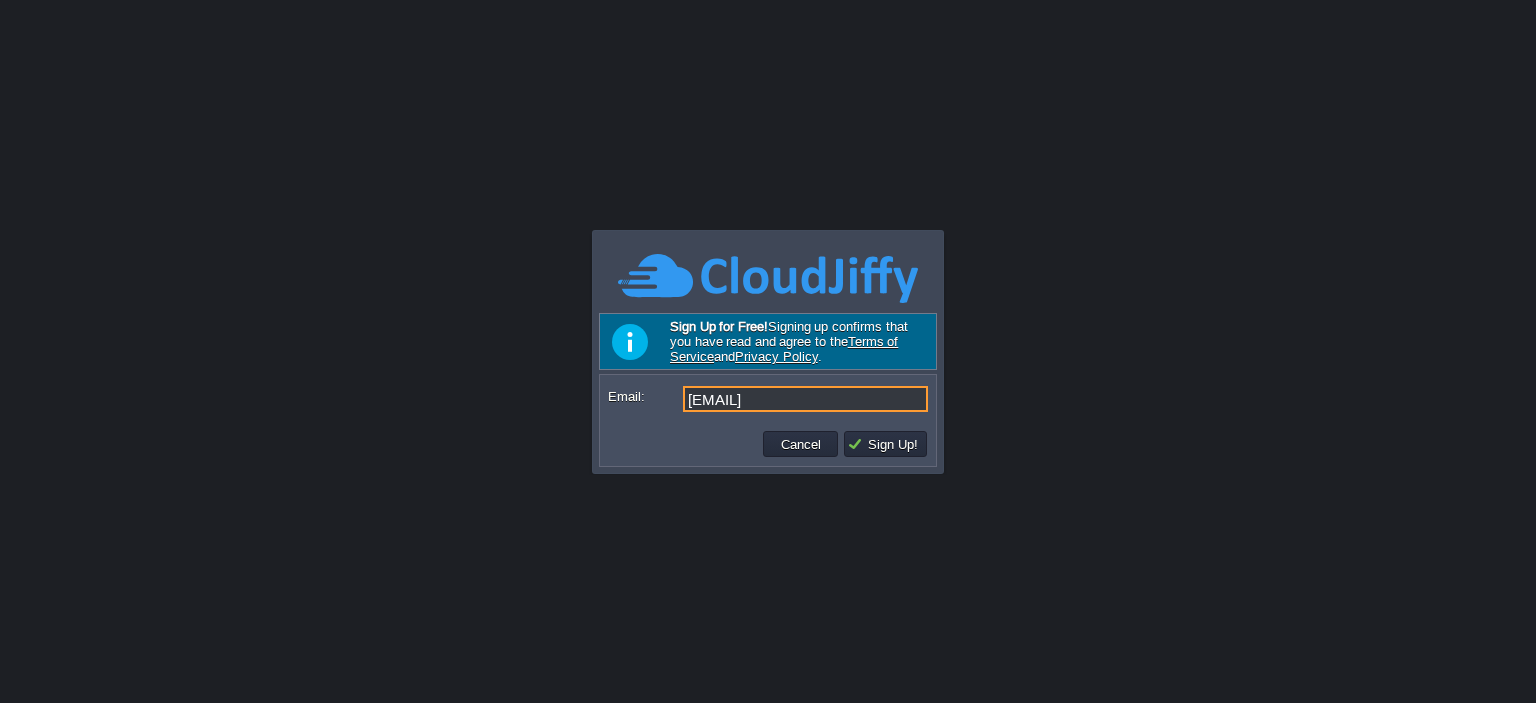 scroll, scrollTop: 0, scrollLeft: 0, axis: both 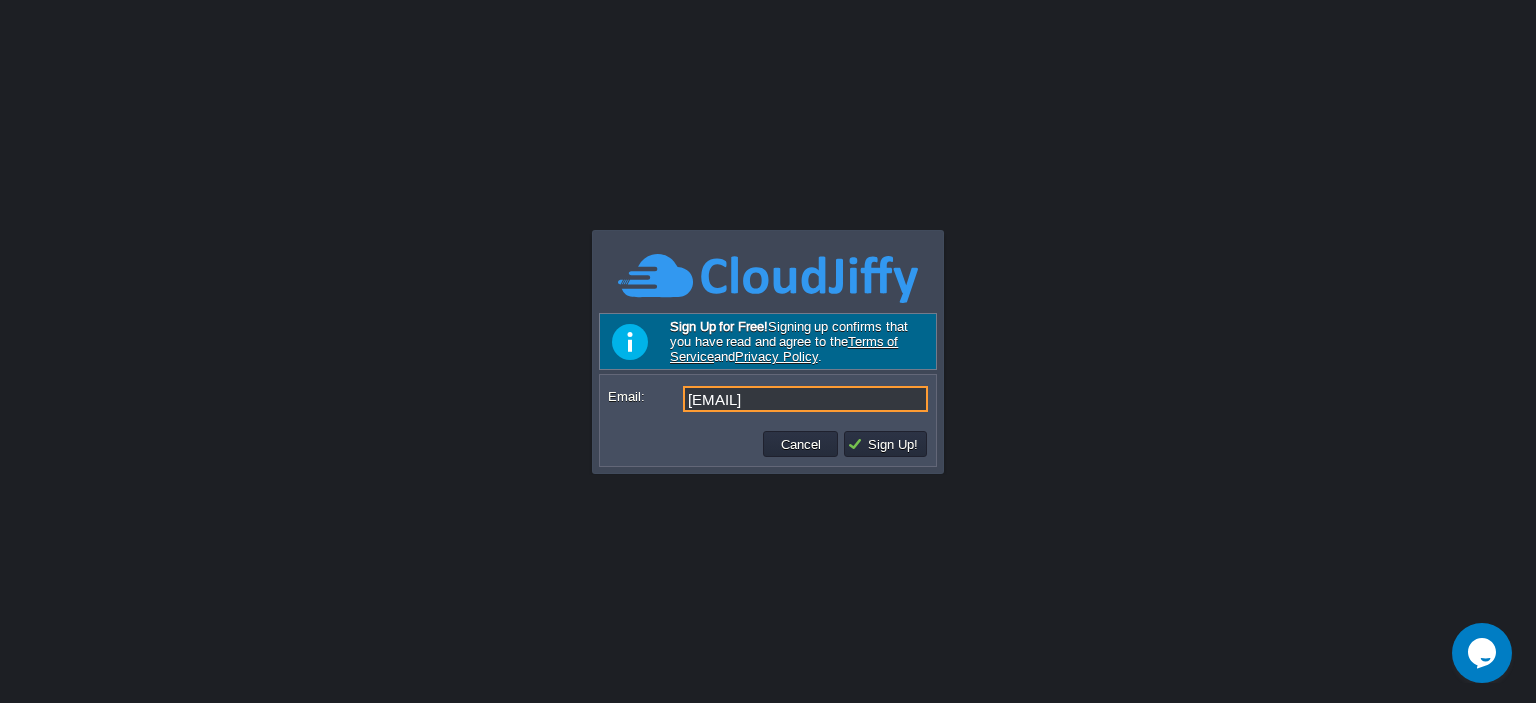 type on "[EMAIL]" 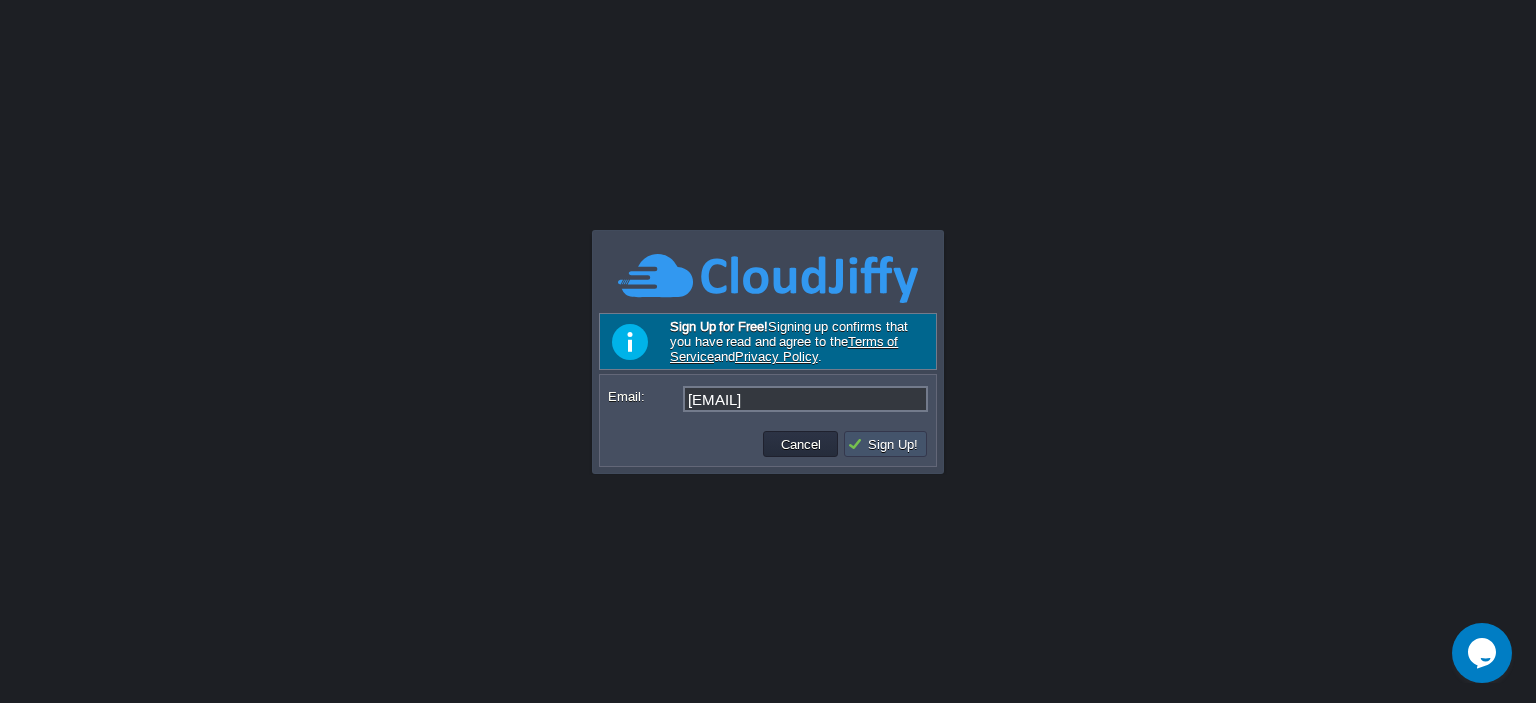click on "Sign Up!" at bounding box center [885, 444] 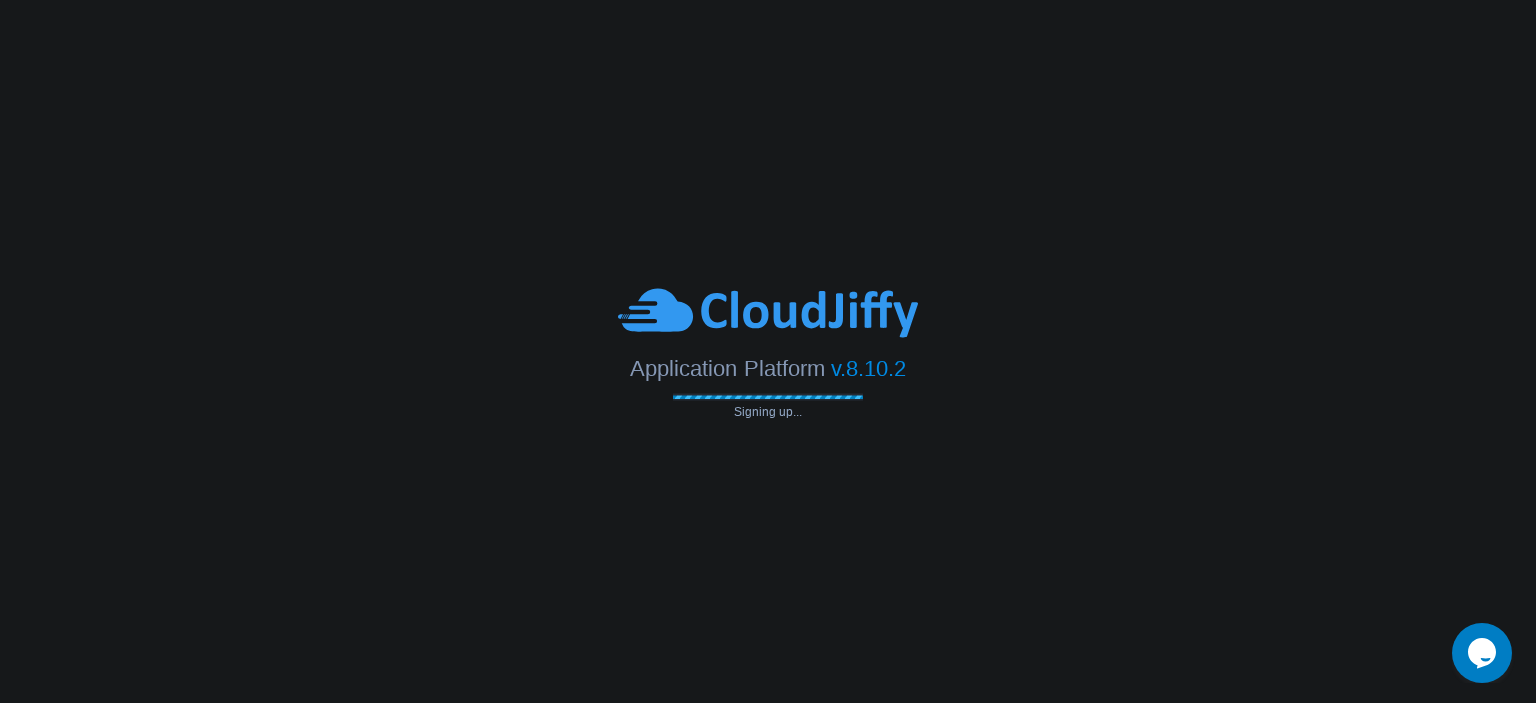 type on "[EMAIL]" 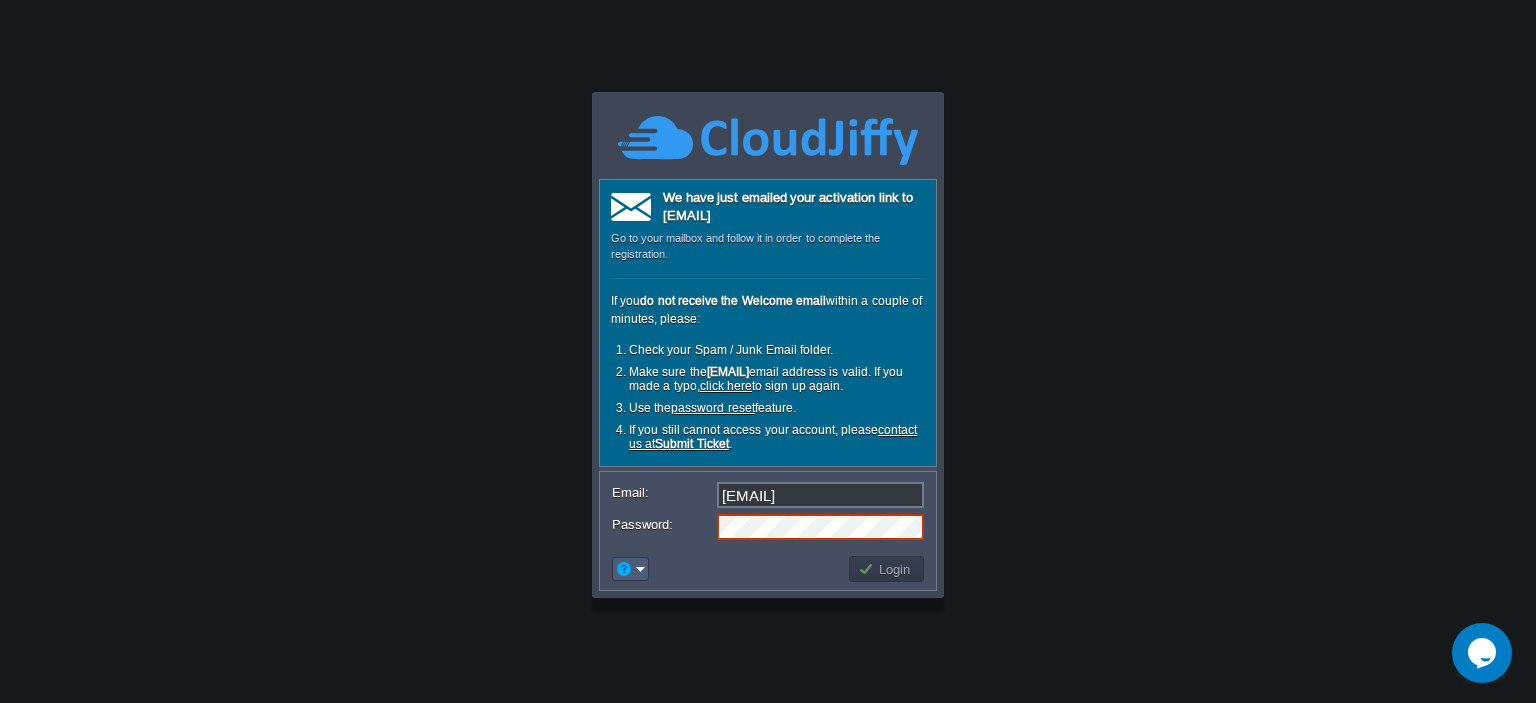 click at bounding box center [630, 569] 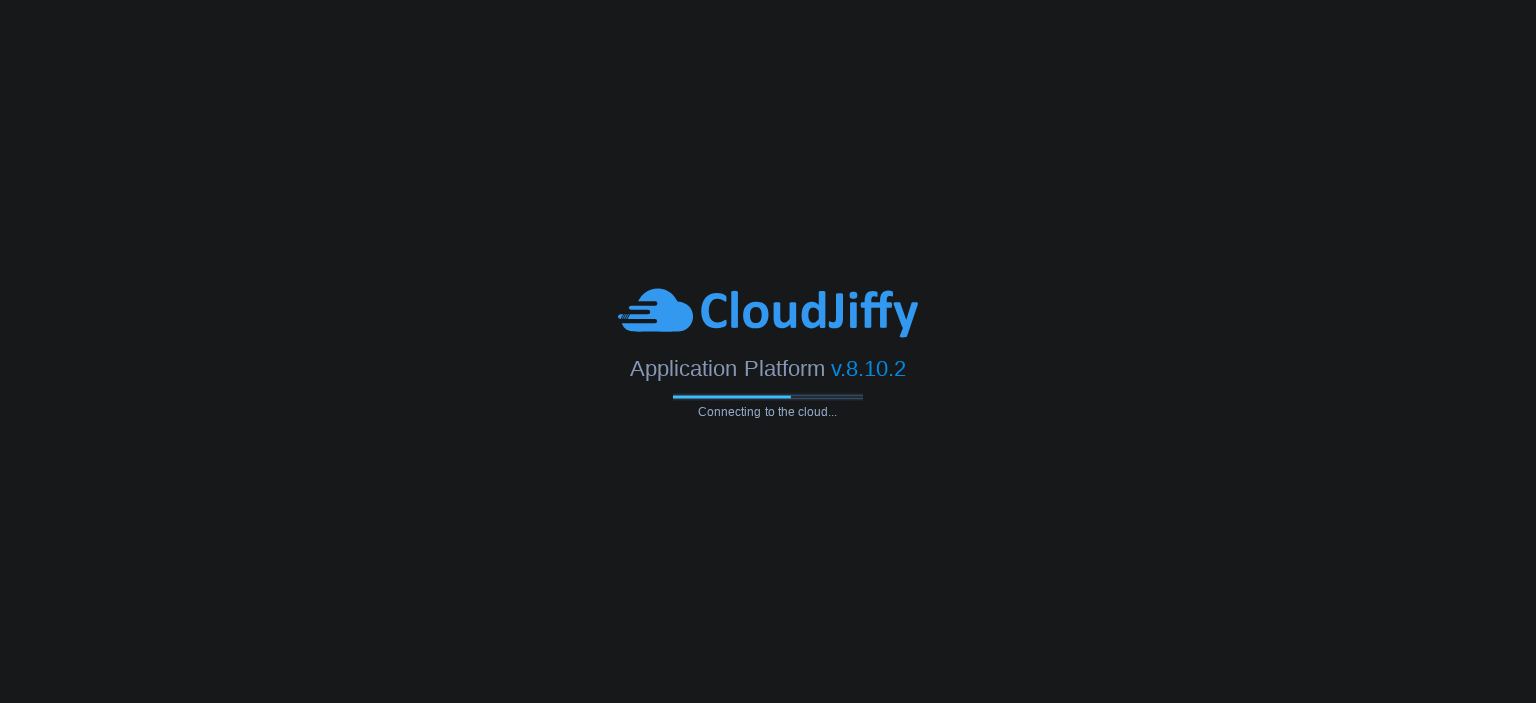scroll, scrollTop: 0, scrollLeft: 0, axis: both 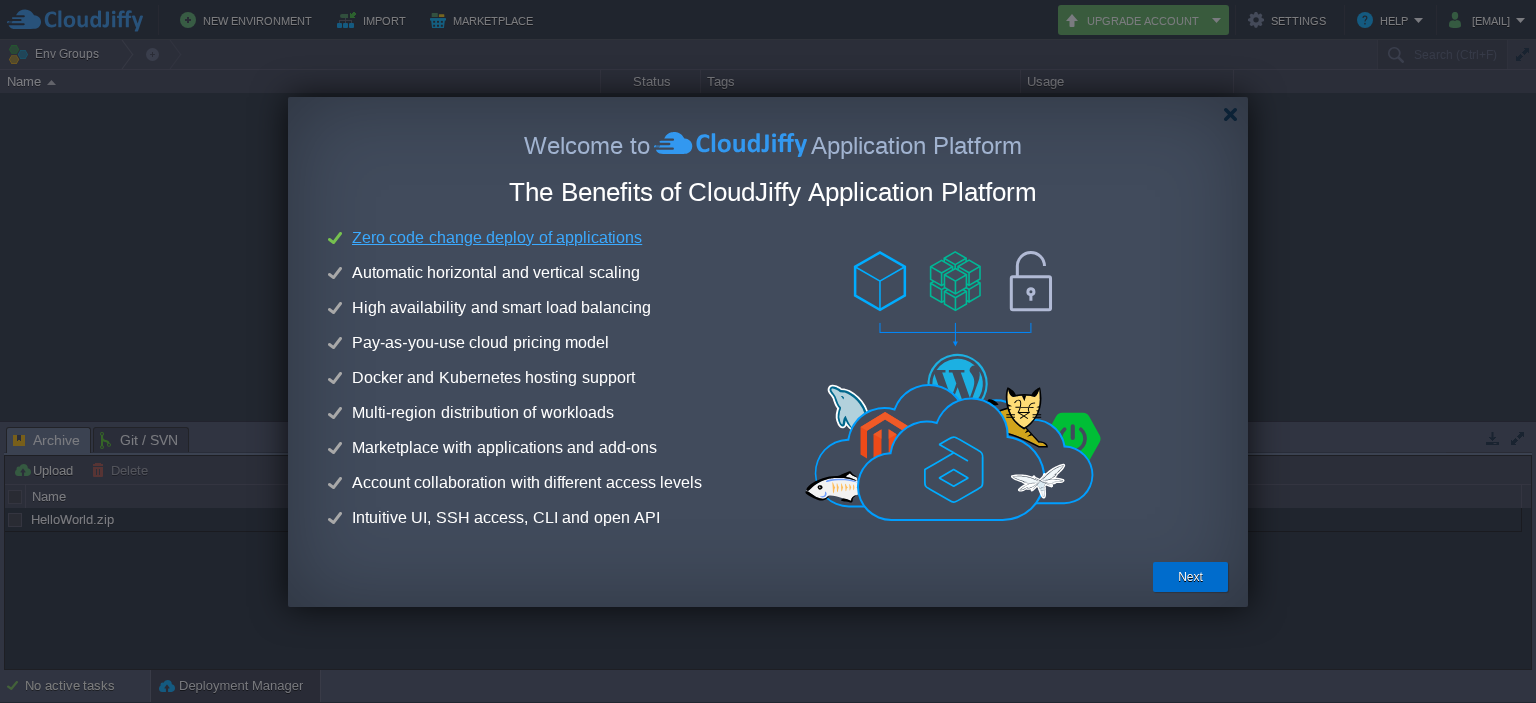 click on "Next" at bounding box center (1190, 577) 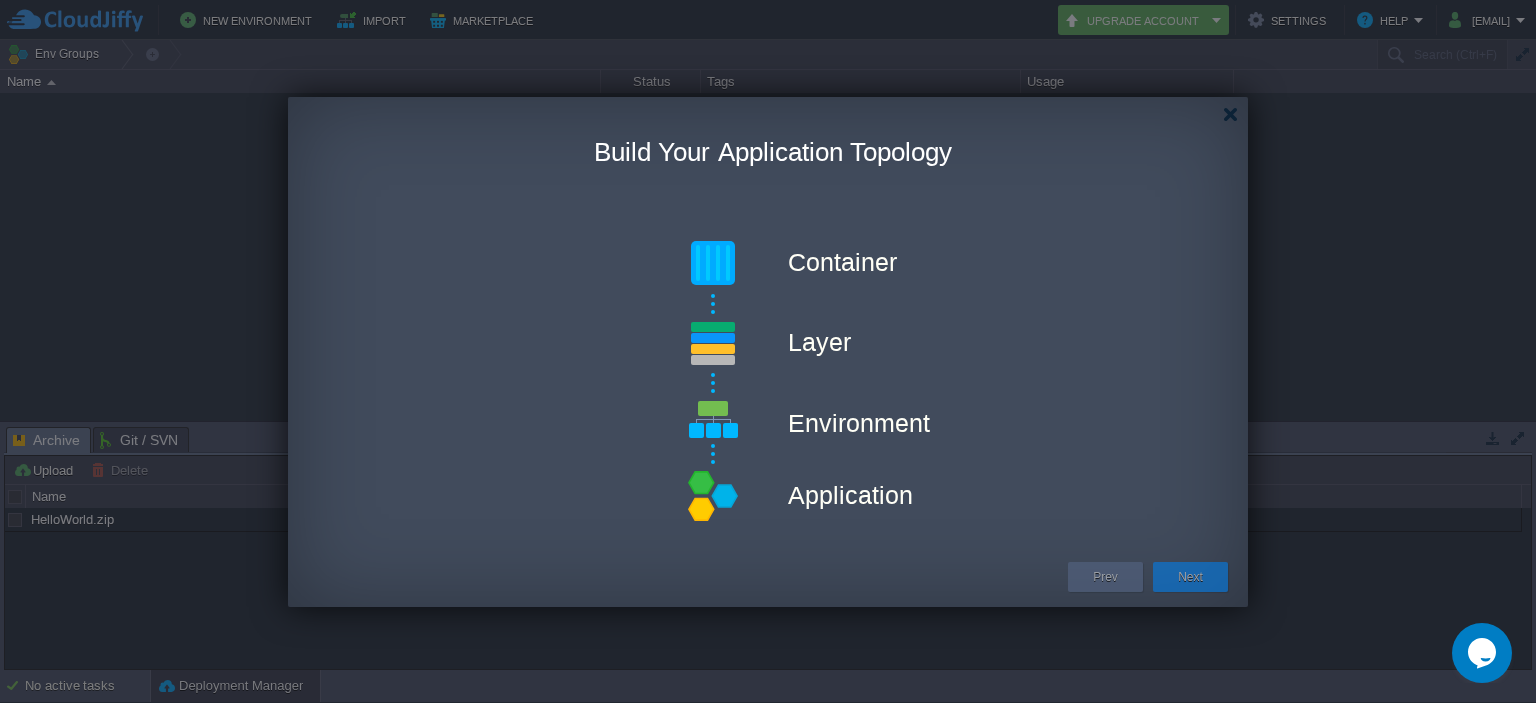 scroll, scrollTop: 0, scrollLeft: 0, axis: both 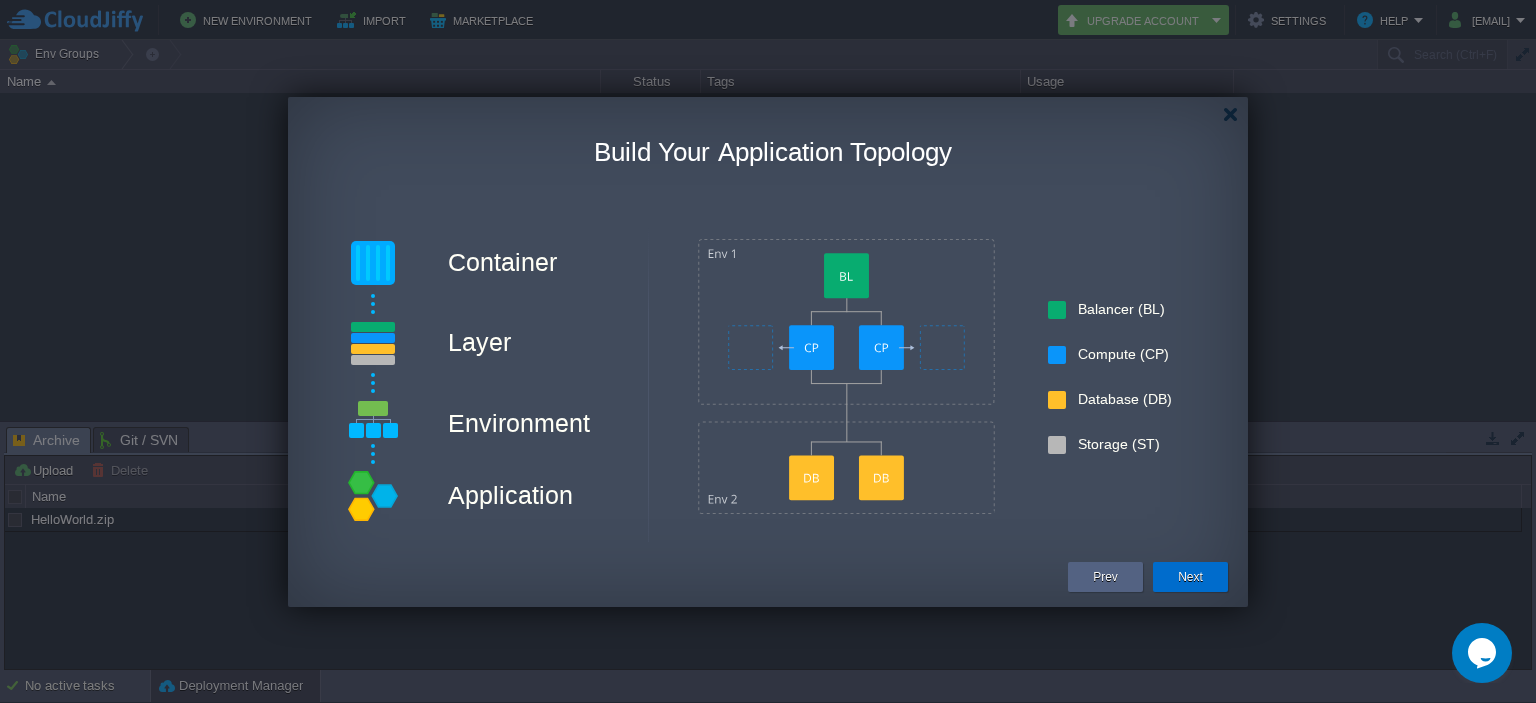 click on "Next" at bounding box center [1190, 577] 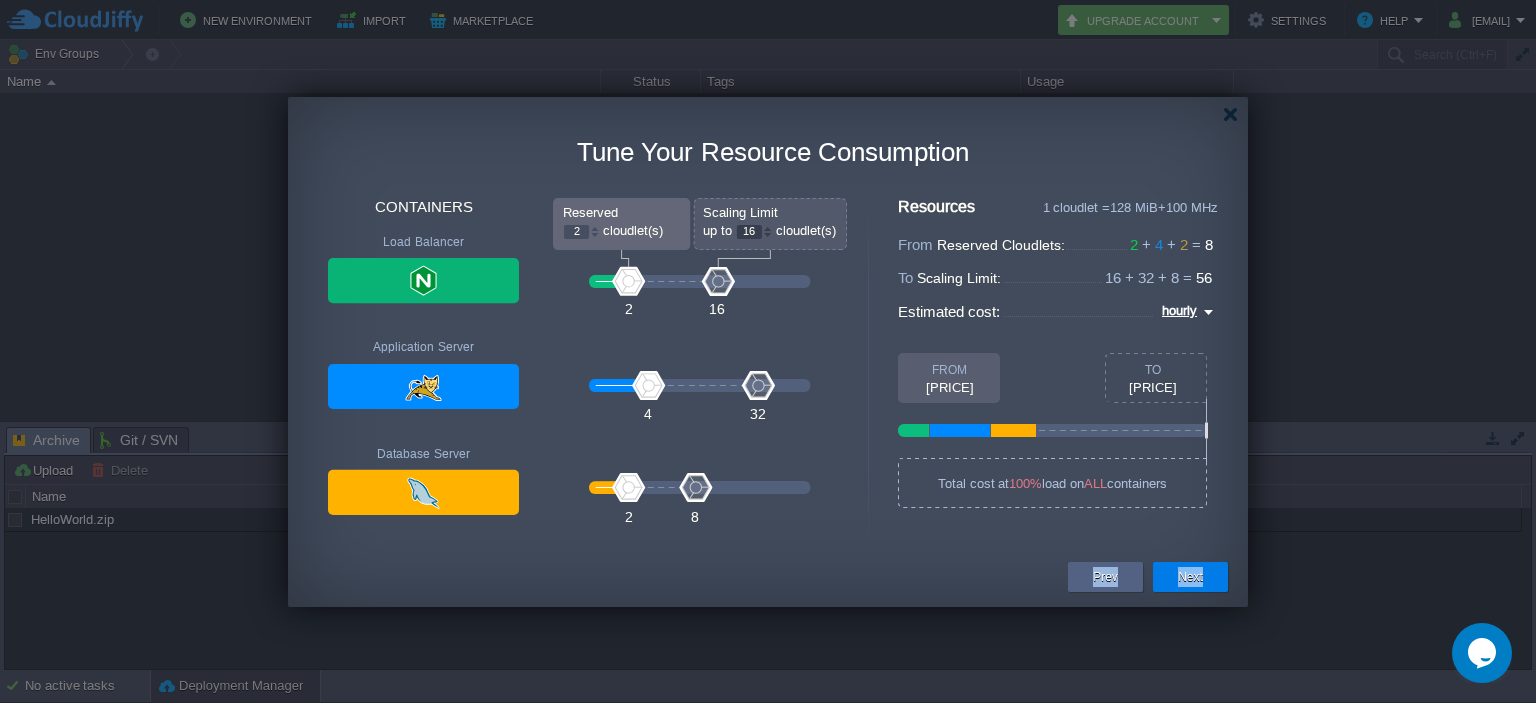 click on "Prev Next Close" at bounding box center (768, 578) 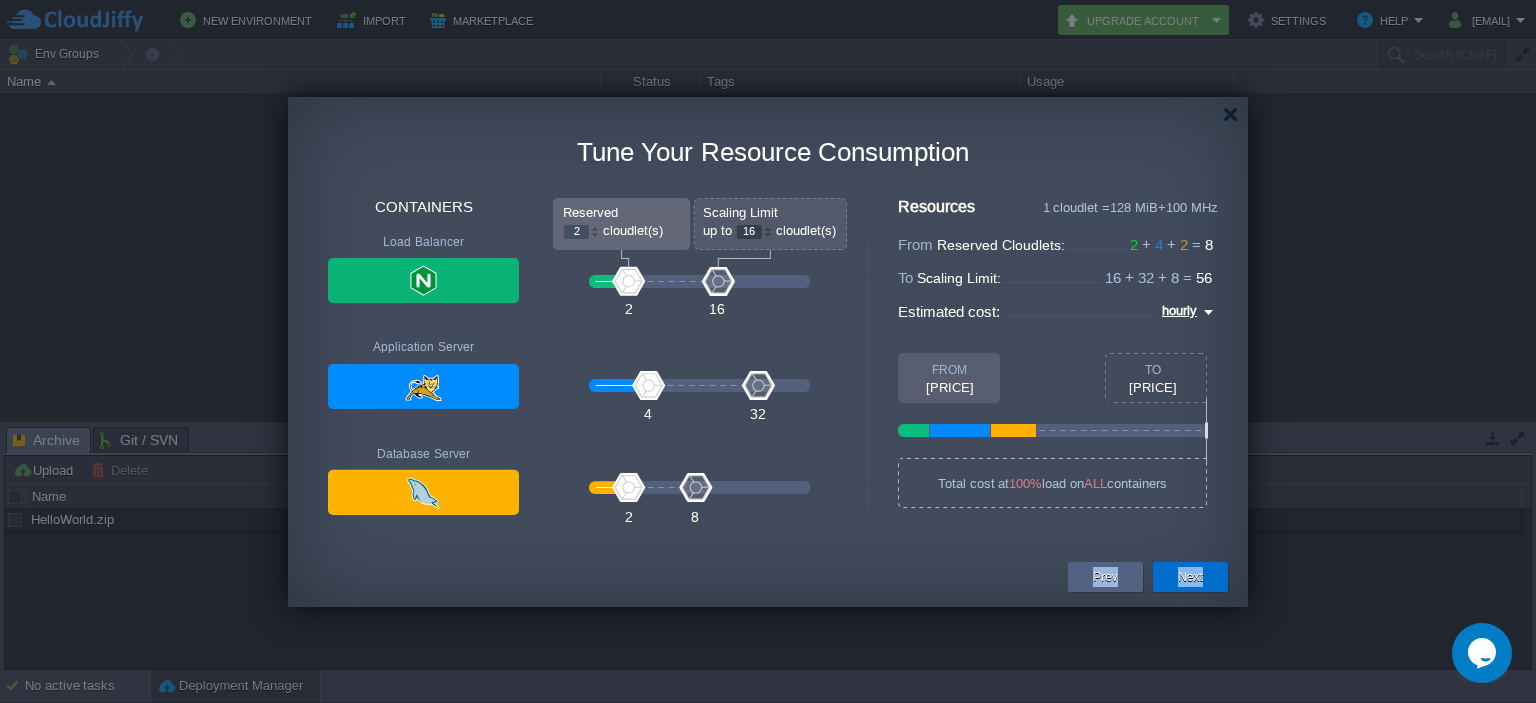 click on "Next" at bounding box center [1190, 577] 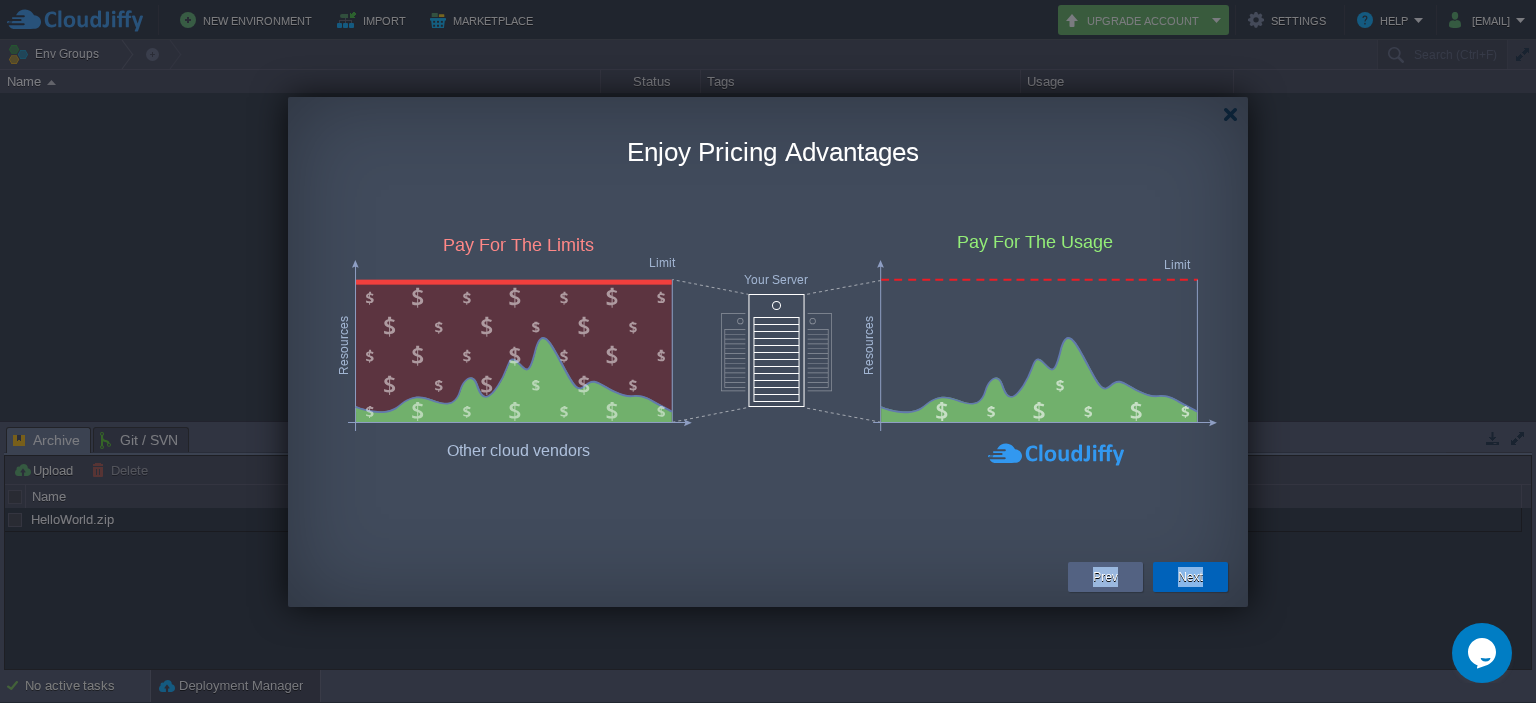 click on "Next" at bounding box center (1190, 577) 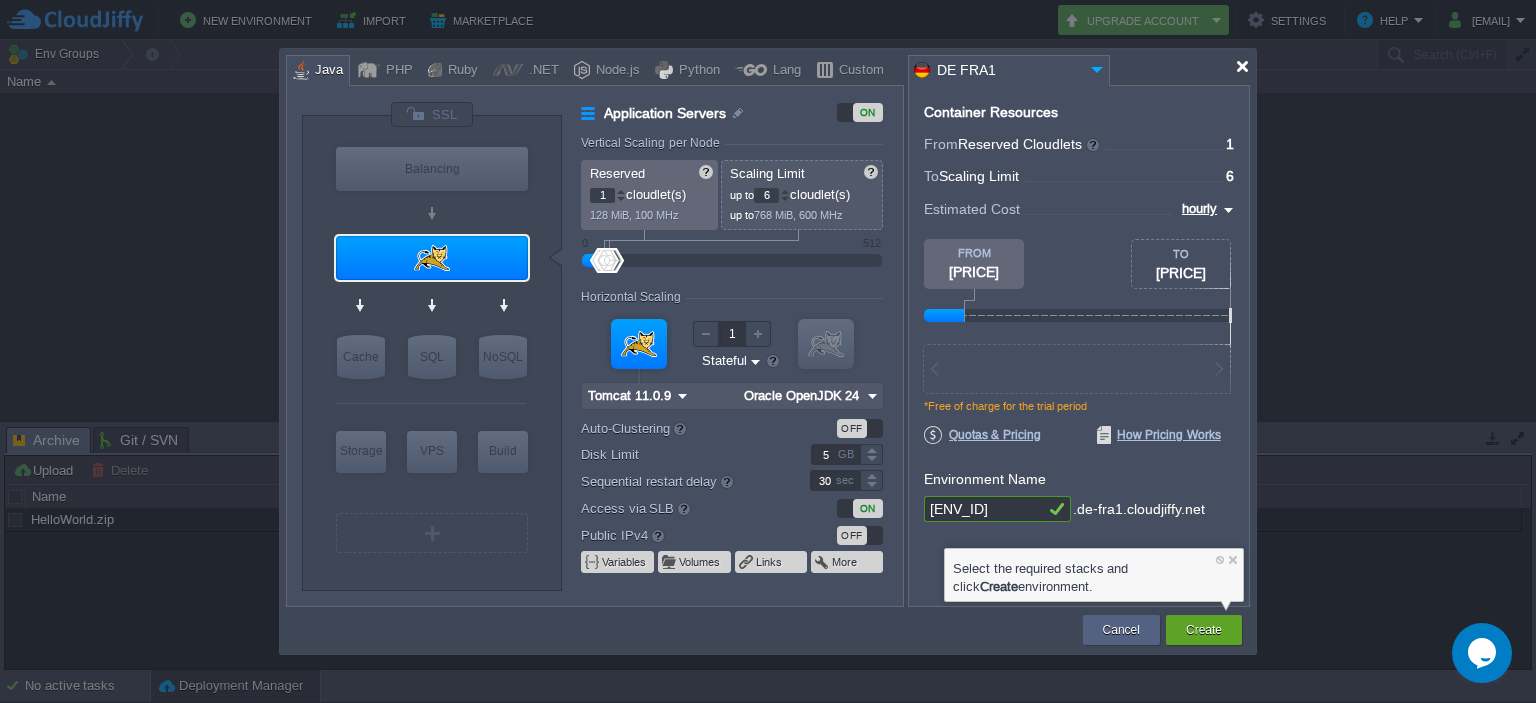 click at bounding box center (1242, 66) 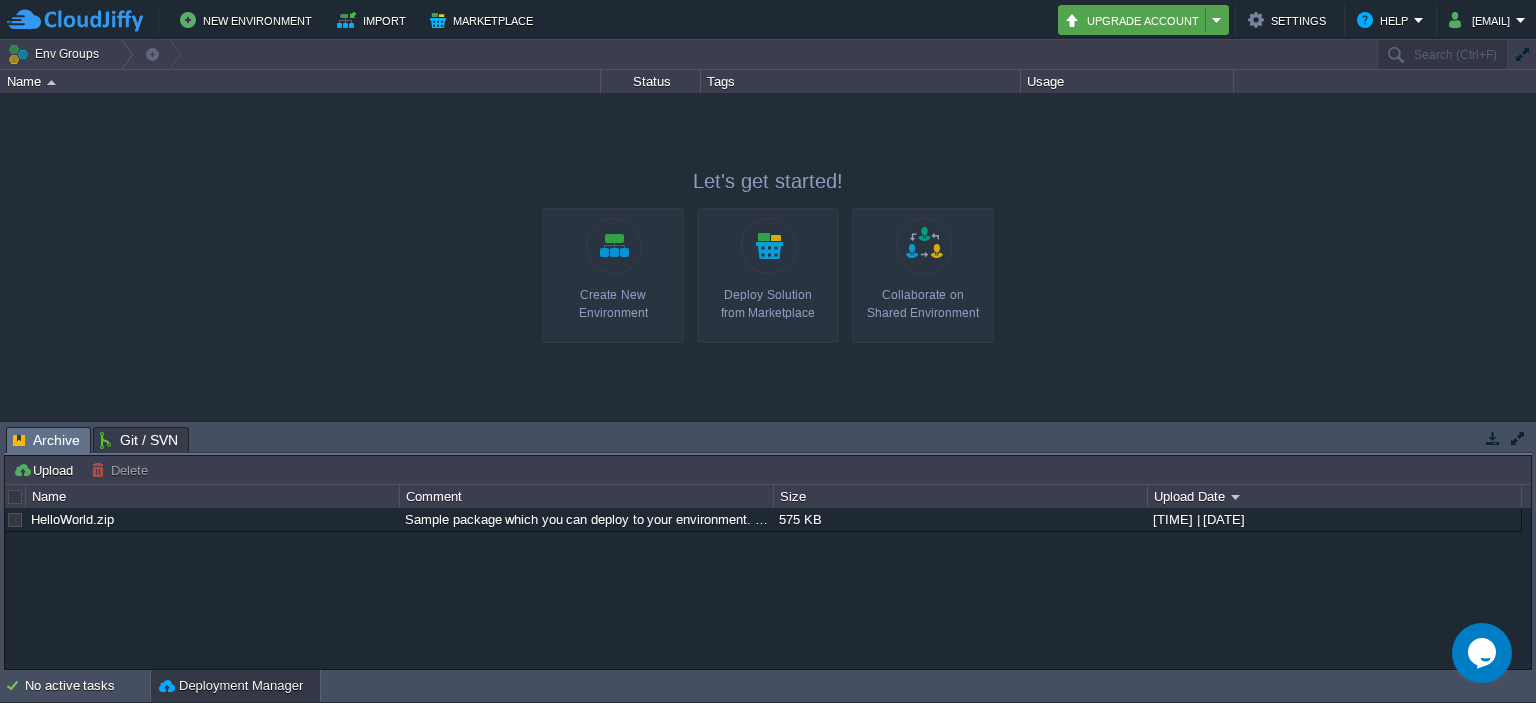 click on "Upgrade Account" at bounding box center [1135, 20] 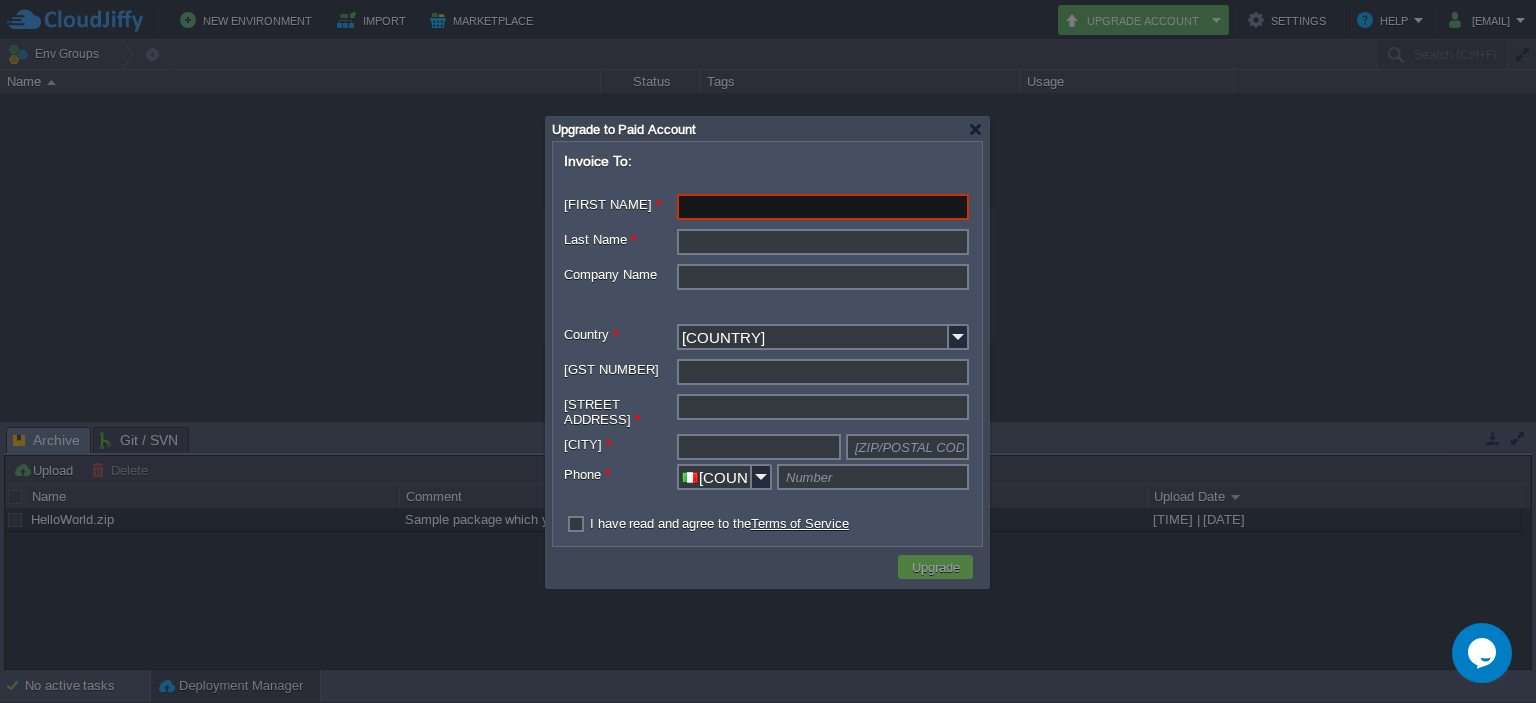 paste on "[EMAIL]" 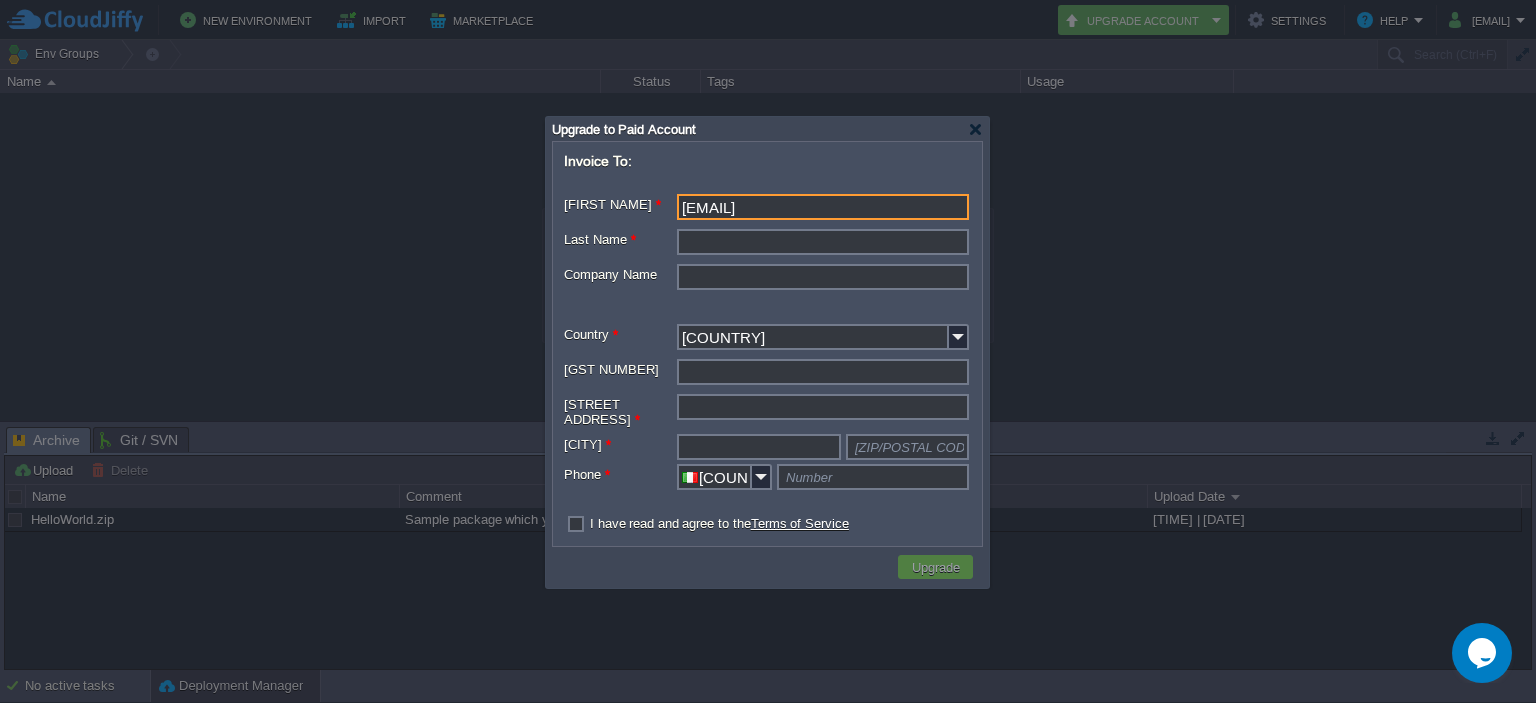 drag, startPoint x: 811, startPoint y: 203, endPoint x: 889, endPoint y: 201, distance: 78.025635 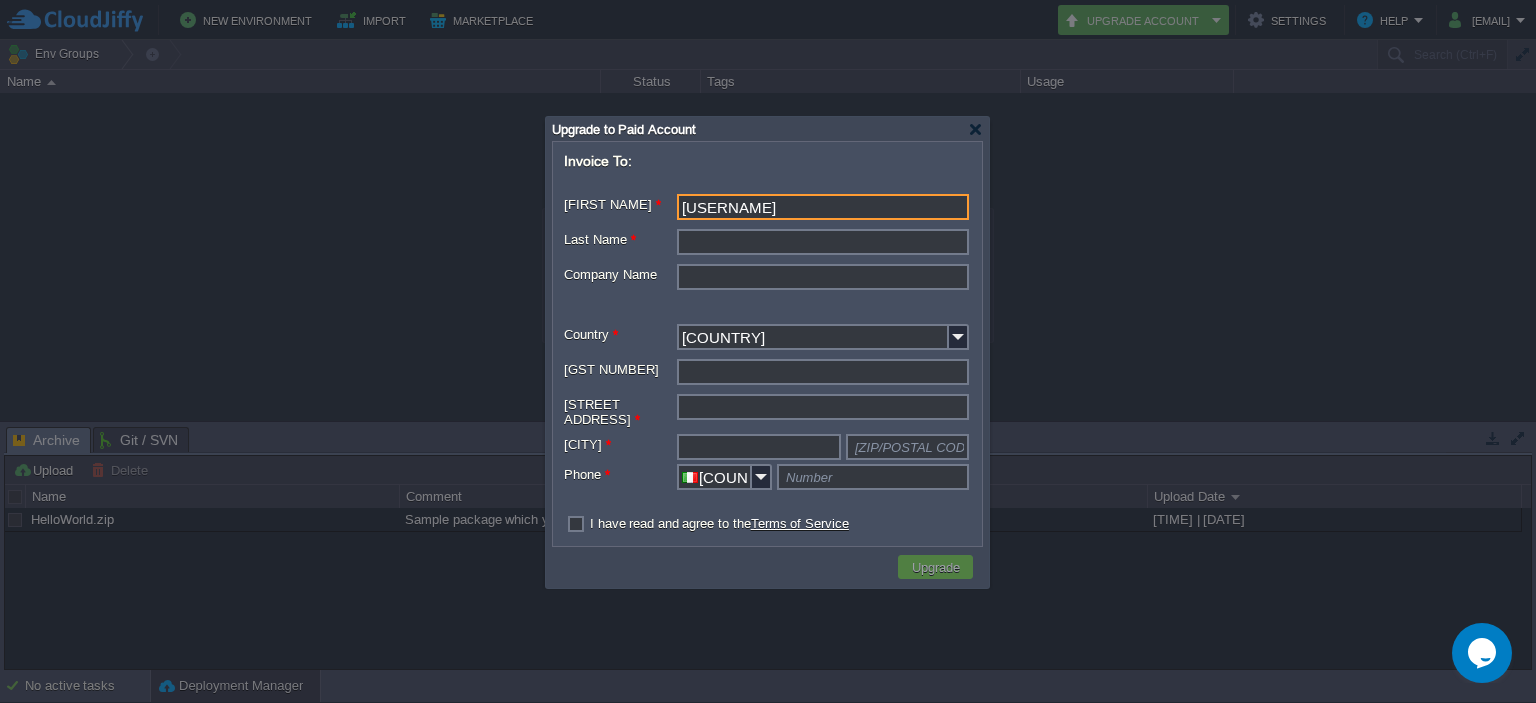 drag, startPoint x: 751, startPoint y: 203, endPoint x: 803, endPoint y: 203, distance: 52 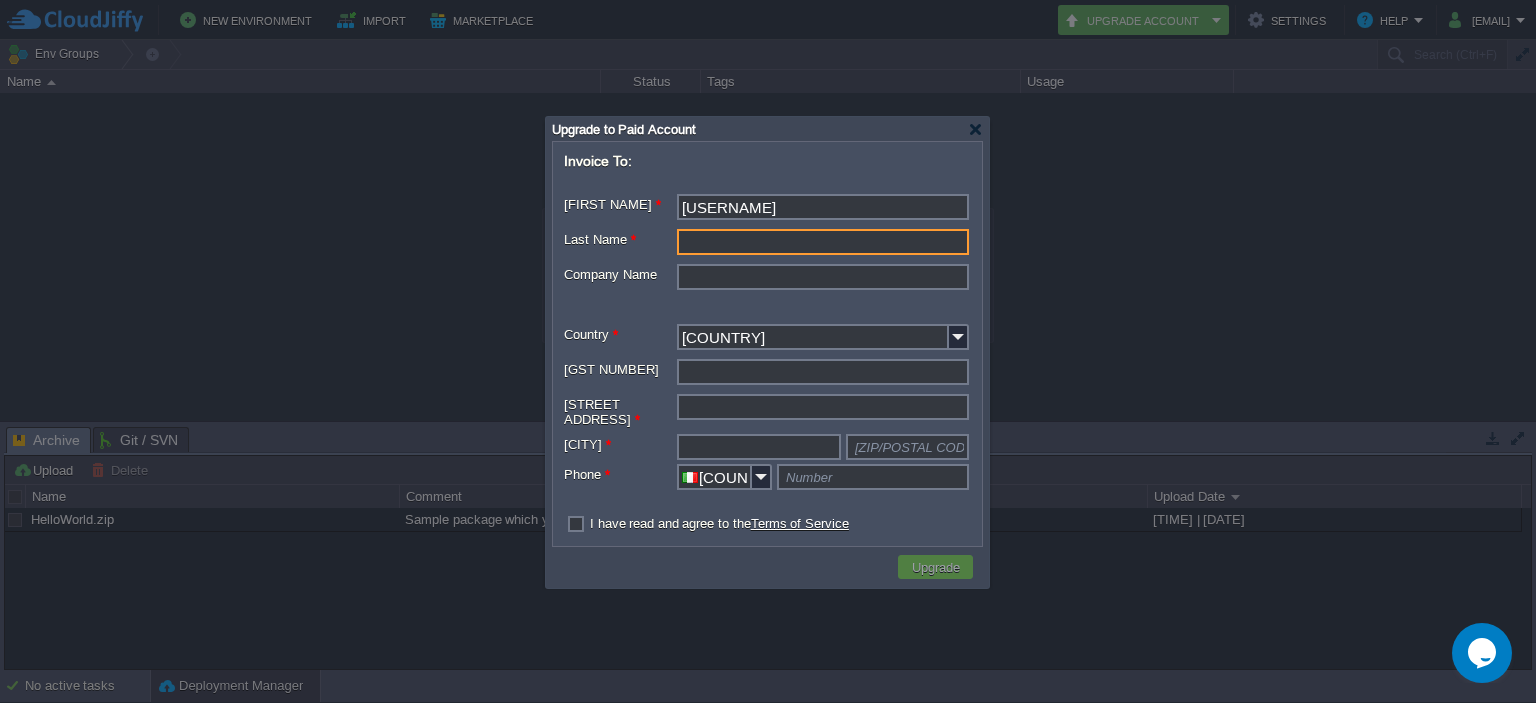 click on "[LAST NAME] *" at bounding box center [823, 242] 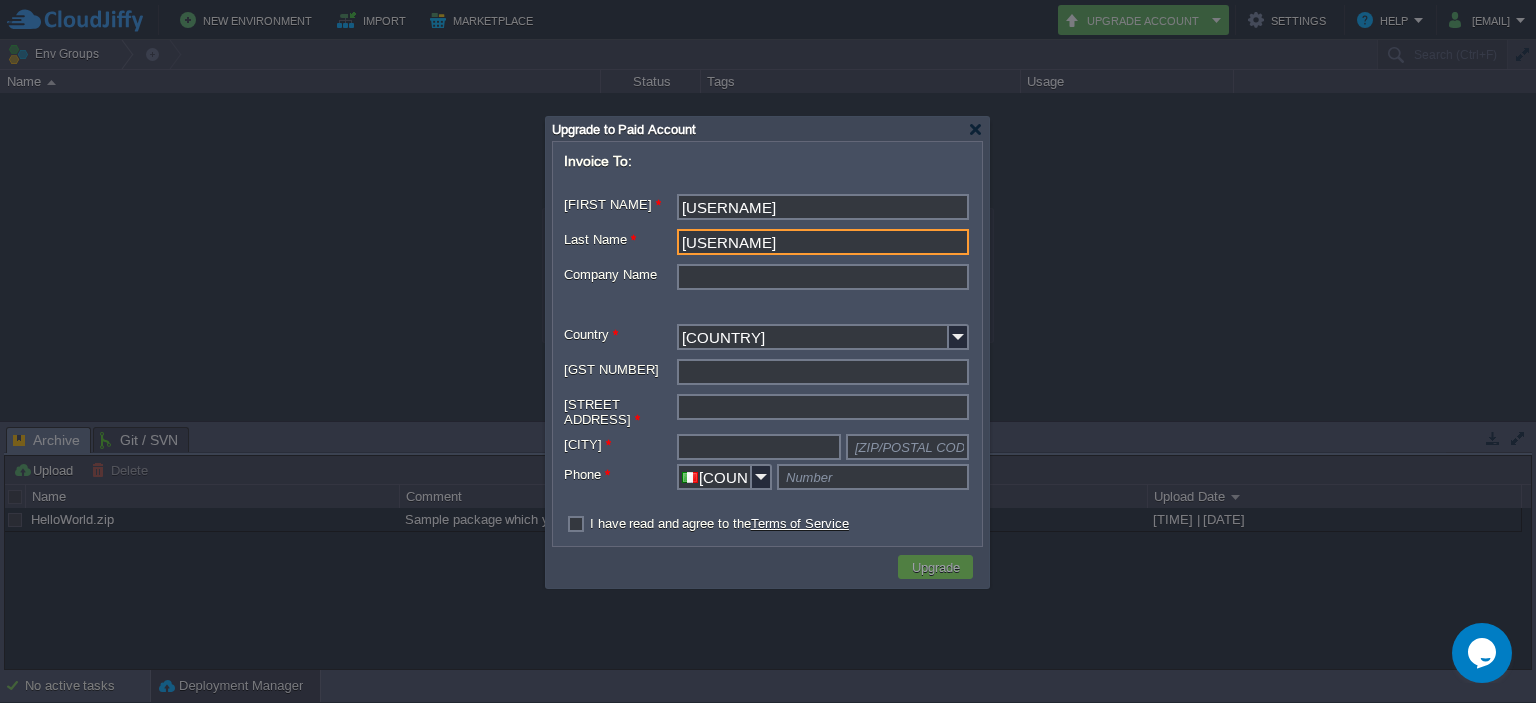 type on "[USERNAME]" 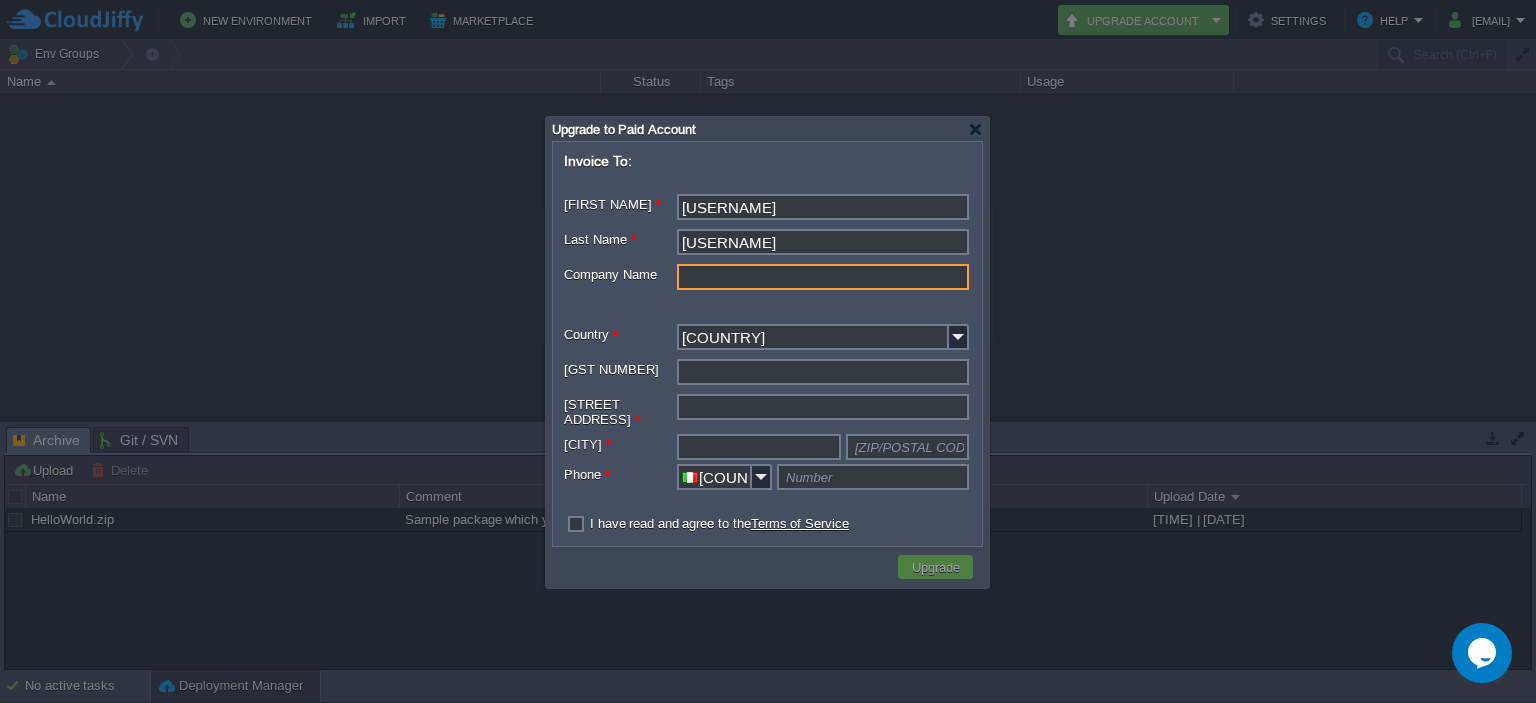 click on "Company Name" at bounding box center (823, 277) 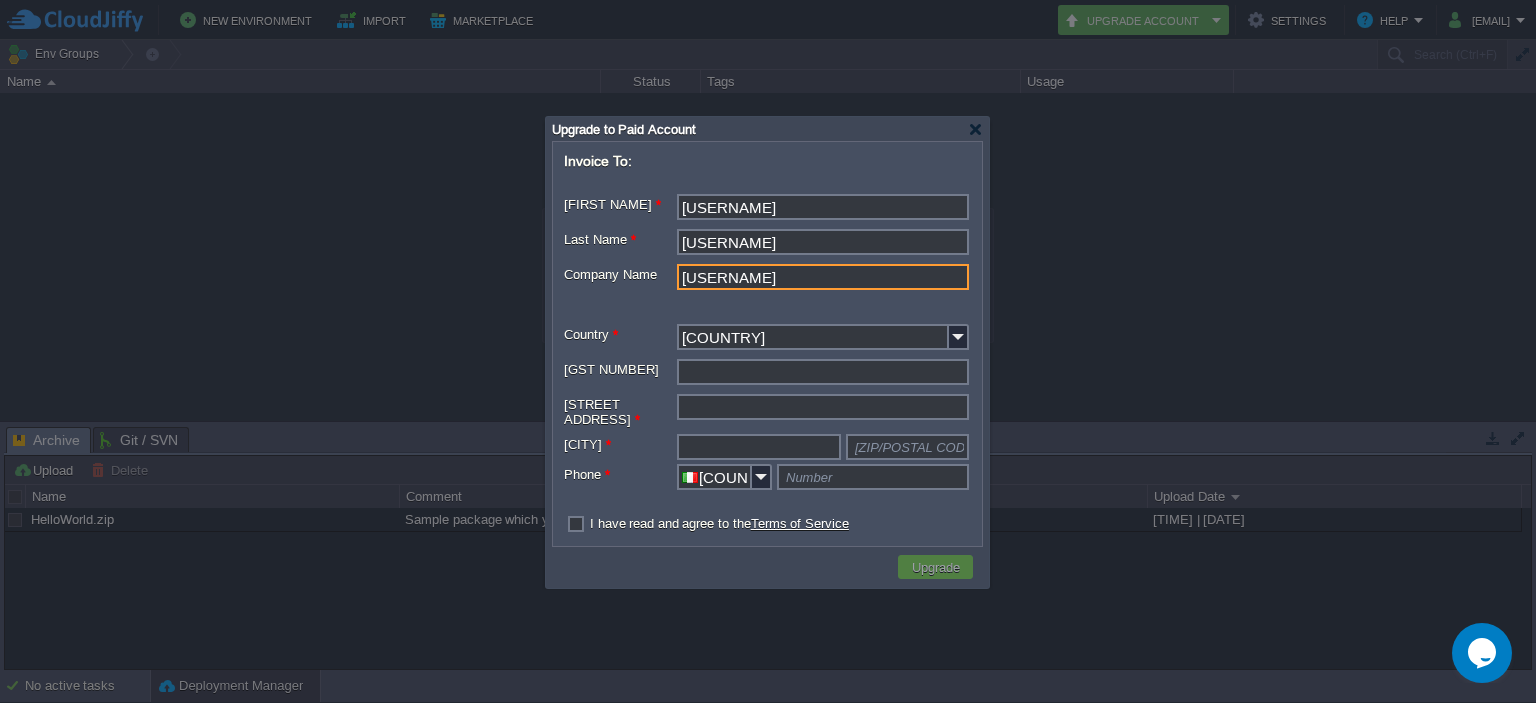 type on "[USERNAME]" 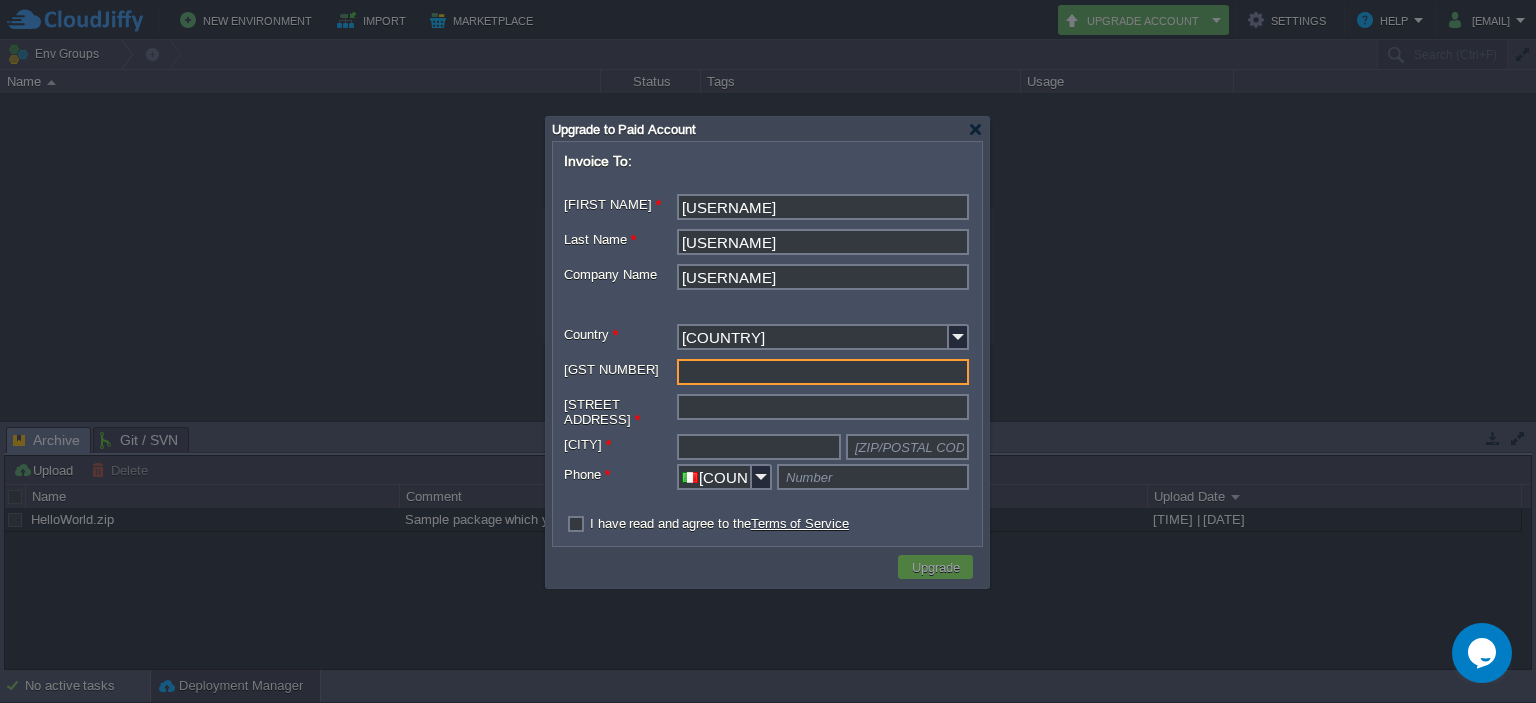 paste on "[LICENSE_KEY]" 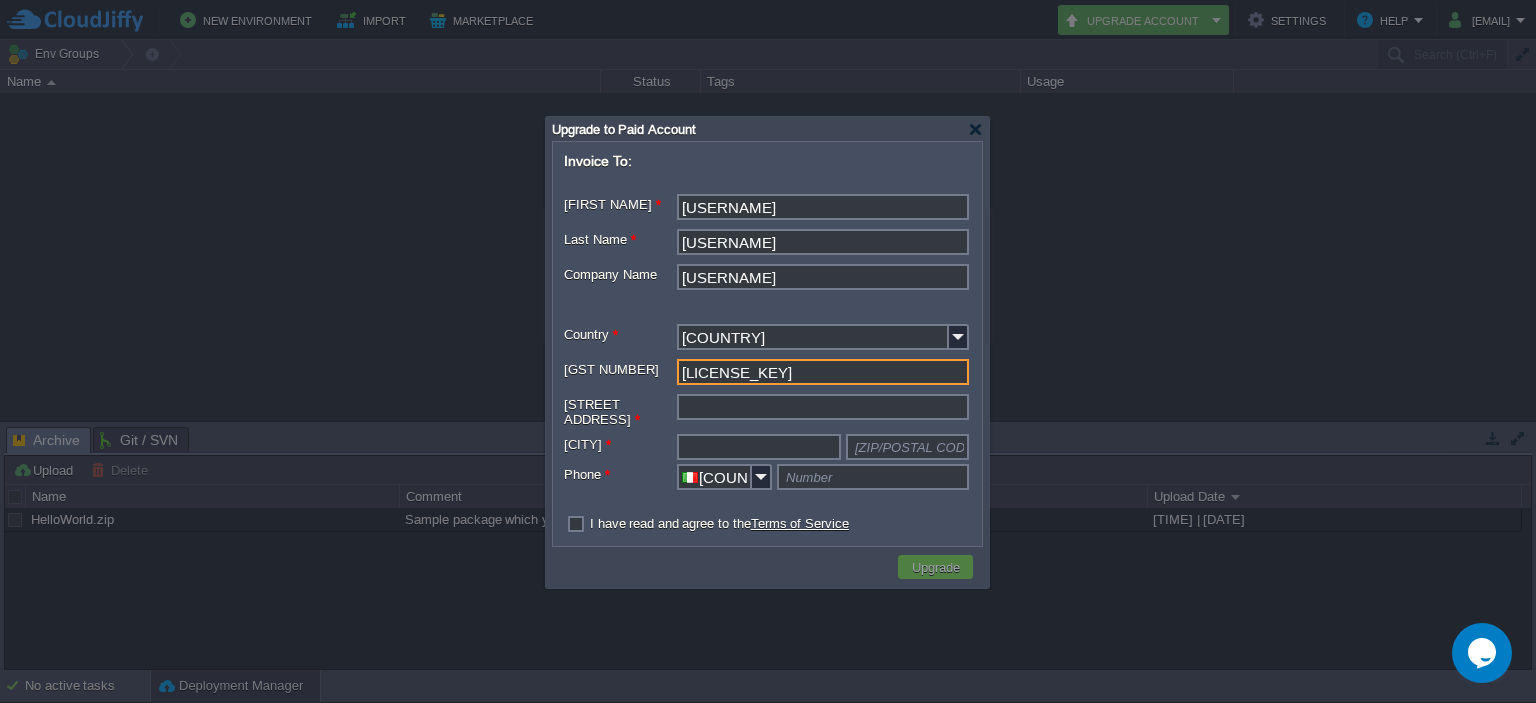 type on "[LICENSE_KEY]" 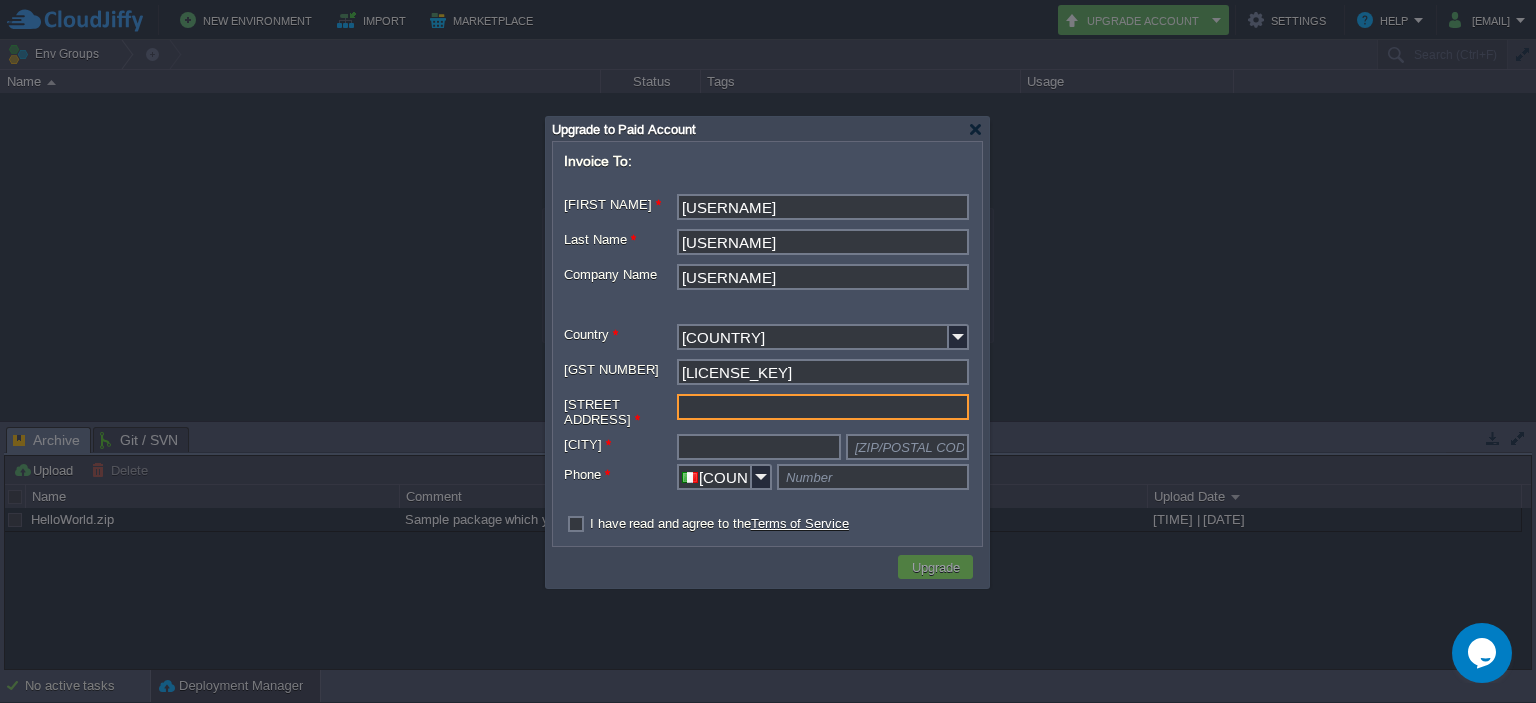 click on "[STREET ADDRESS] *" at bounding box center [823, 407] 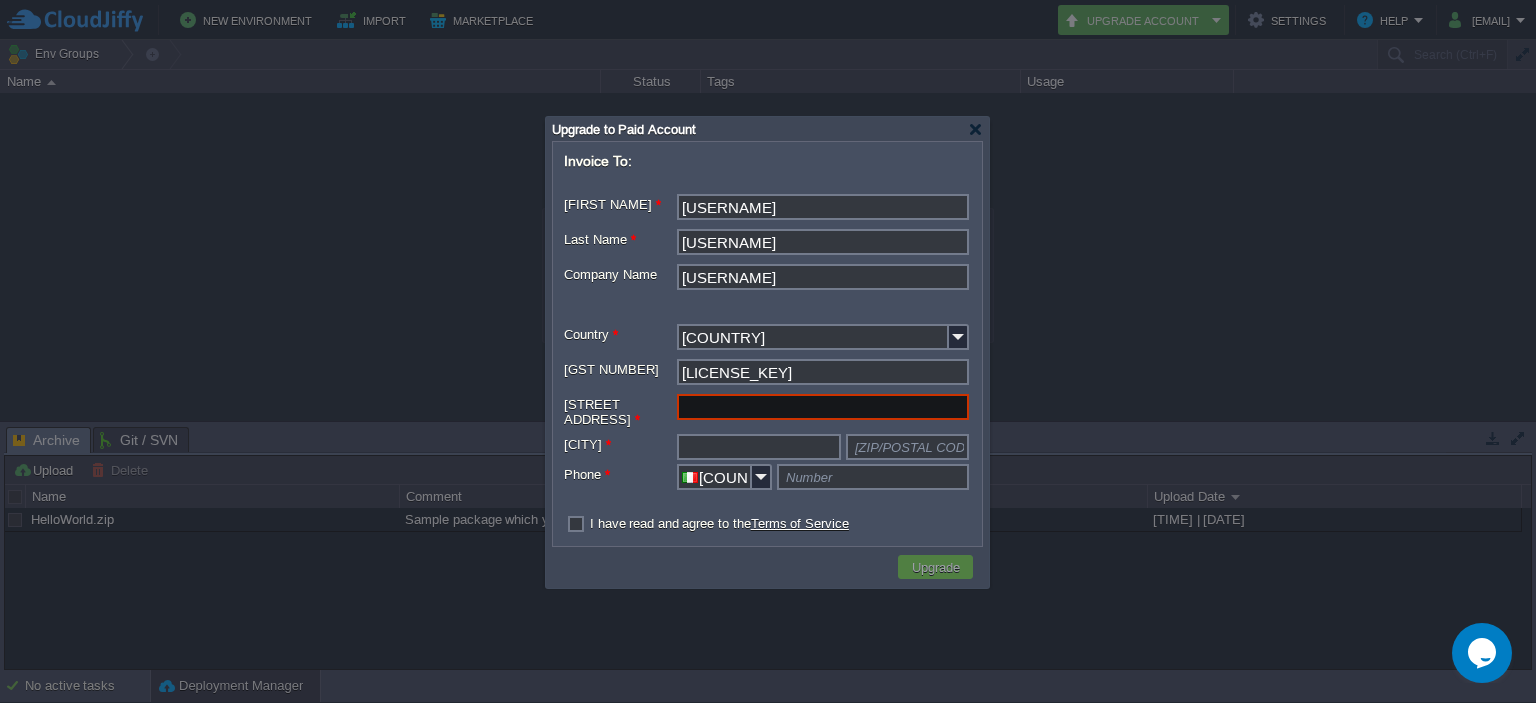 paste on "[STREET] [NUMBER]" 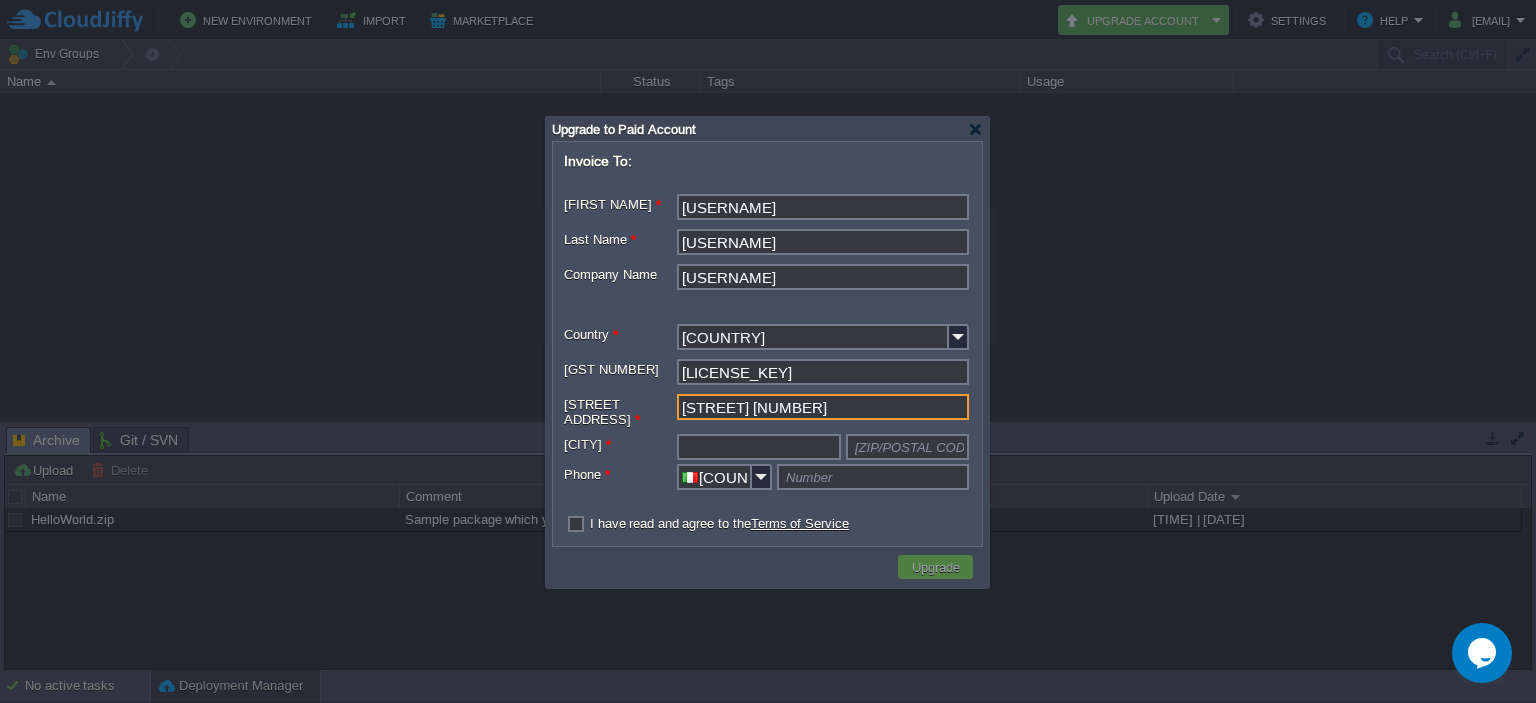 type on "[STREET] [NUMBER]" 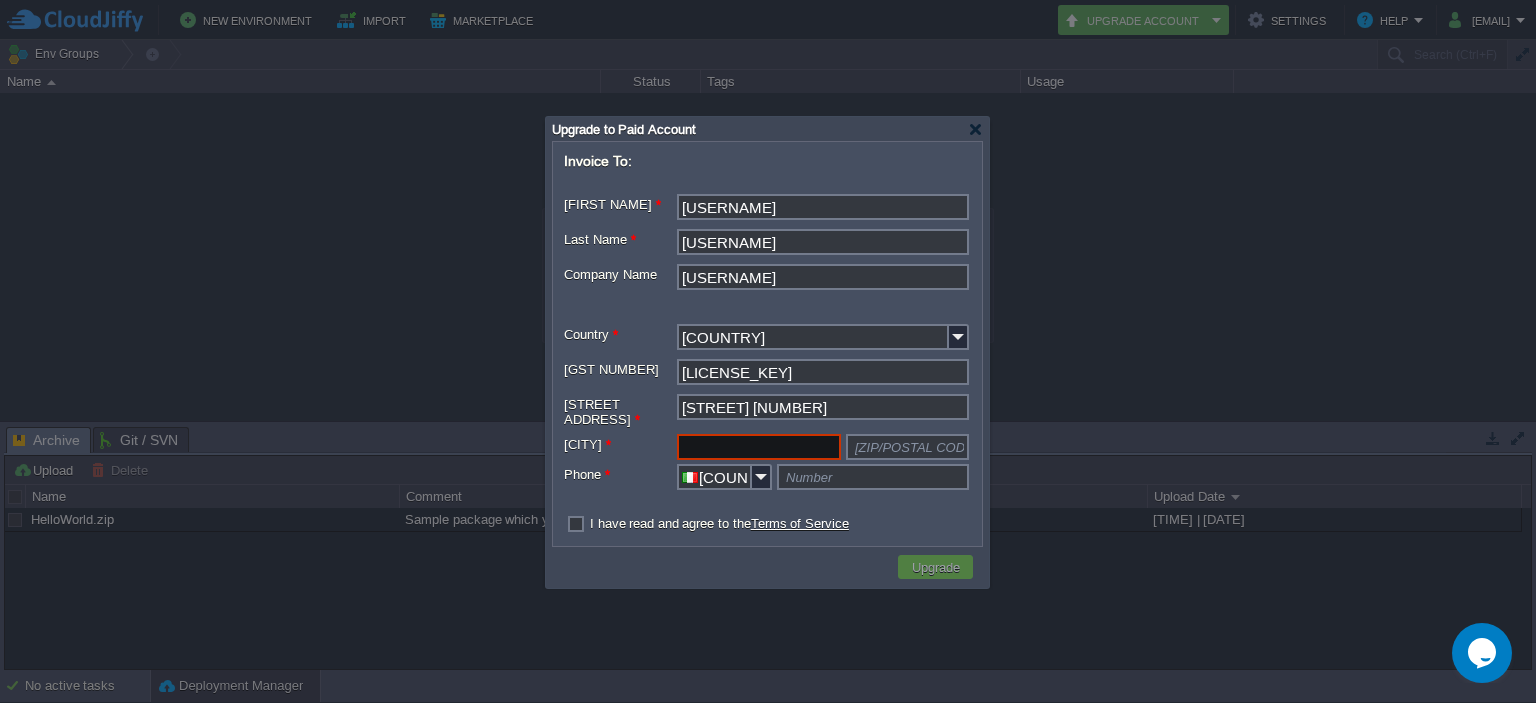 paste on "[CITY]" 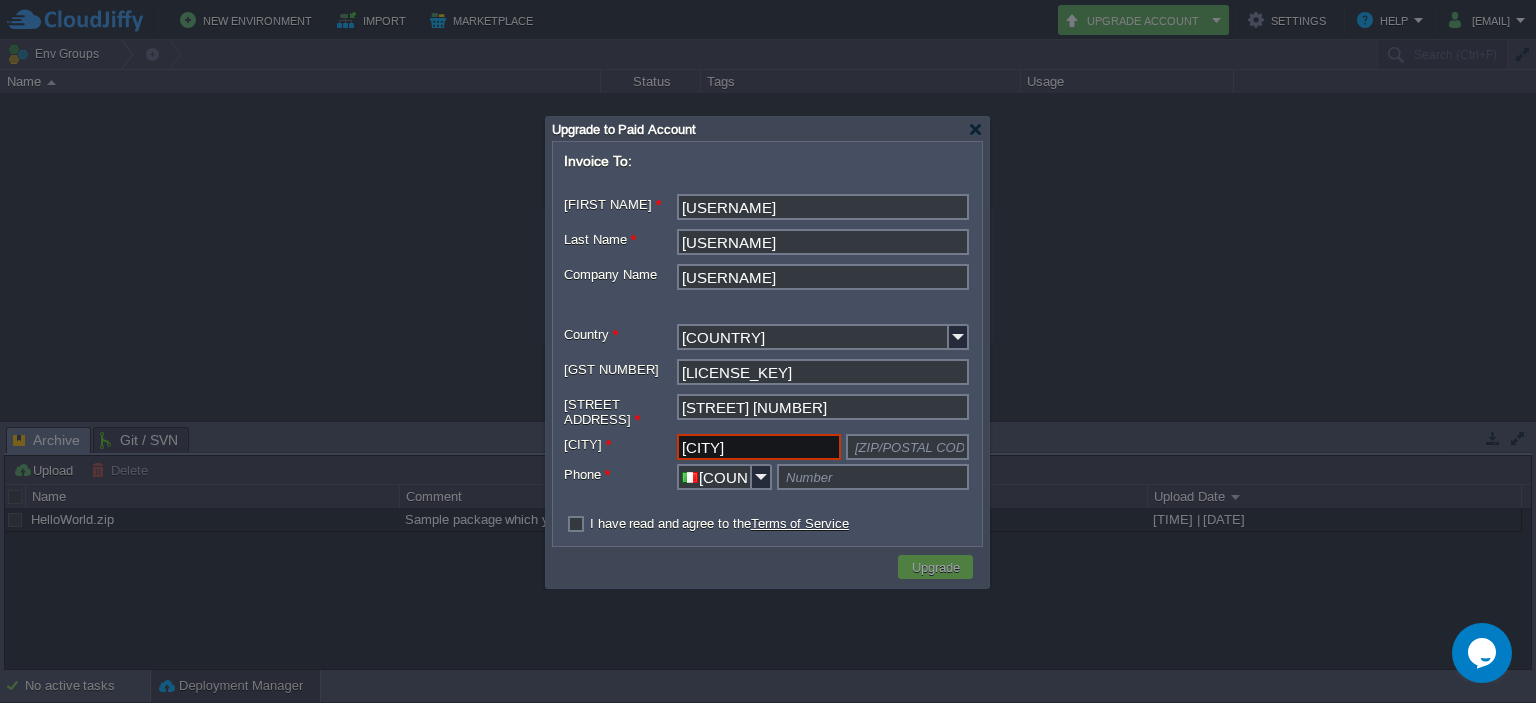 type 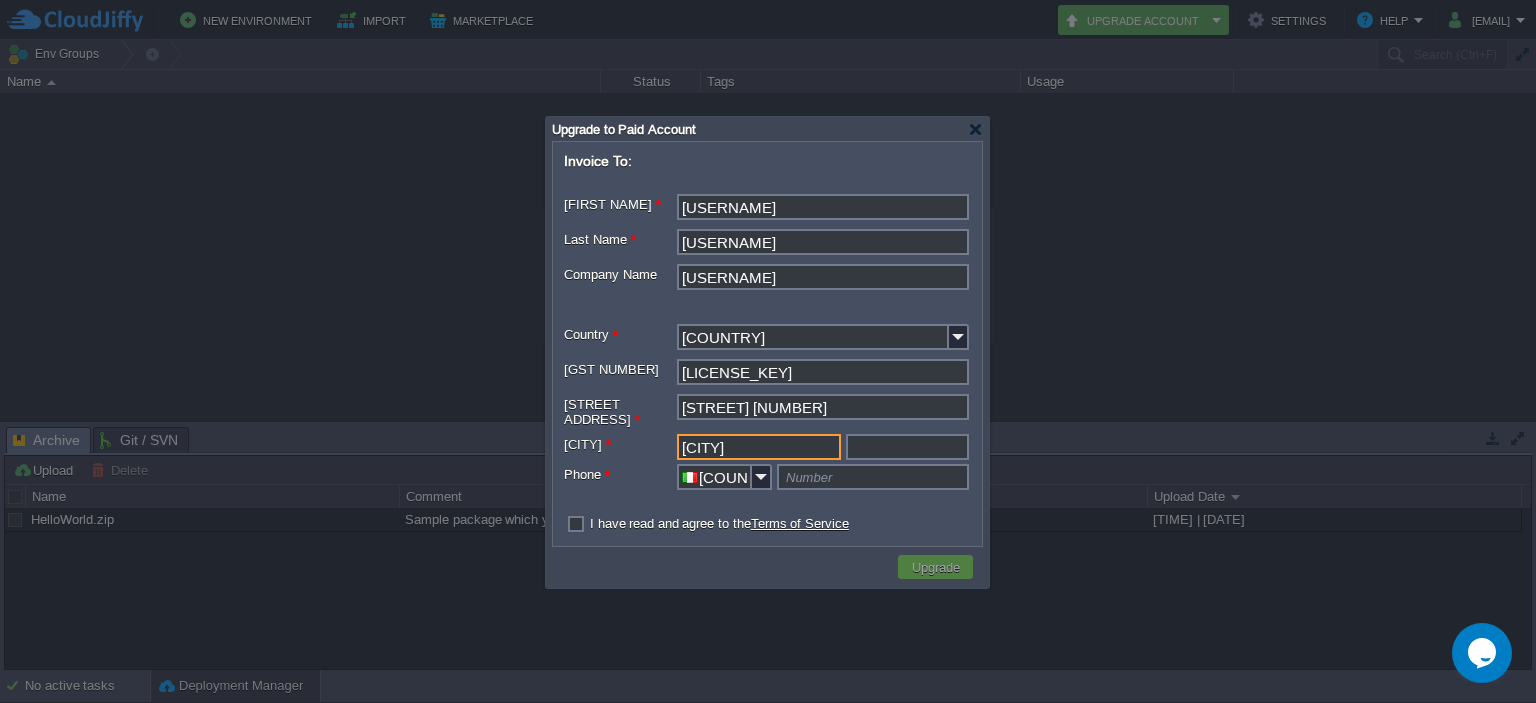 type on "[CITY]" 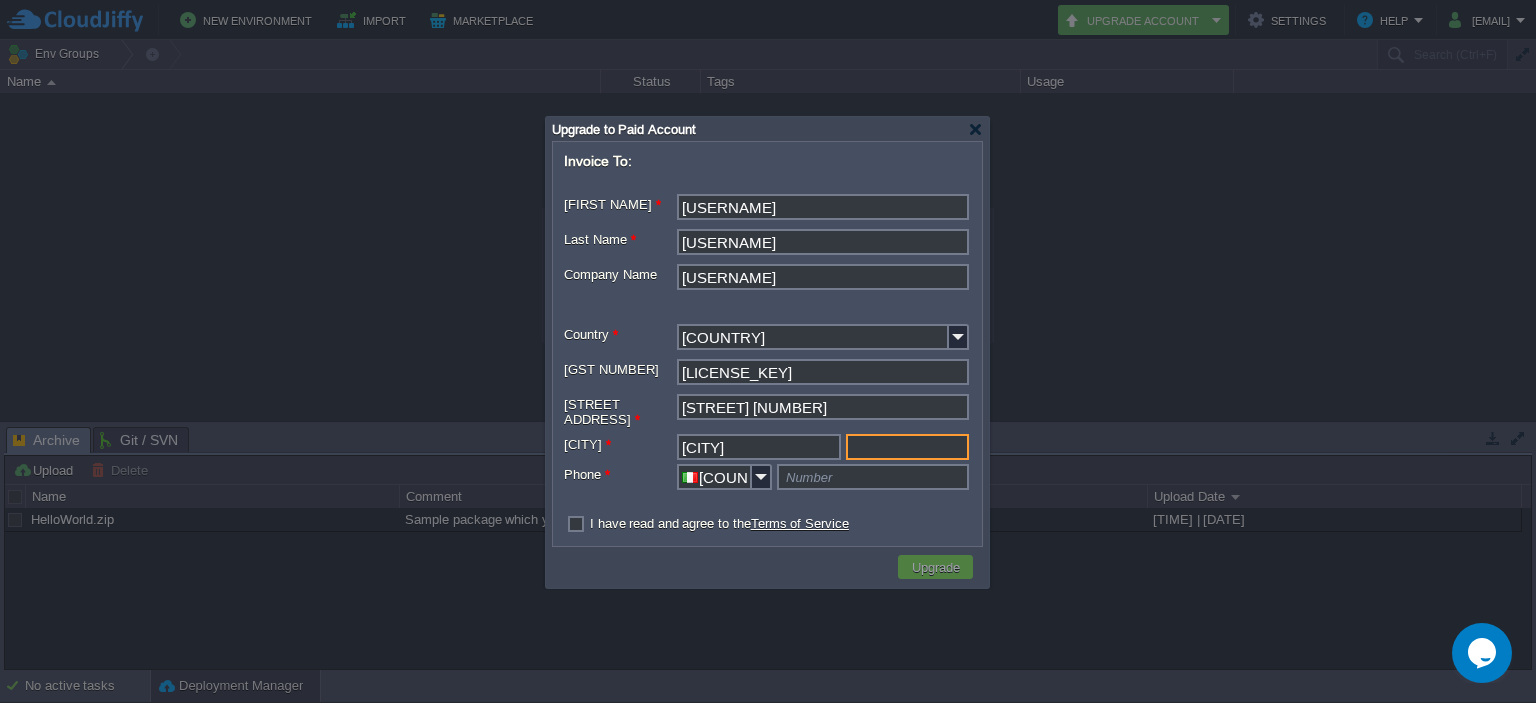 click at bounding box center (907, 447) 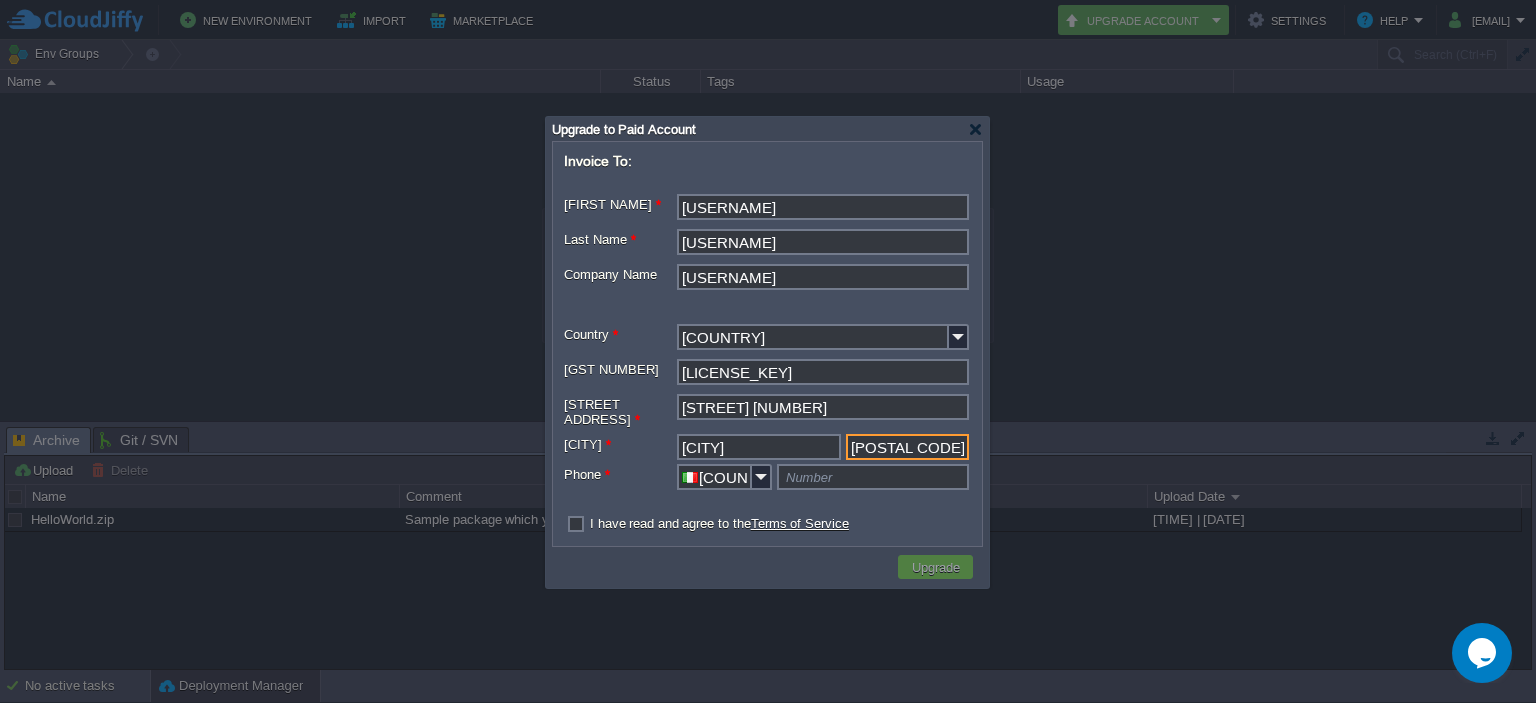 type on "[POSTAL CODE]" 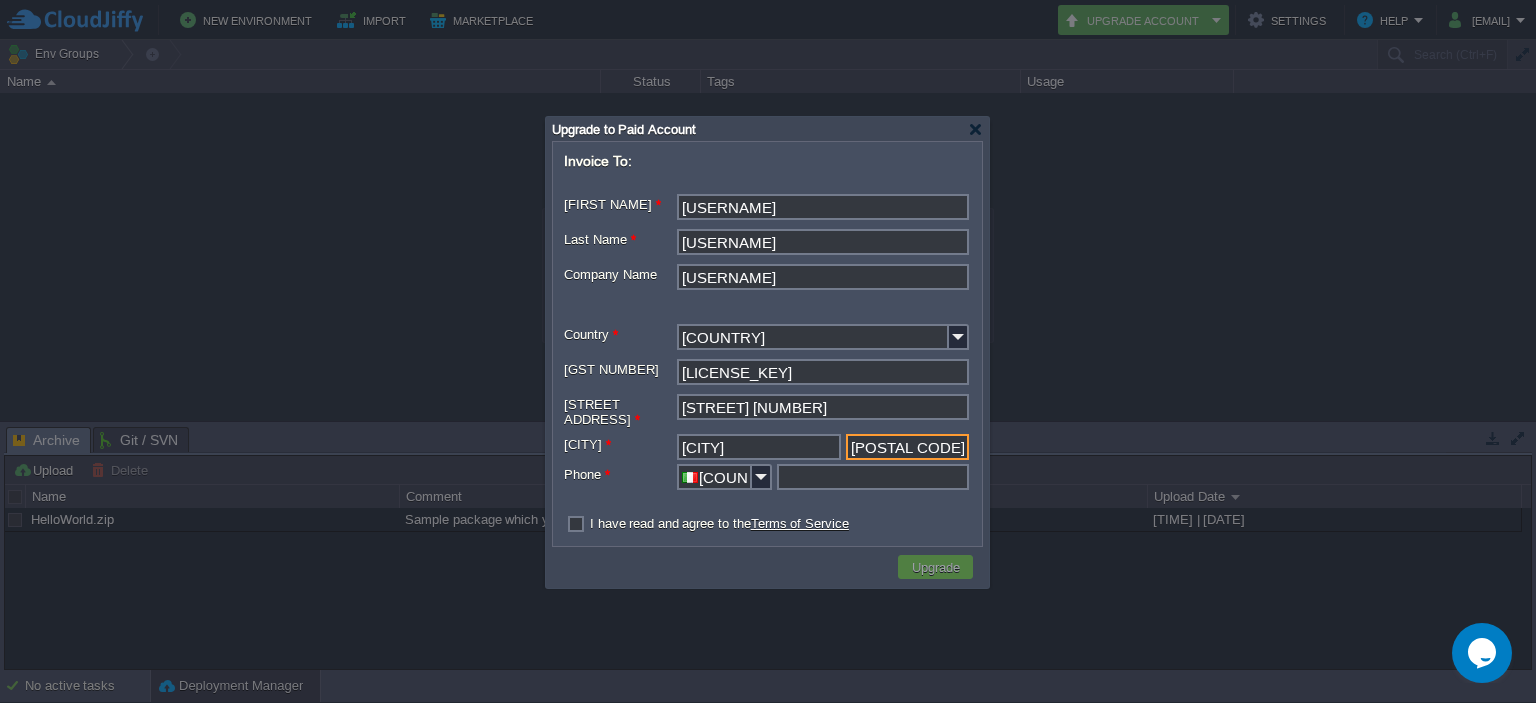 click at bounding box center (873, 477) 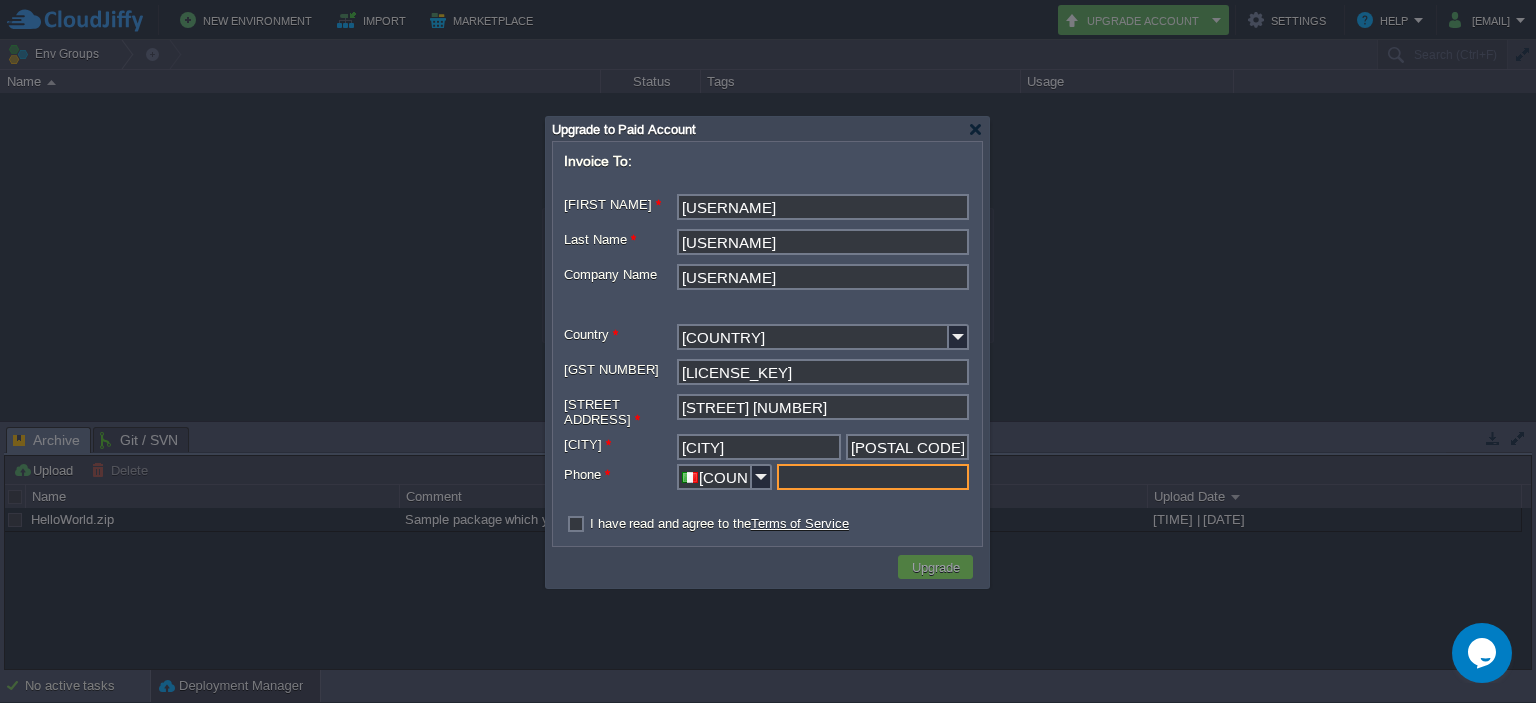 type on "Number" 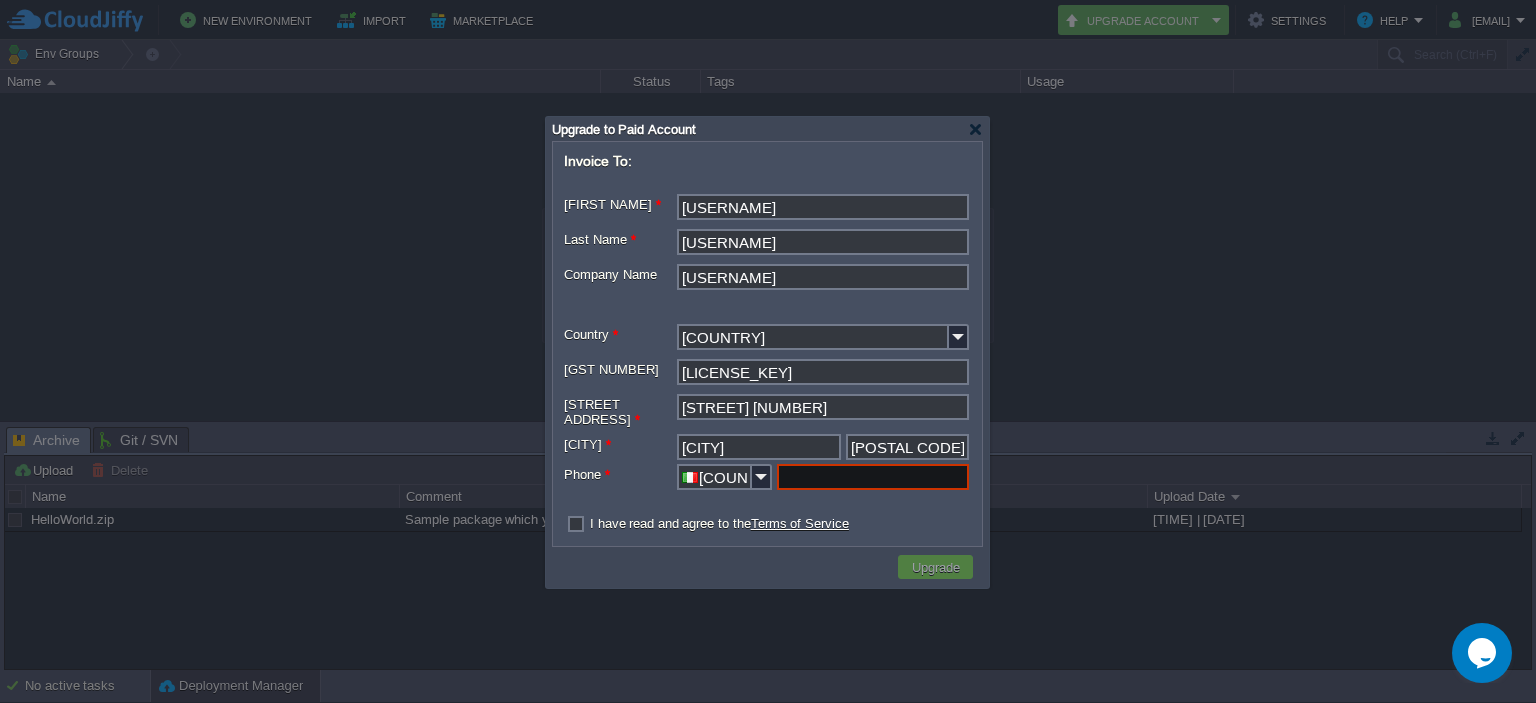 type on "Number" 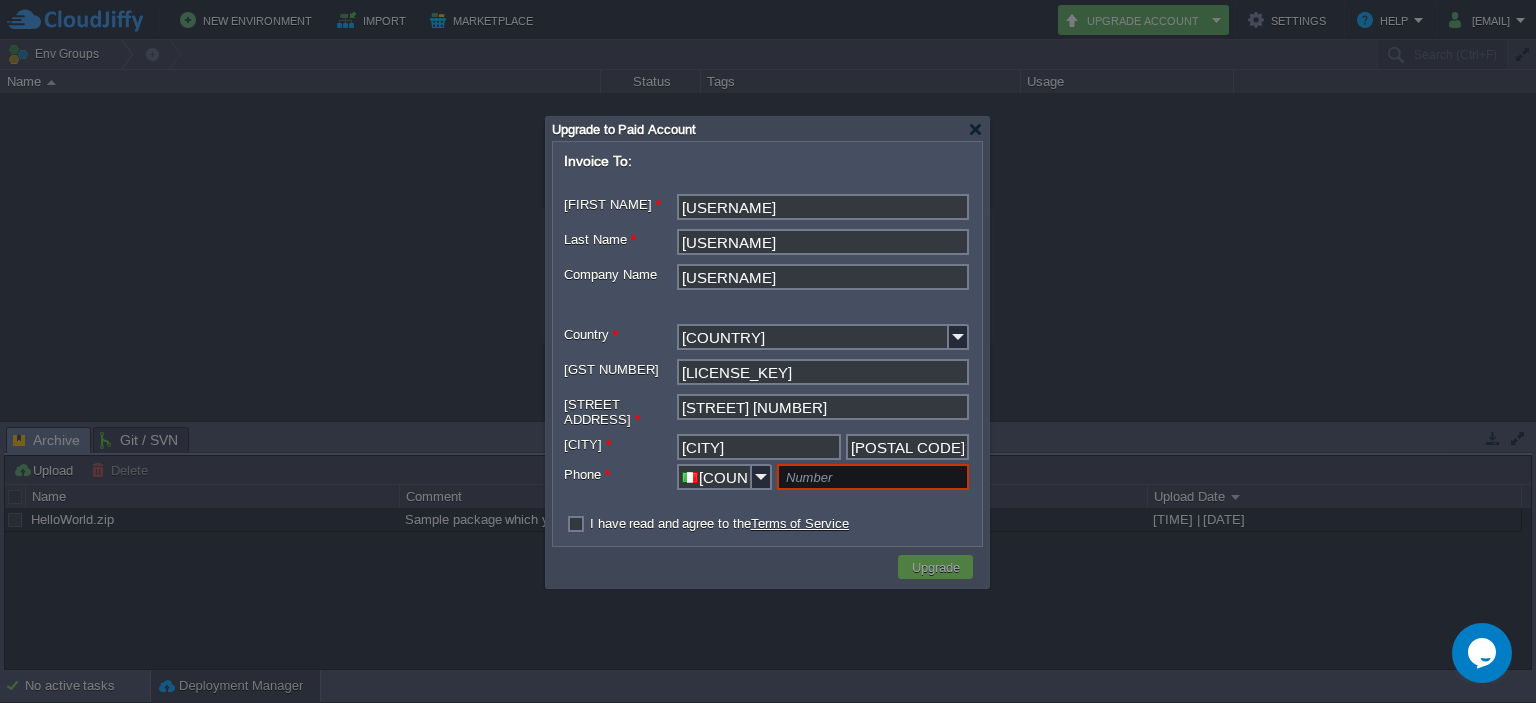 click at bounding box center [768, 351] 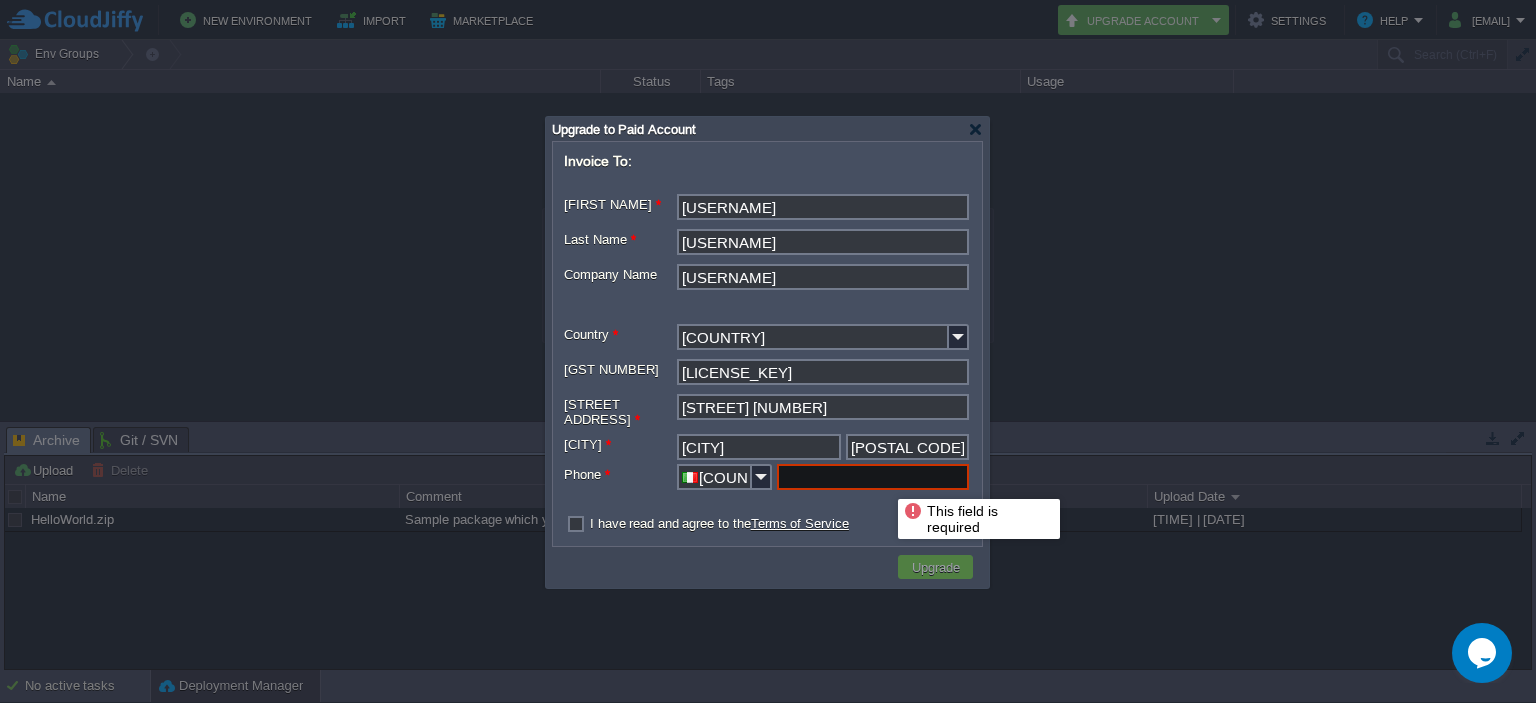 click at bounding box center (873, 477) 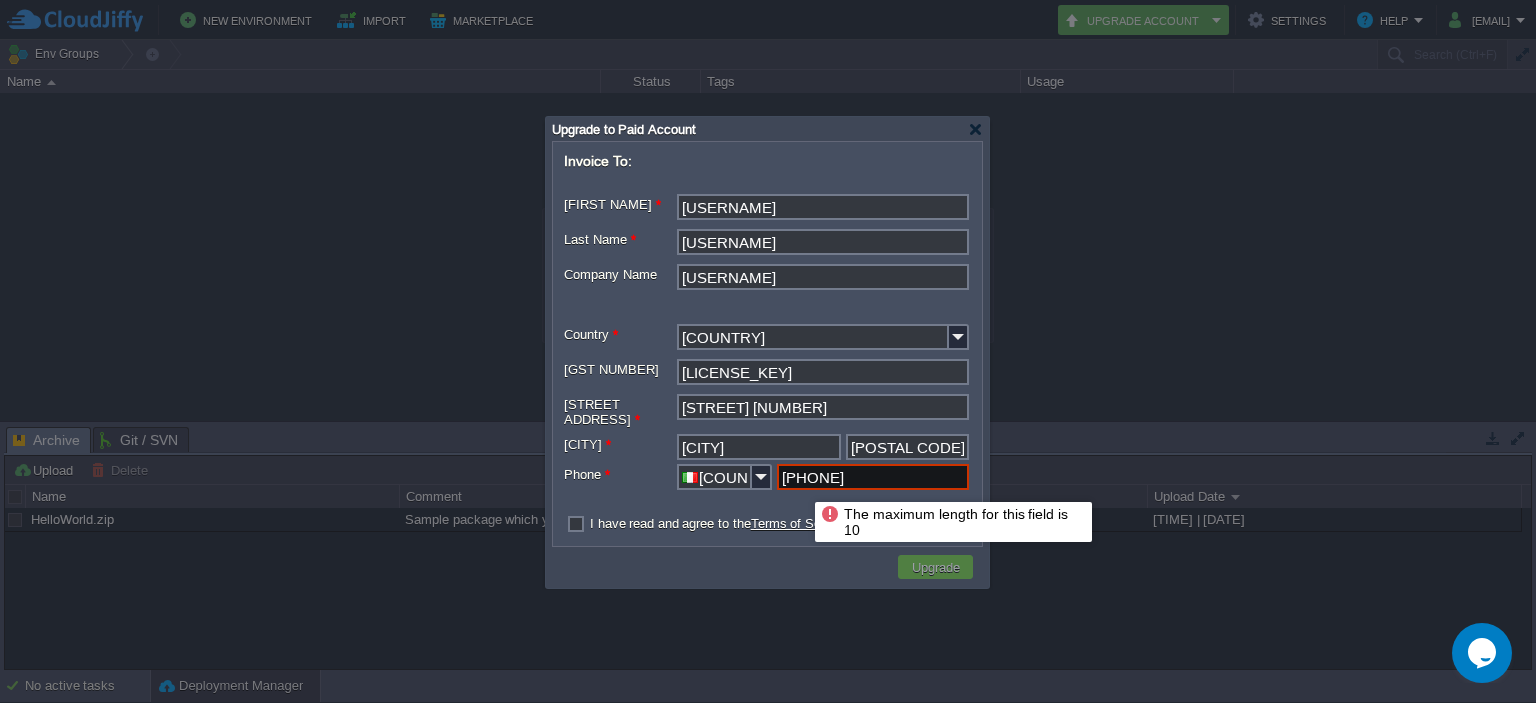 click on "[PHONE]" at bounding box center [873, 477] 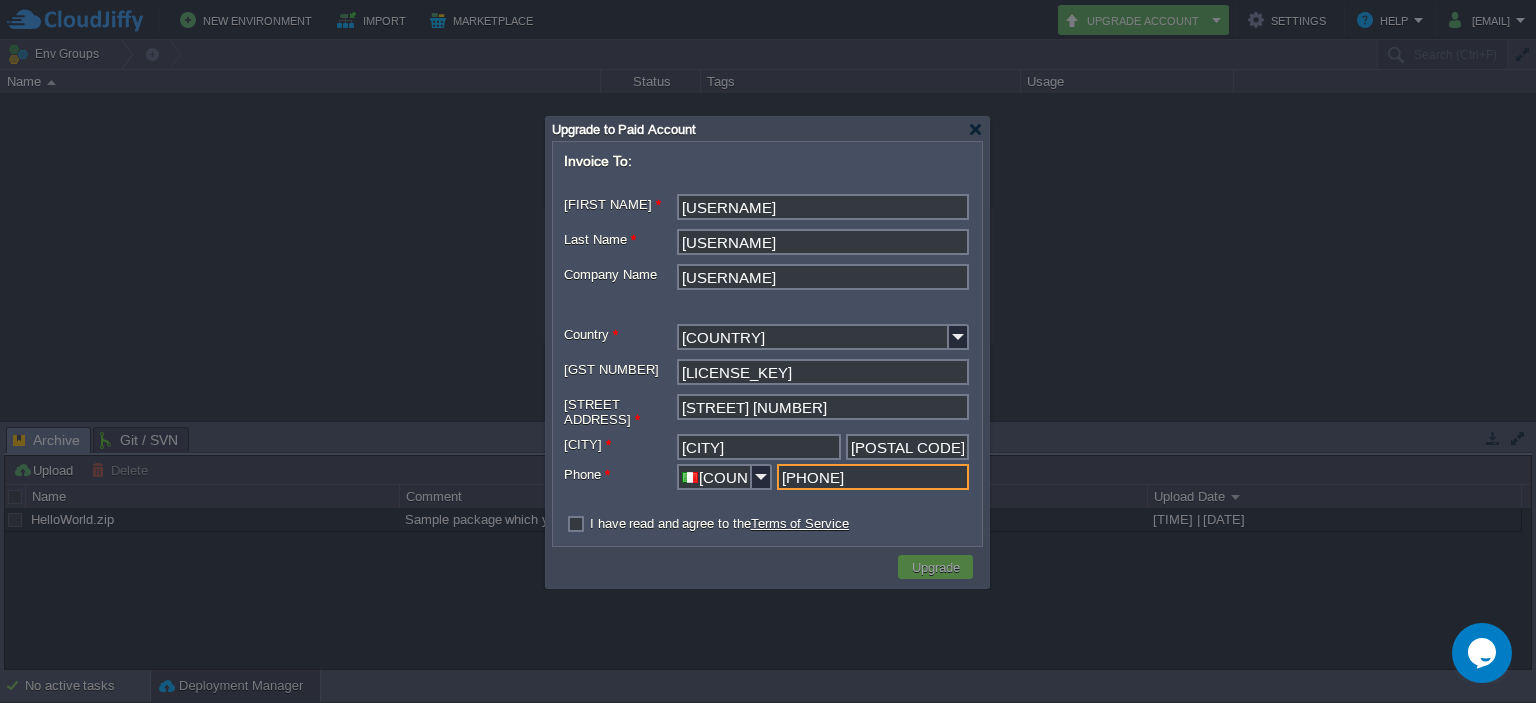 type on "[PHONE]" 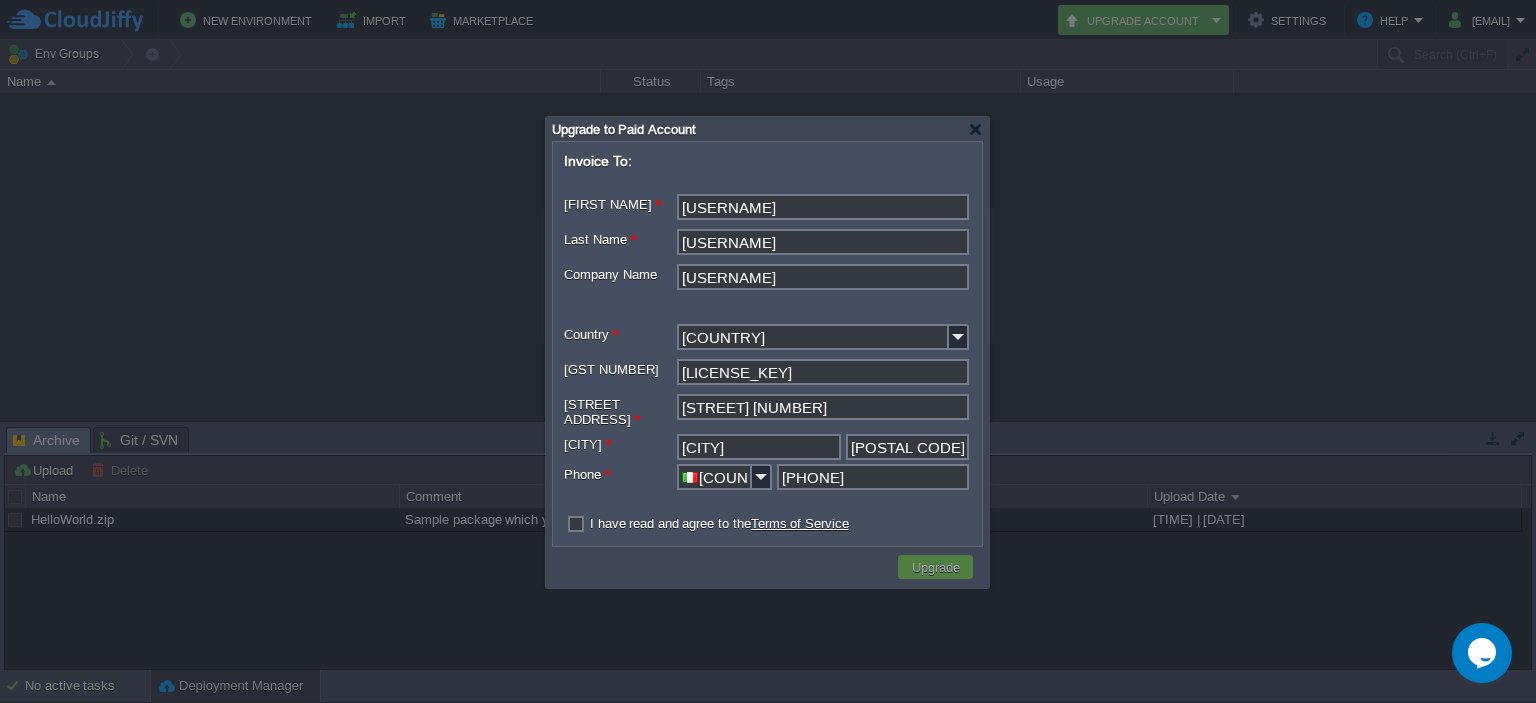 click on "I have read and agree to the  Terms of Service" at bounding box center [719, 523] 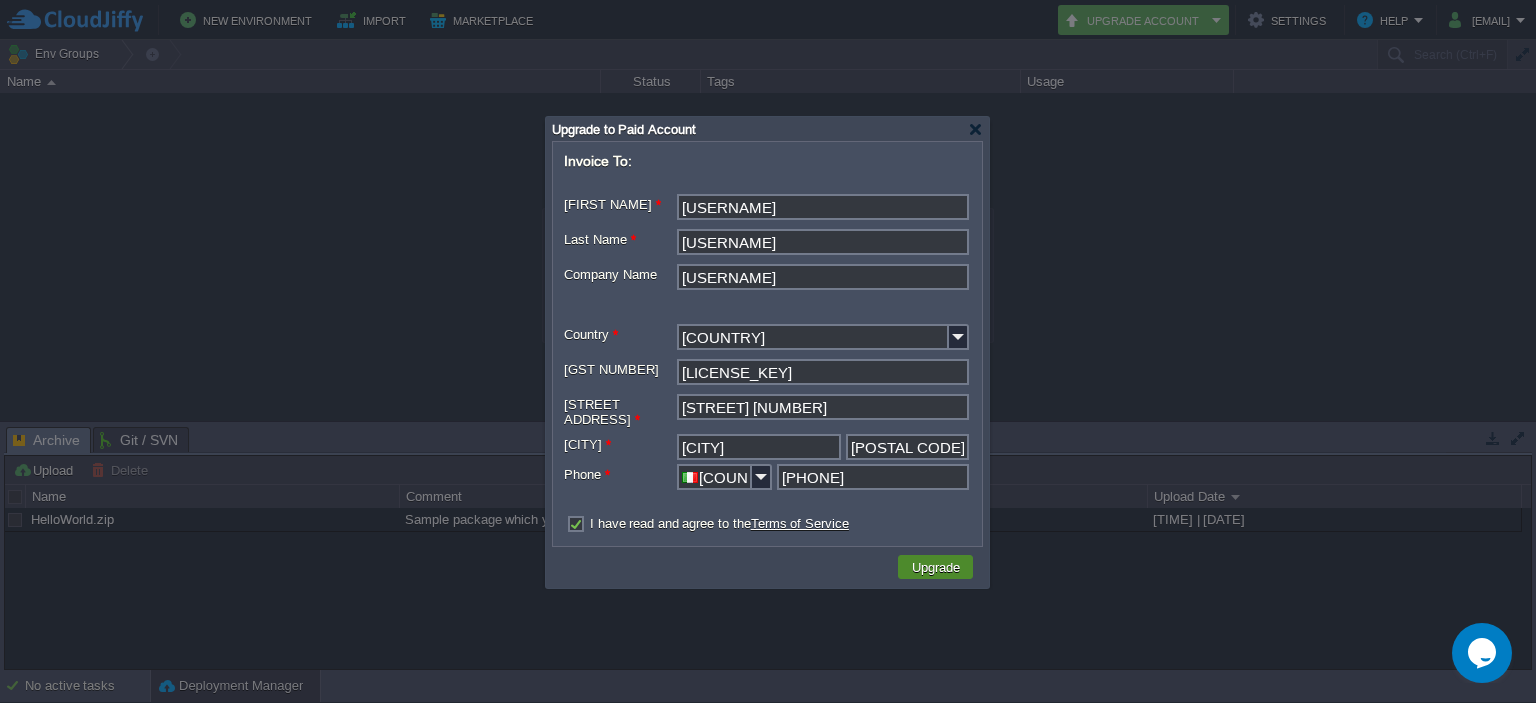 click on "Upgrade" at bounding box center [936, 567] 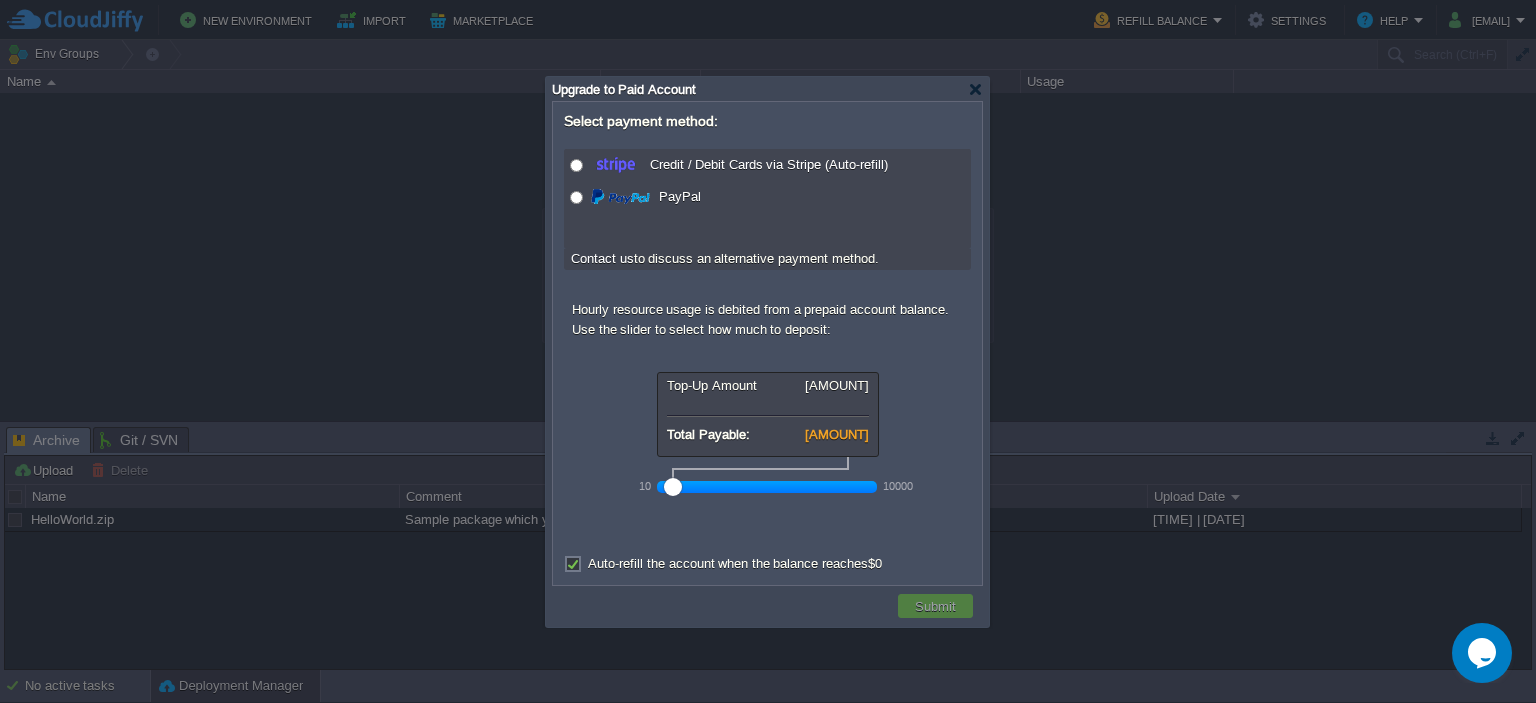 drag, startPoint x: 718, startPoint y: 491, endPoint x: 640, endPoint y: 498, distance: 78.31347 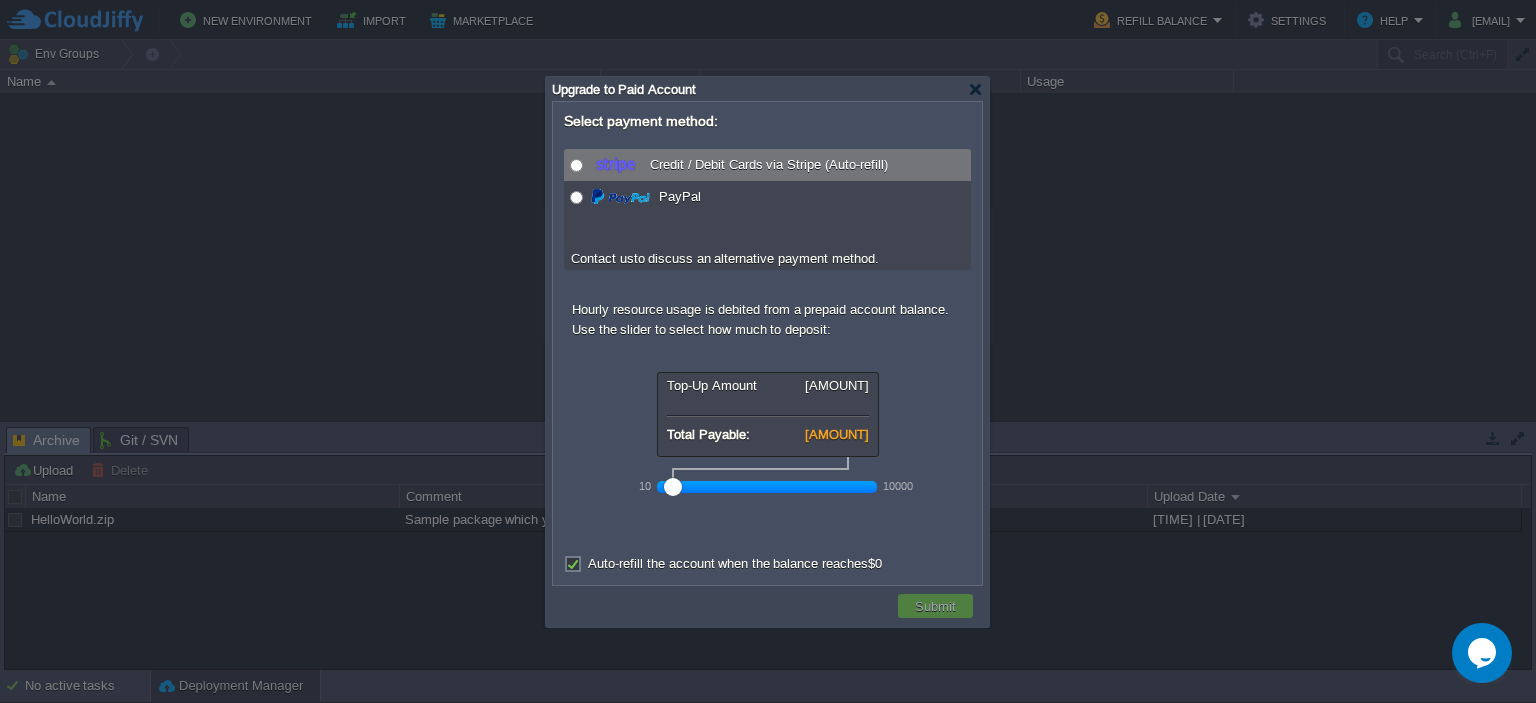 radio on "true" 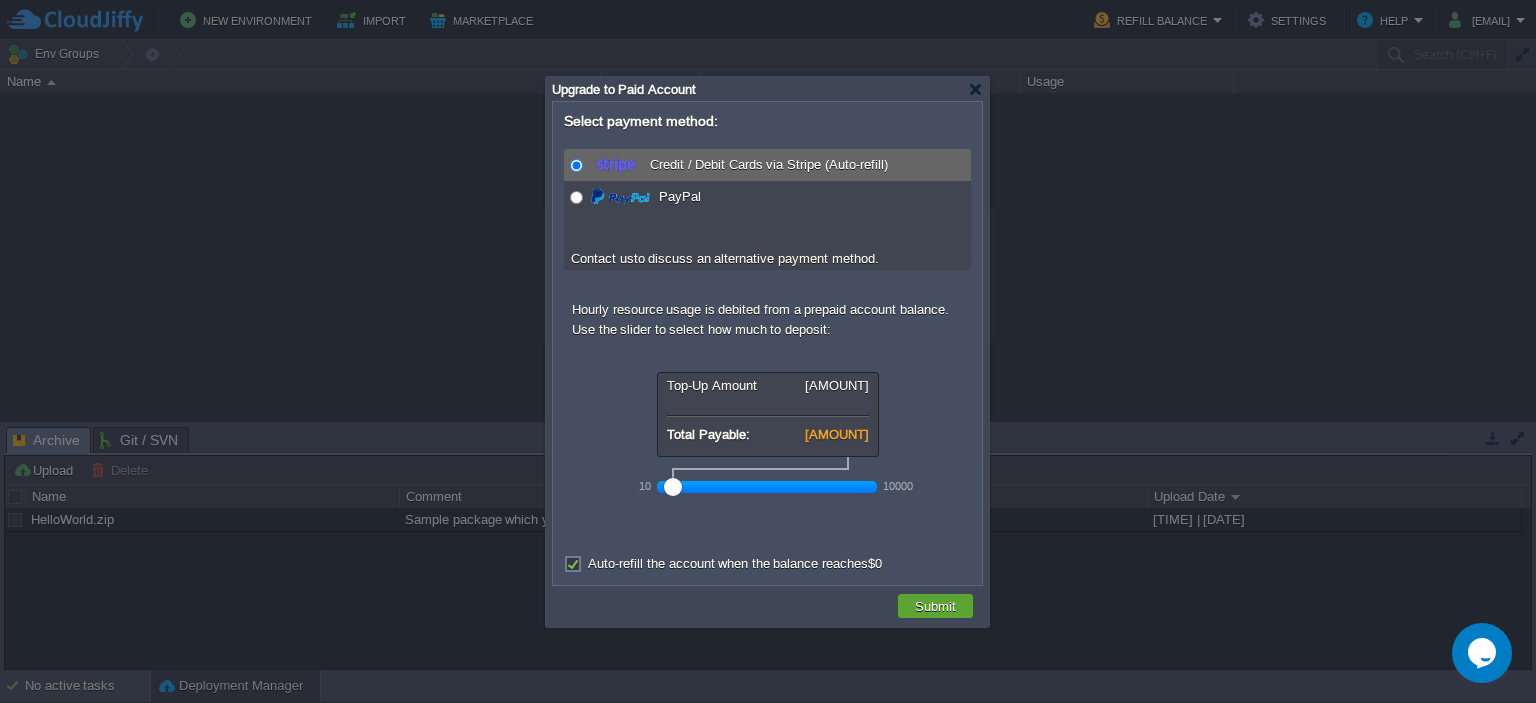 click at bounding box center [576, 165] 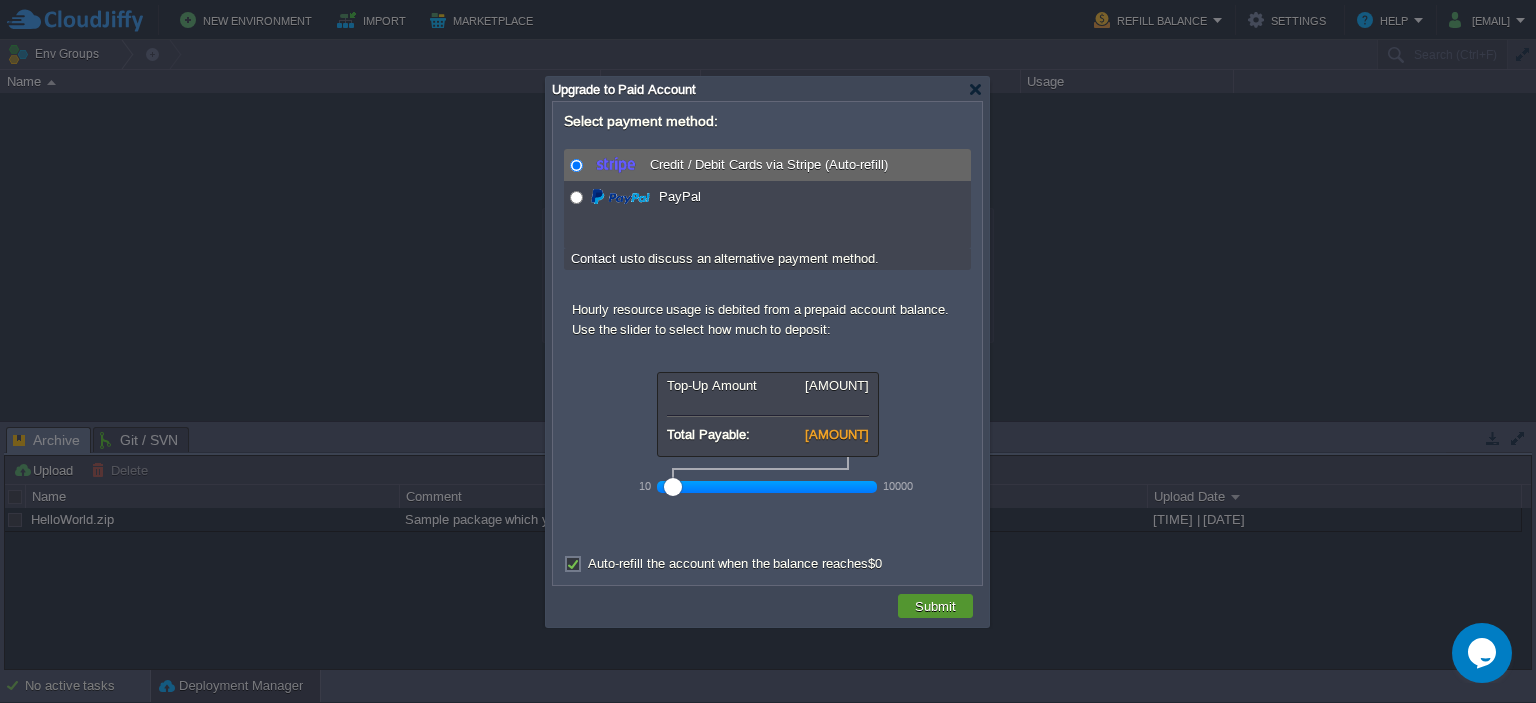 click on "Submit" at bounding box center (935, 606) 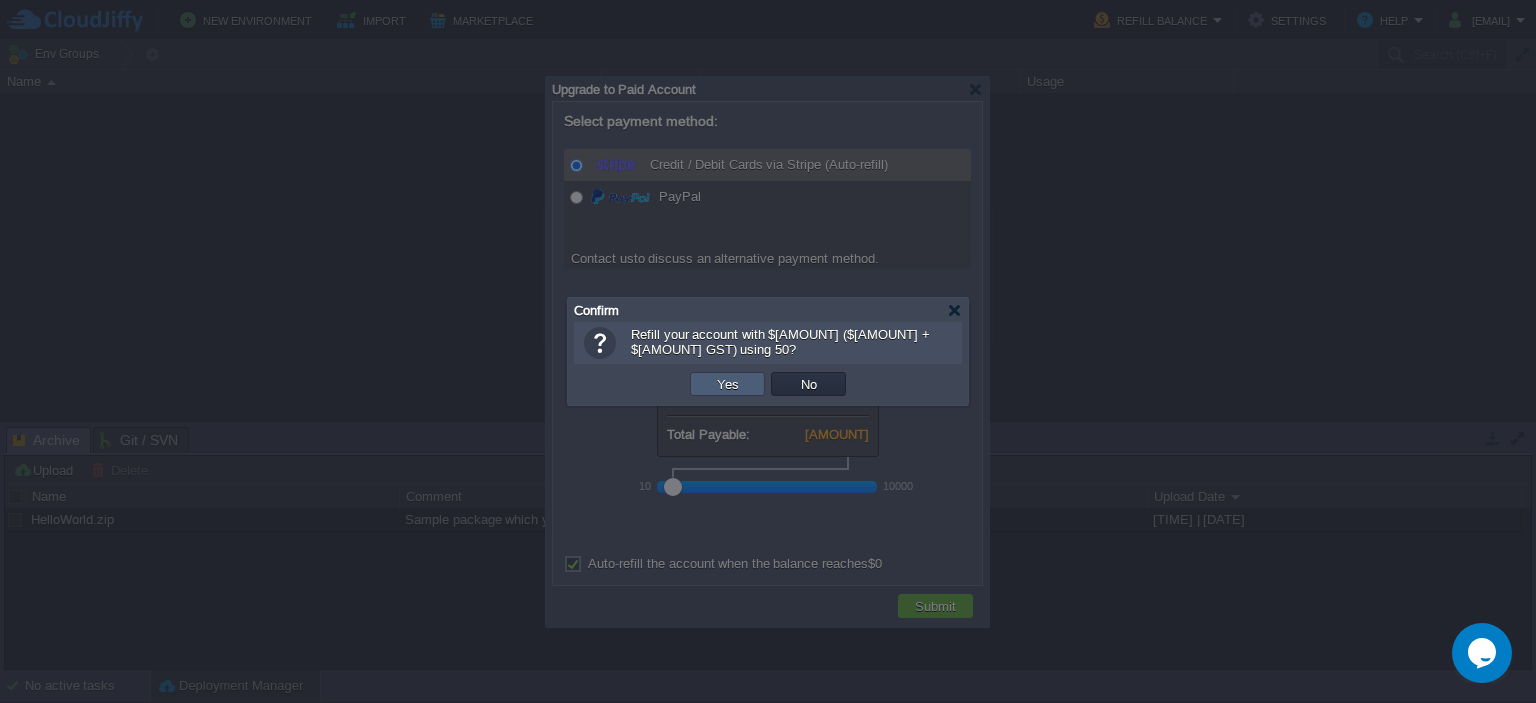 click on "Yes" at bounding box center [728, 384] 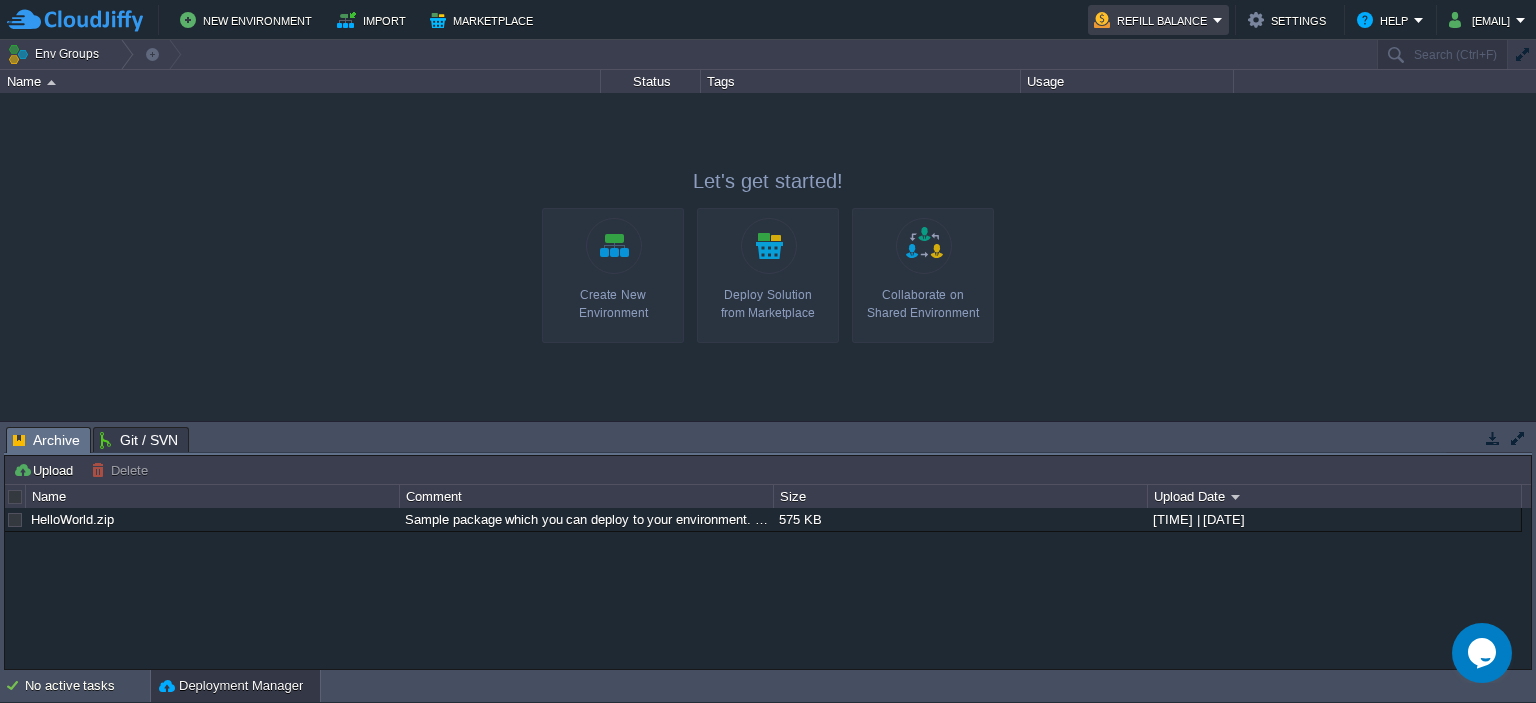 click on "Refill Balance" at bounding box center (1158, 20) 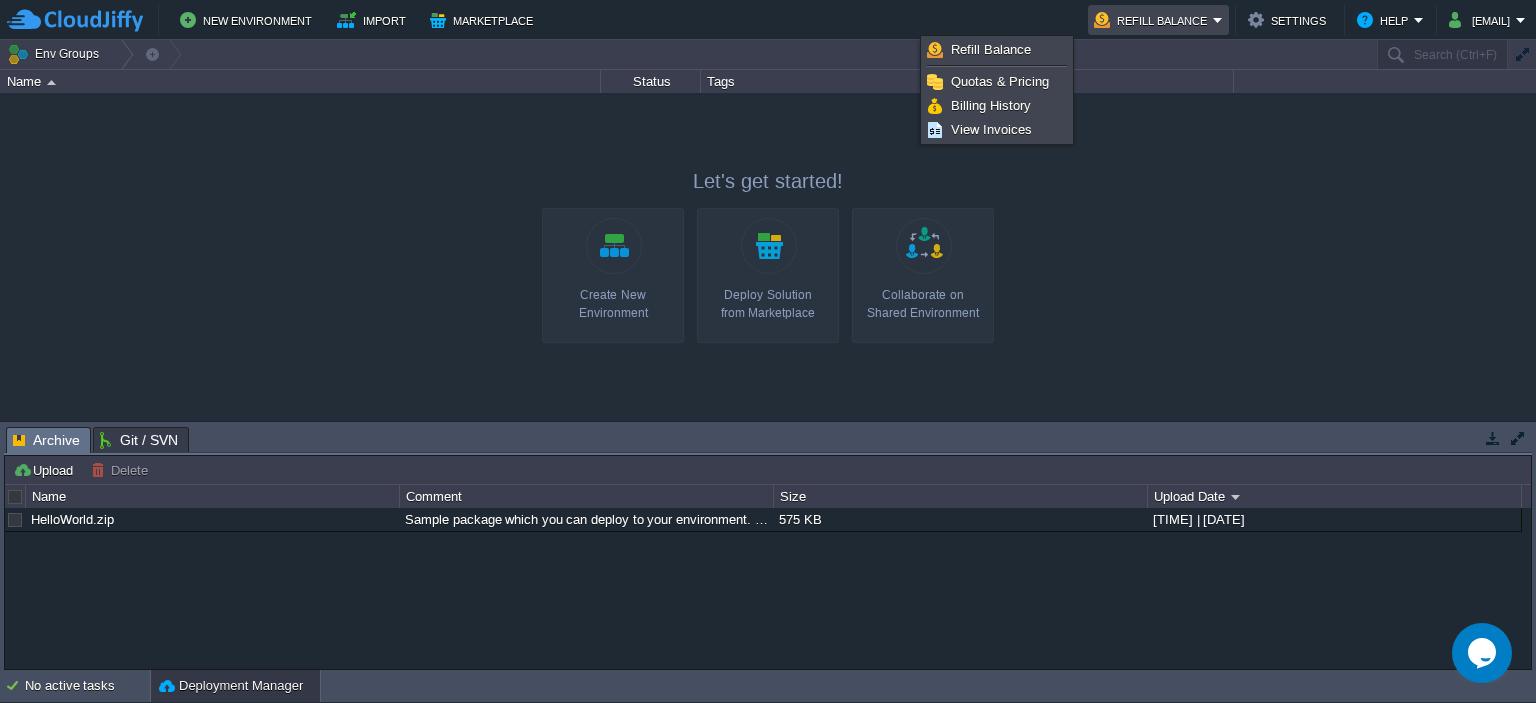click at bounding box center [768, 257] 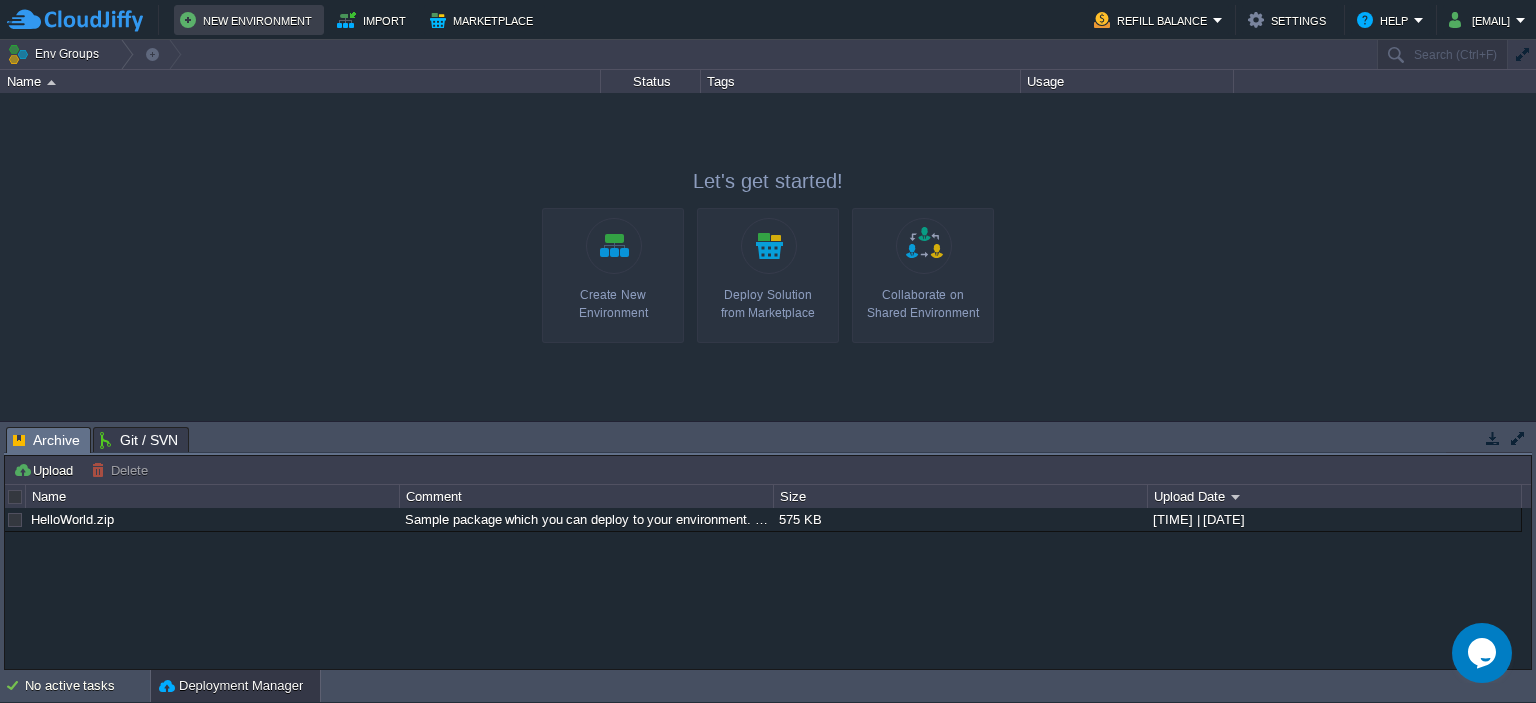 click on "New Environment" at bounding box center [249, 20] 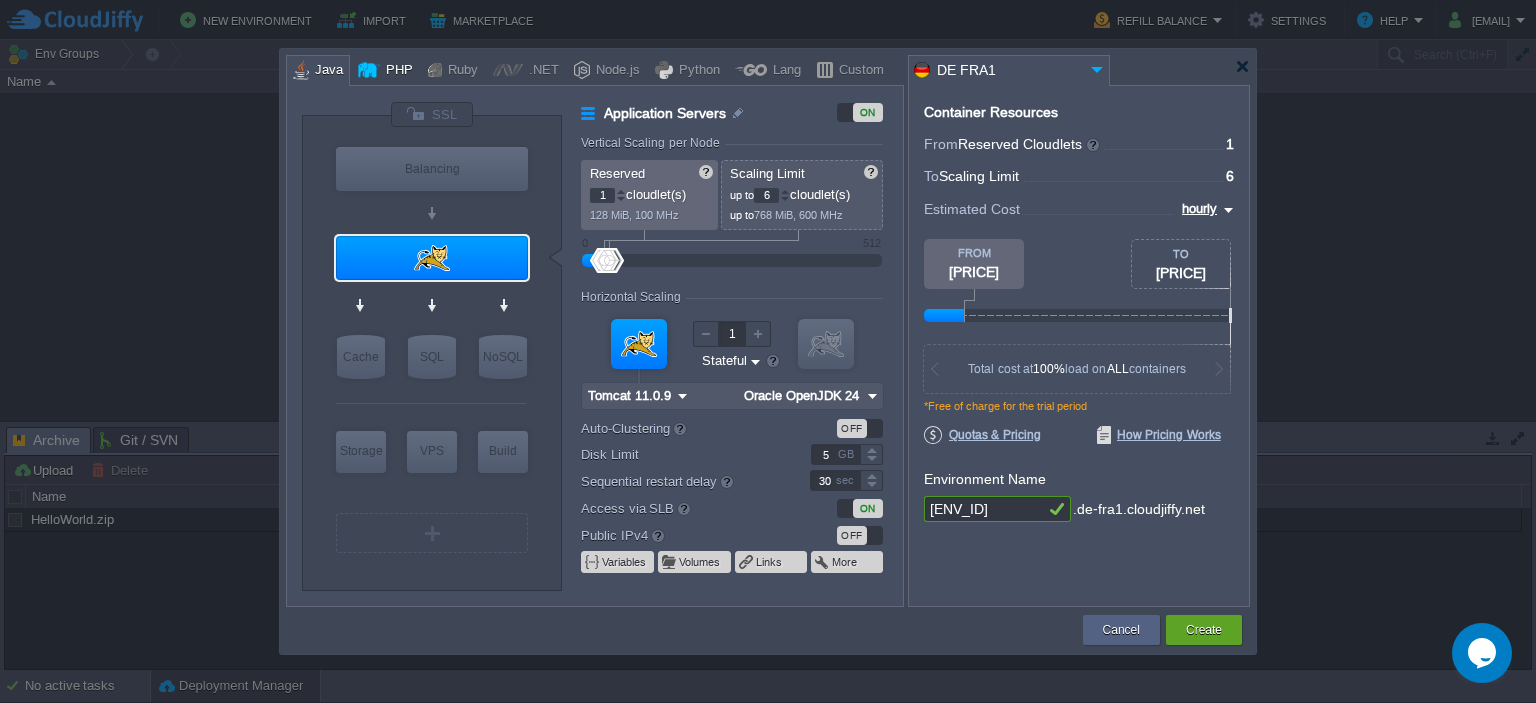 click on "PHP" at bounding box center (396, 71) 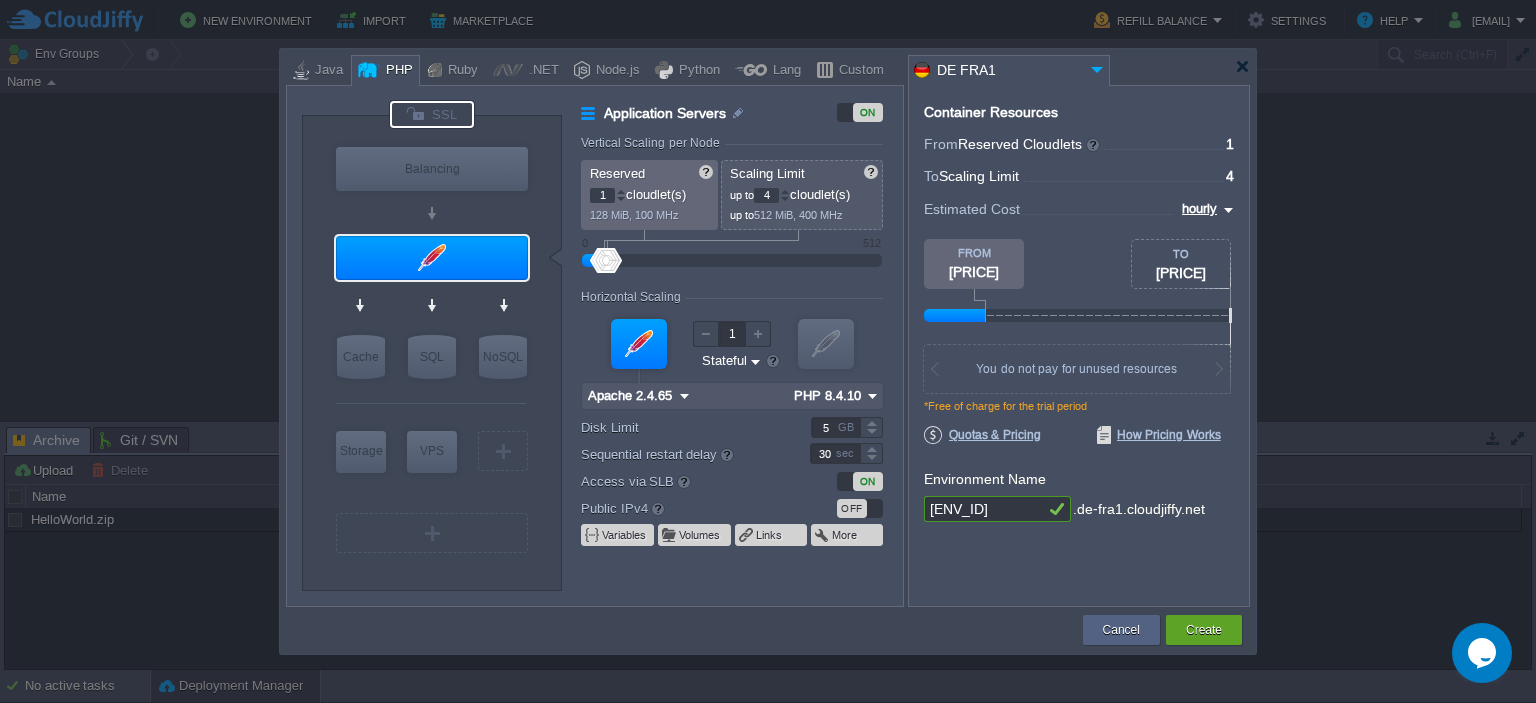 click at bounding box center [432, 114] 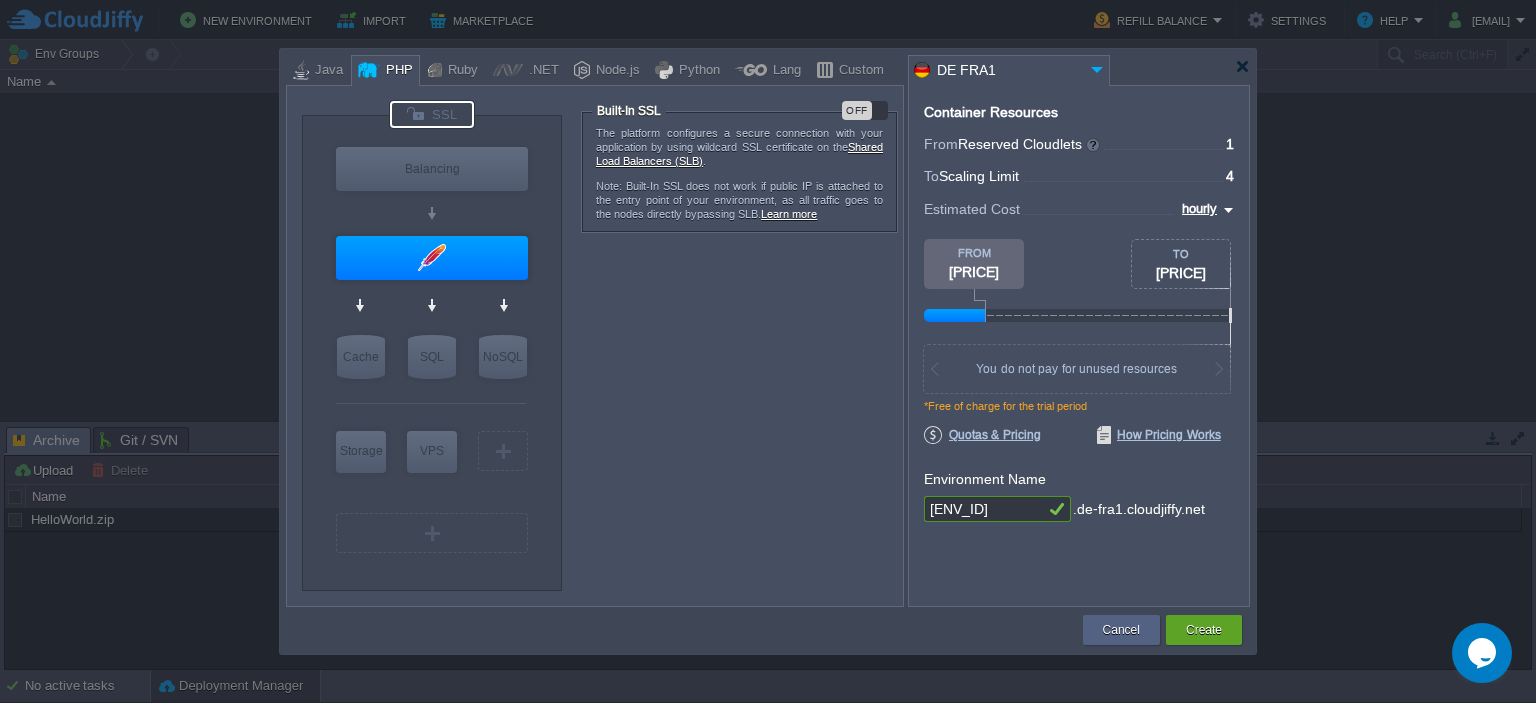 click on "OFF" at bounding box center [857, 110] 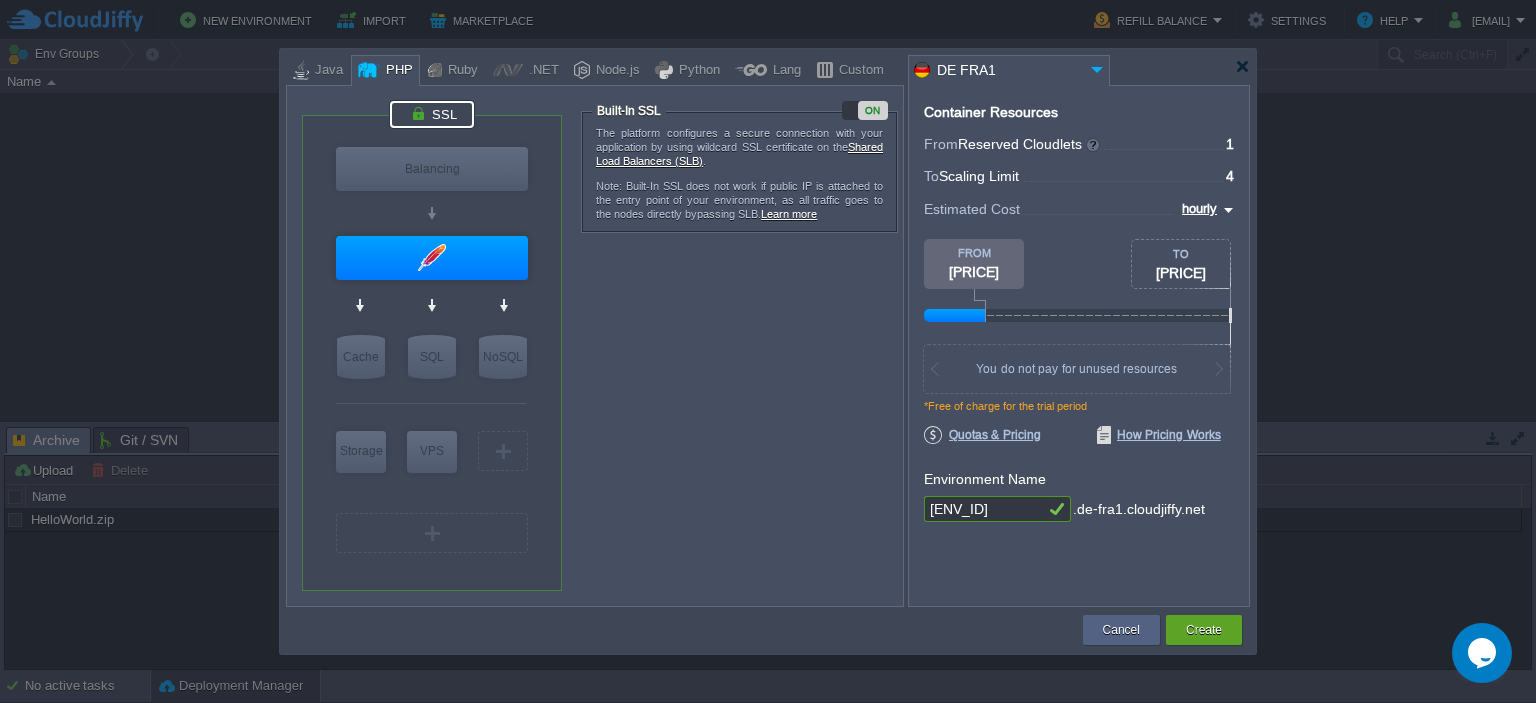 click on "[ENV_ID]" at bounding box center [984, 509] 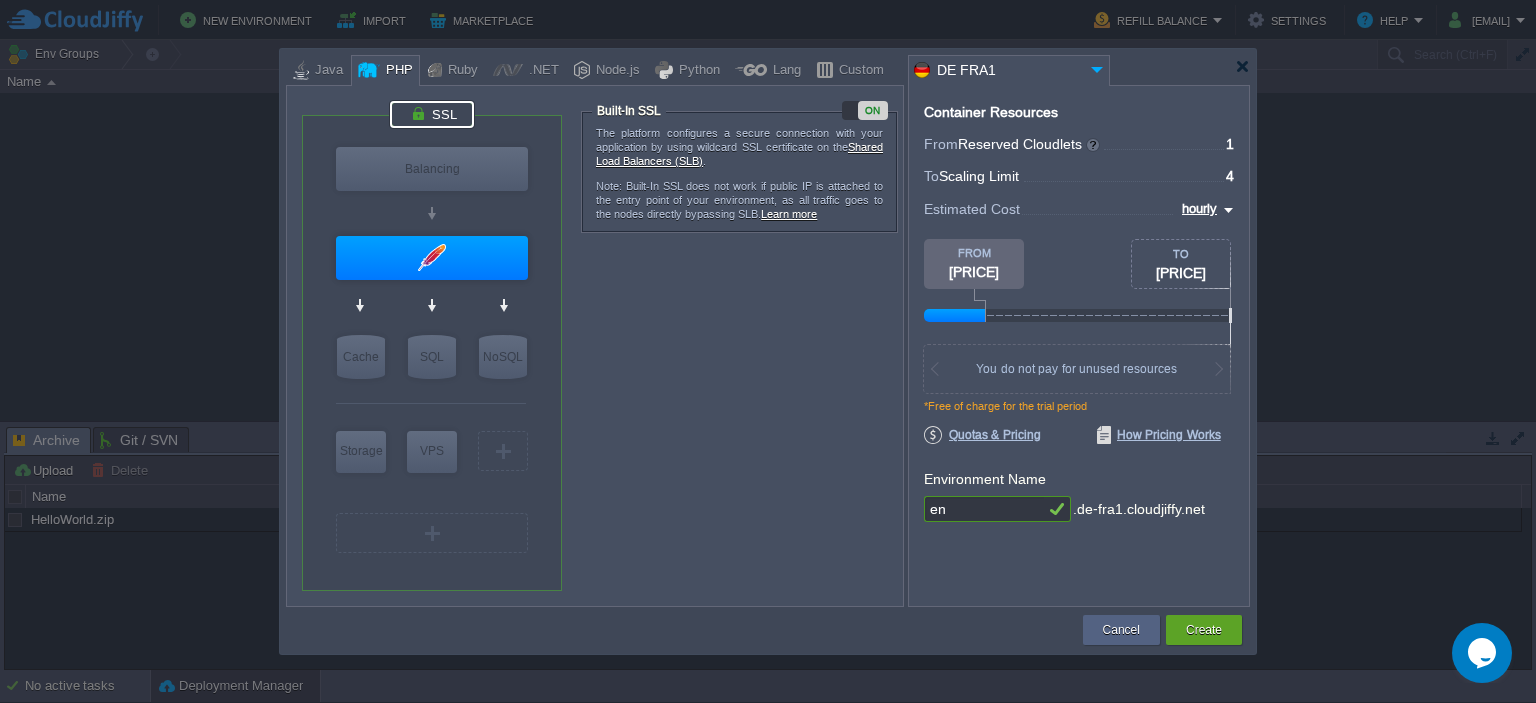 type on "e" 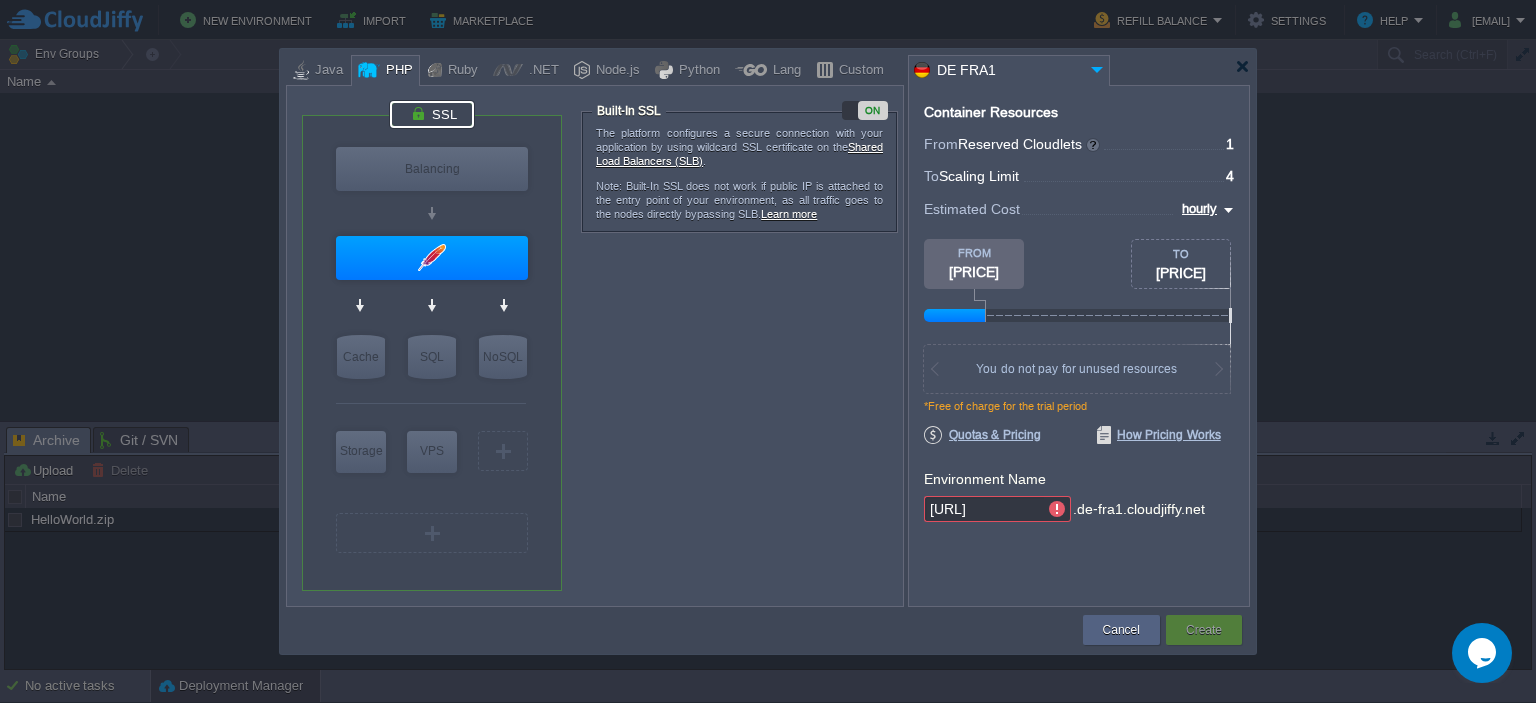 scroll, scrollTop: 0, scrollLeft: 105, axis: horizontal 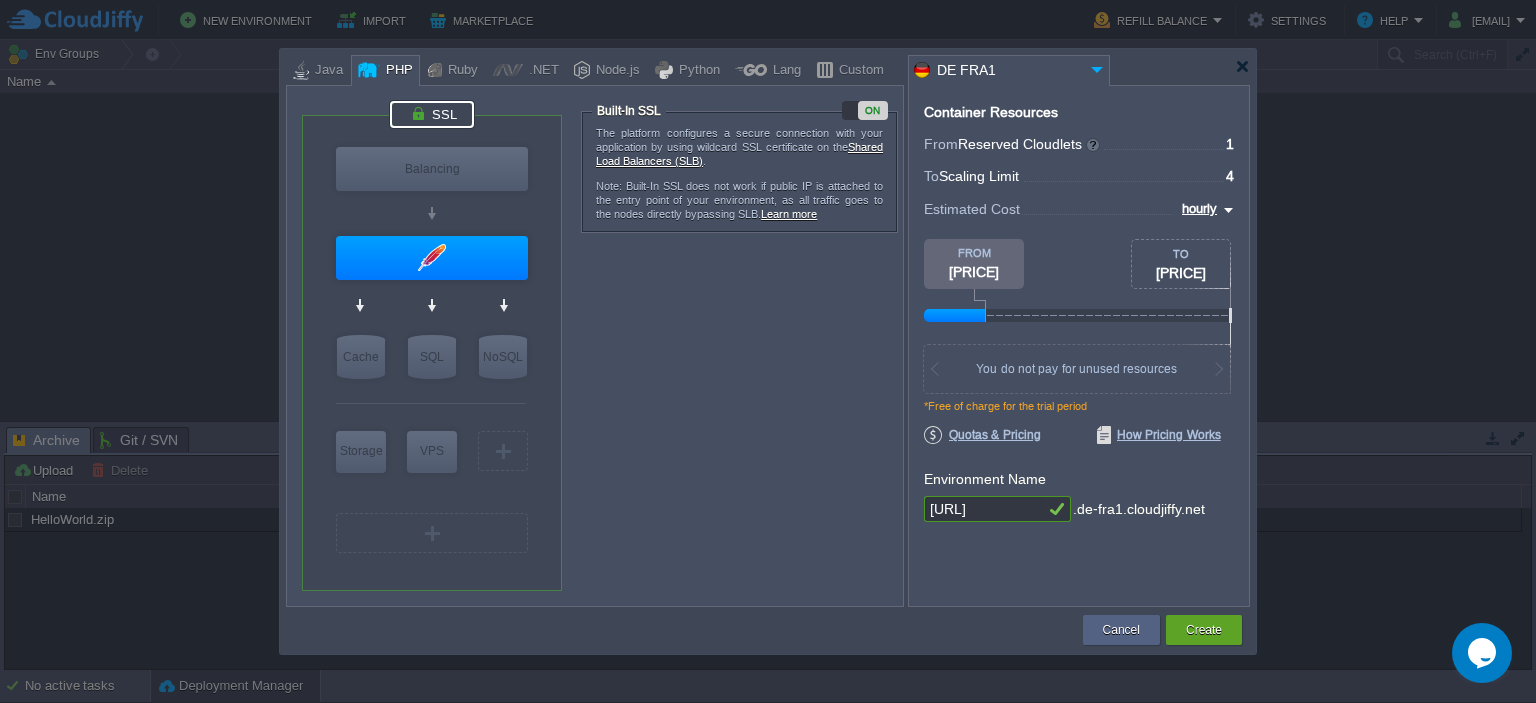 type on "[URL]" 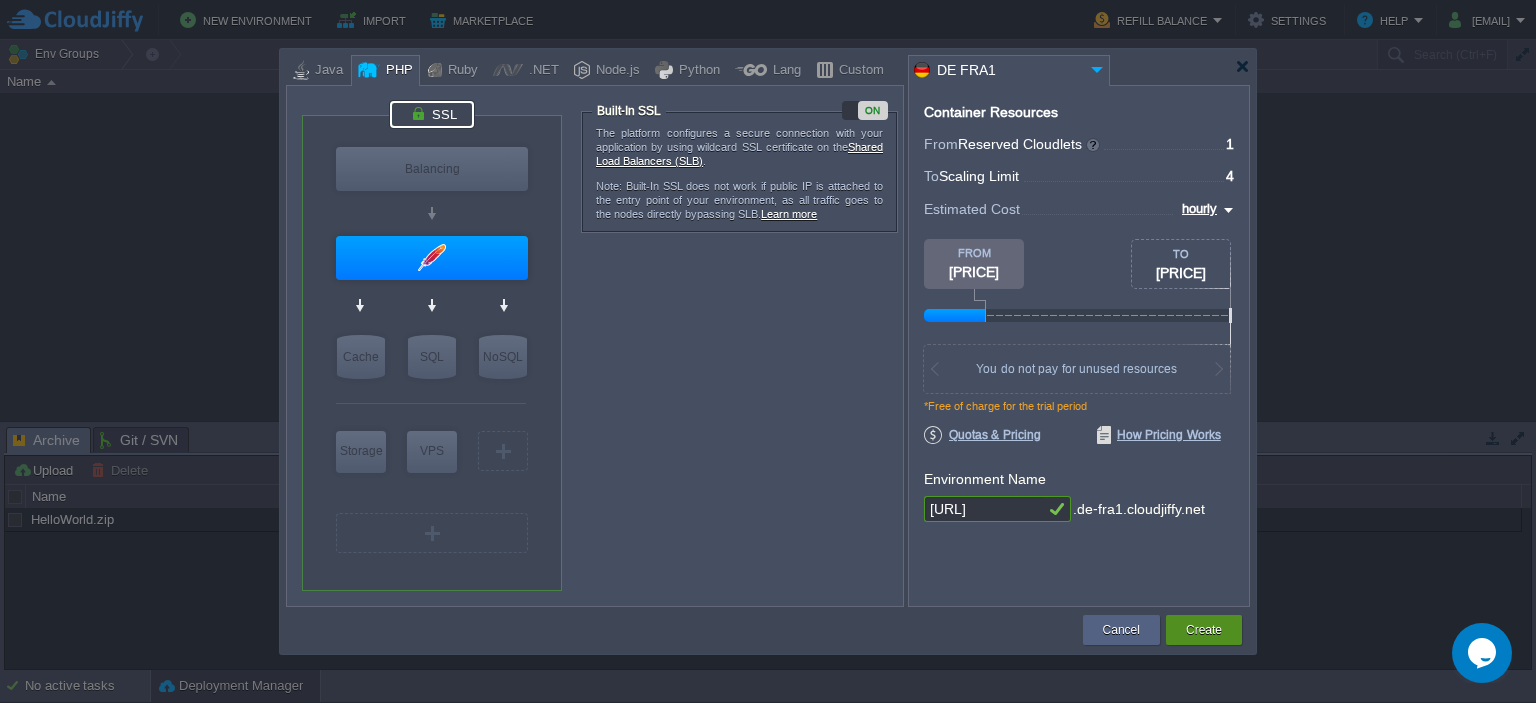 click on "Create" at bounding box center (1204, 630) 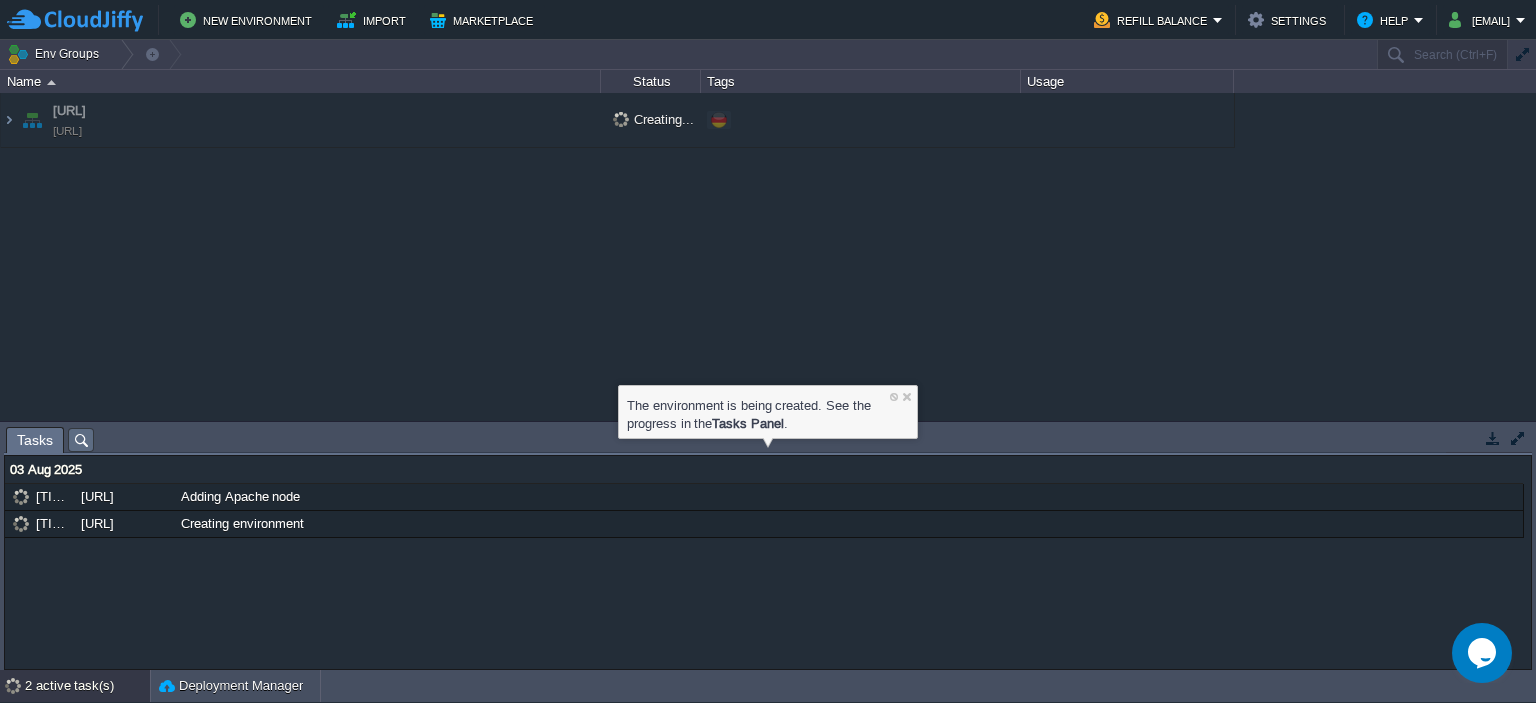 click on "[URL] [URL] Creating...                                 + Add to Env Group" at bounding box center [768, 257] 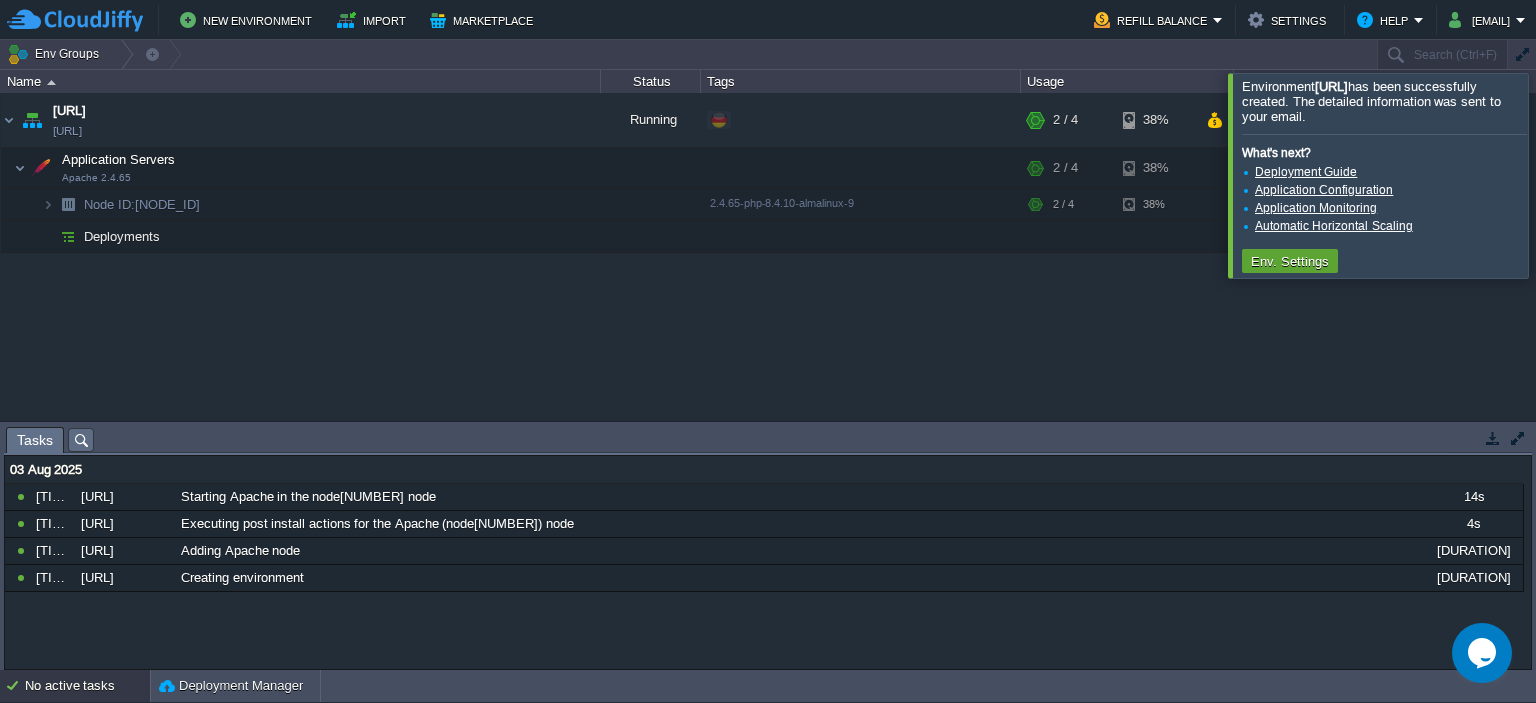 click at bounding box center (1560, 175) 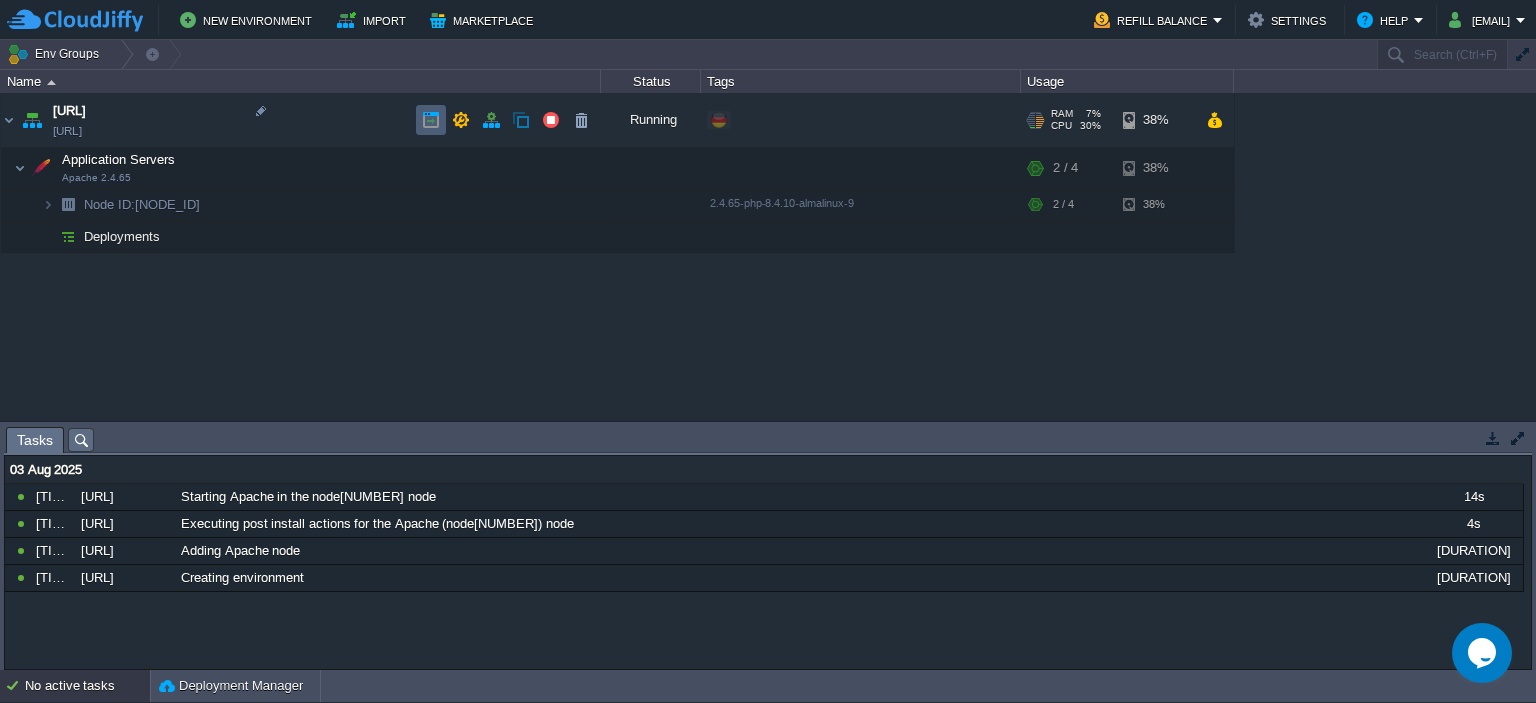 click at bounding box center (431, 120) 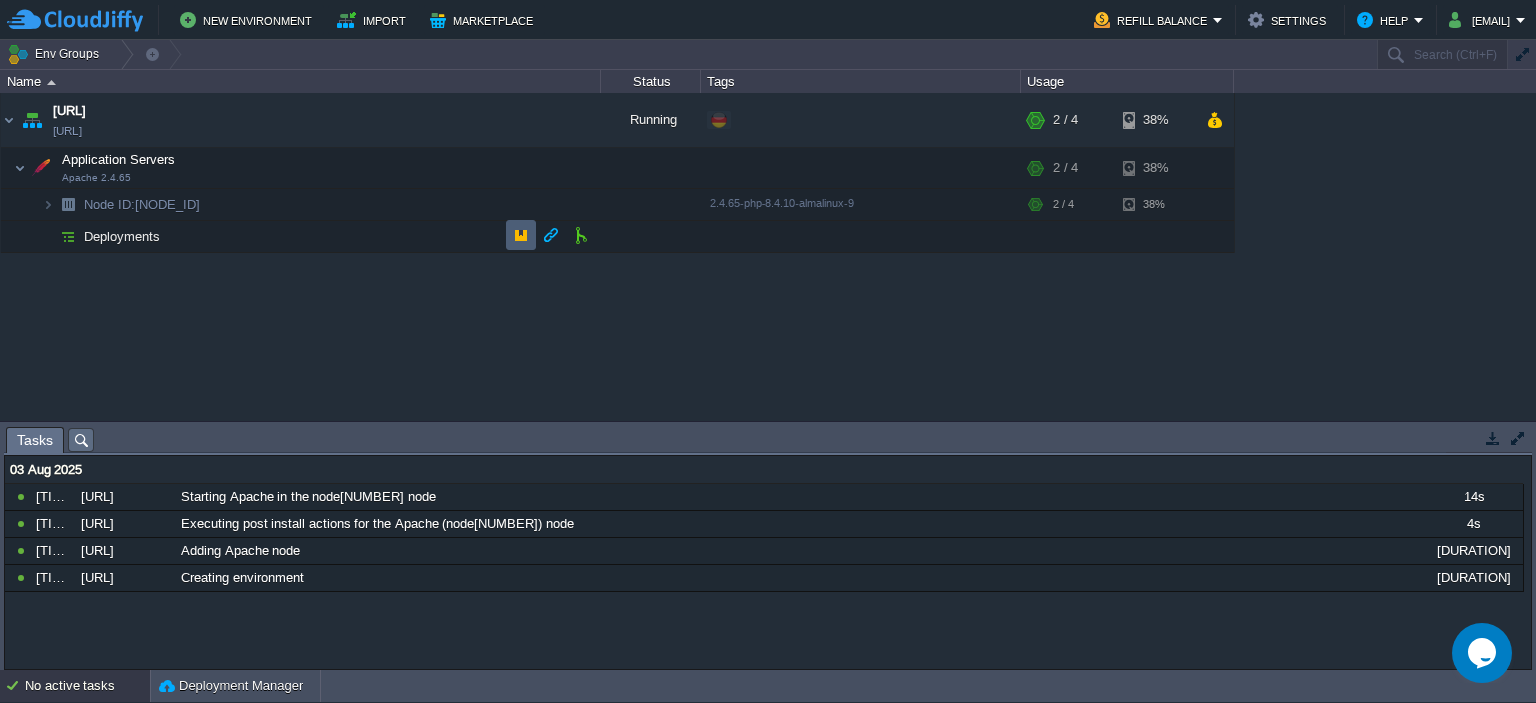 click at bounding box center [521, 235] 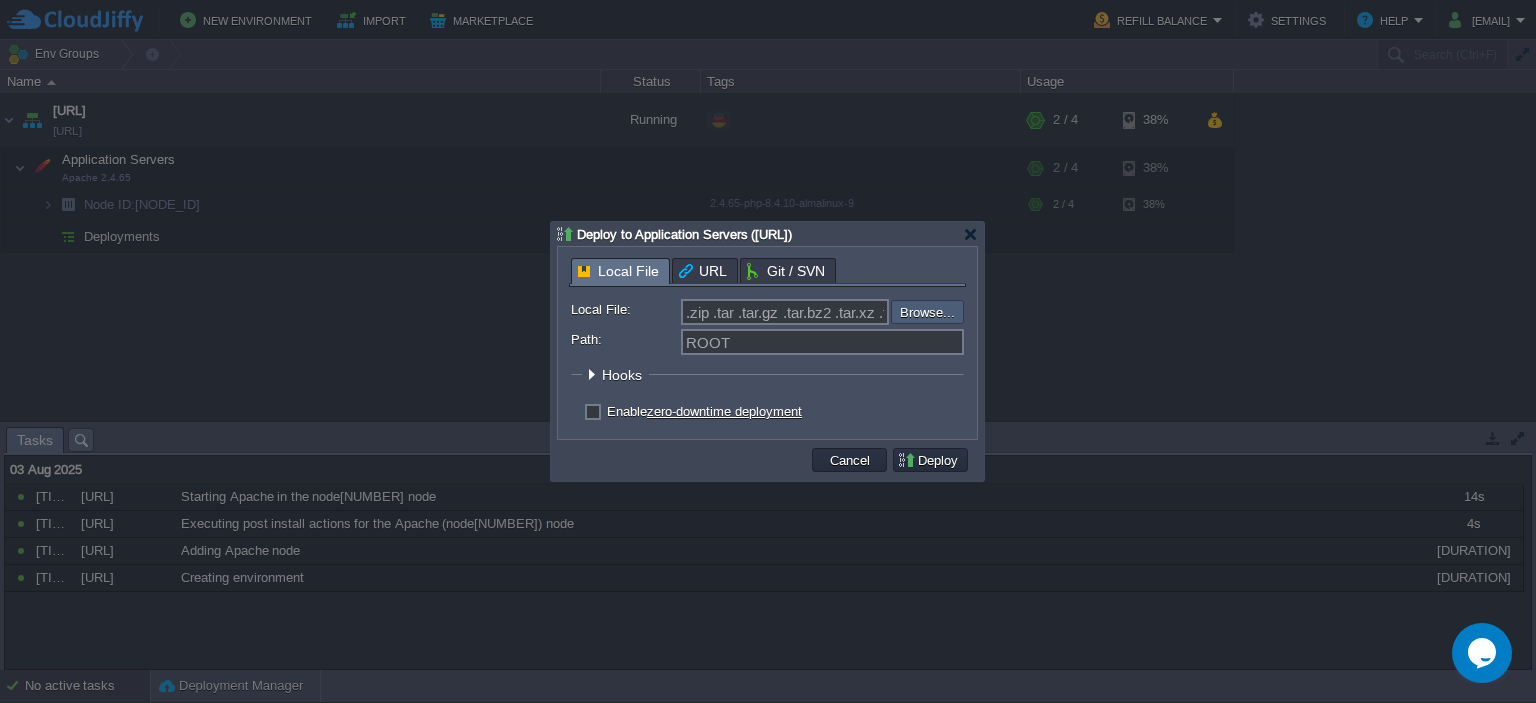 click at bounding box center (837, 312) 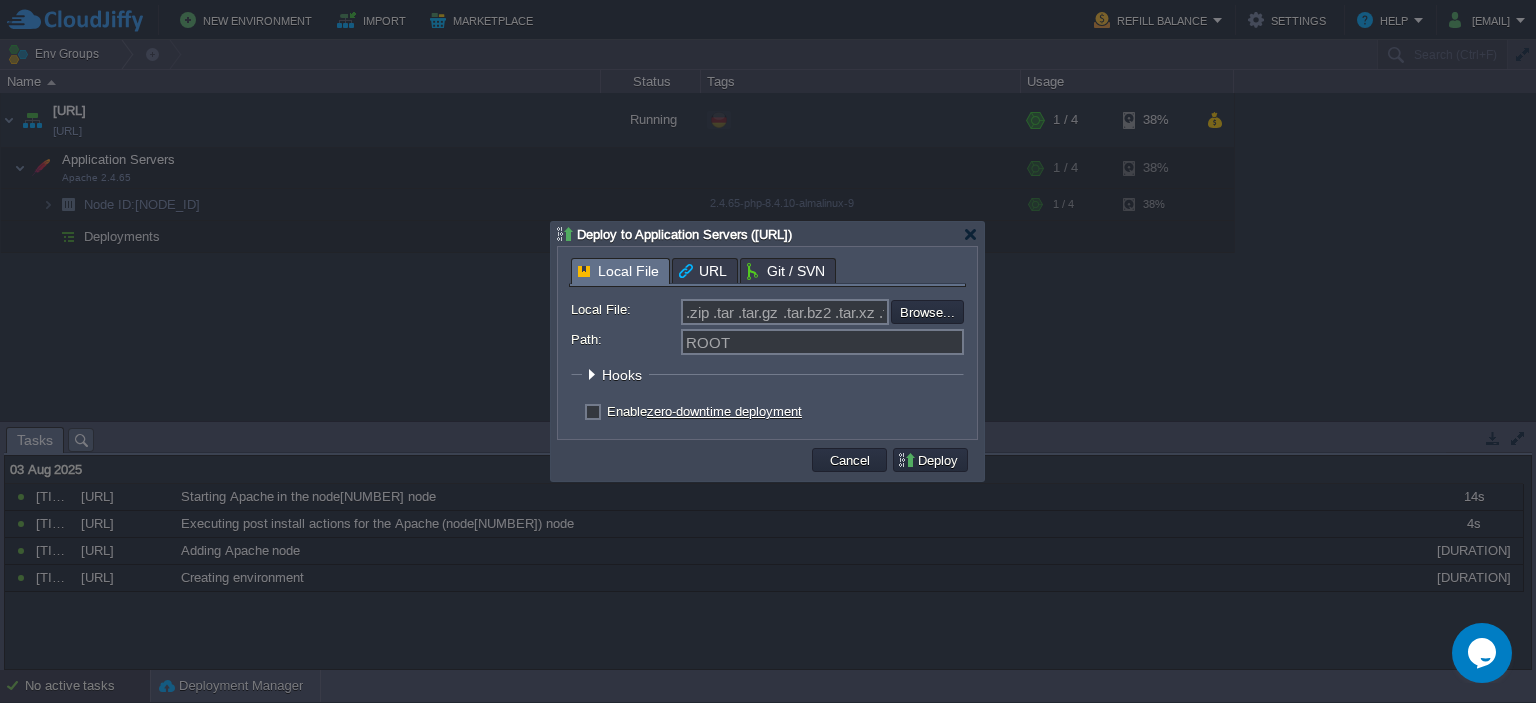 type on "C:\fakepath\[NAME] [NUMBER] .zip" 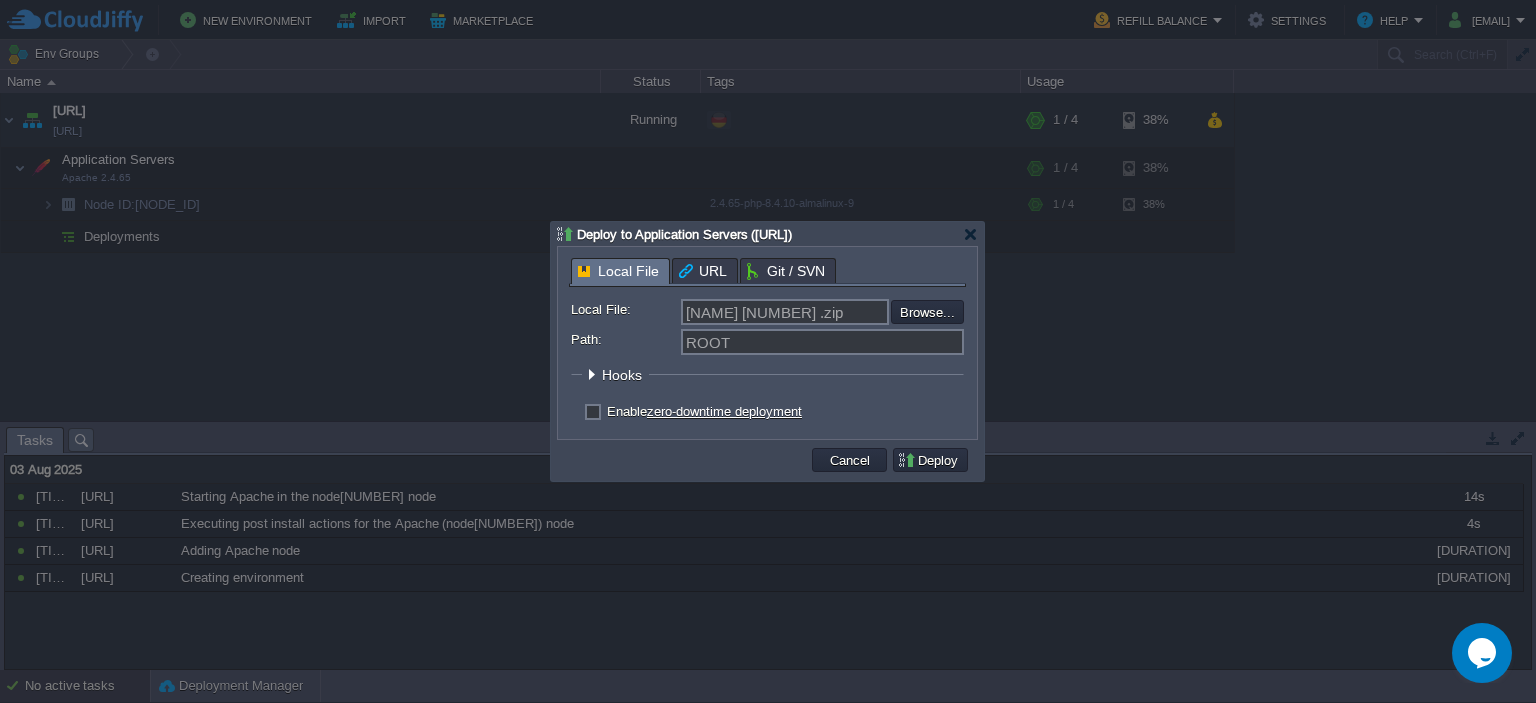 click on "Enable  zero-downtime deployment" at bounding box center [704, 411] 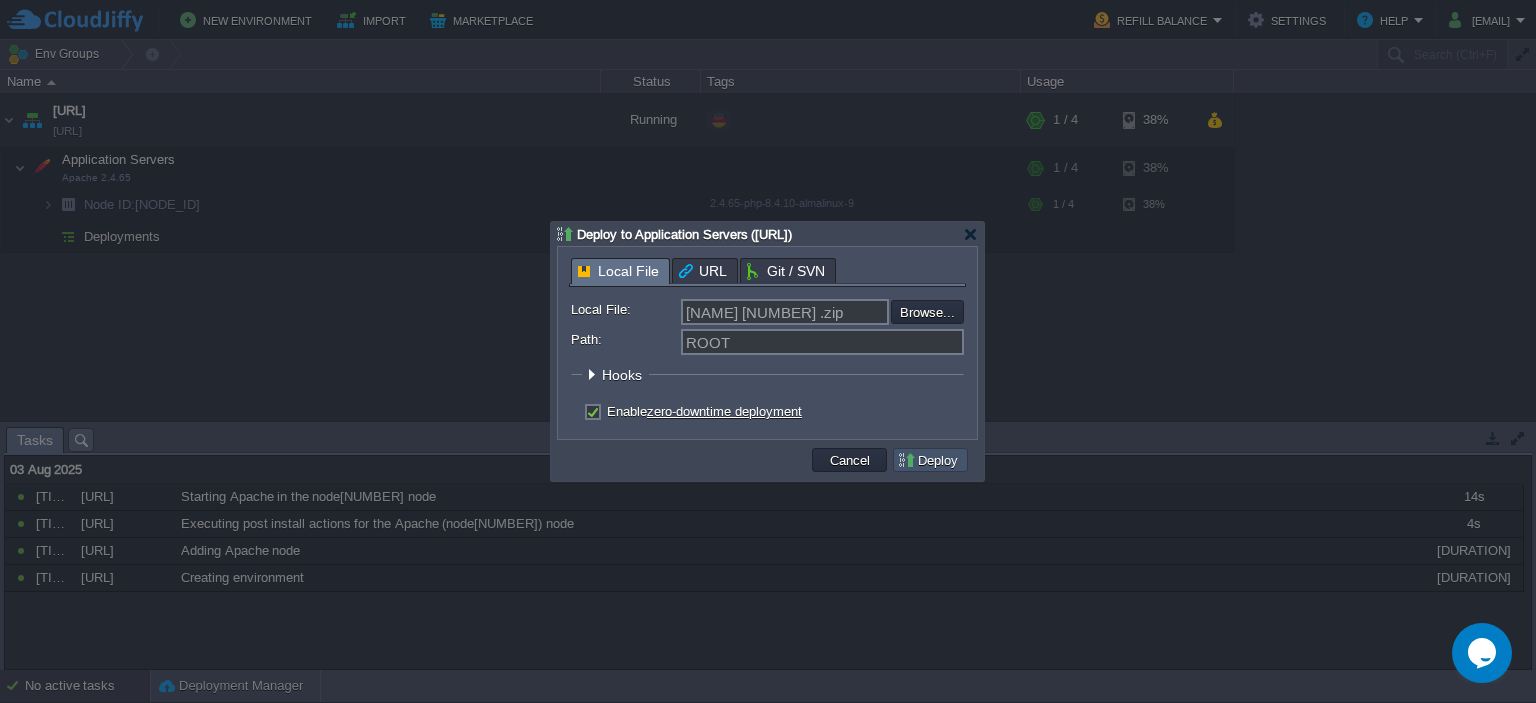 click on "Deploy" at bounding box center (930, 460) 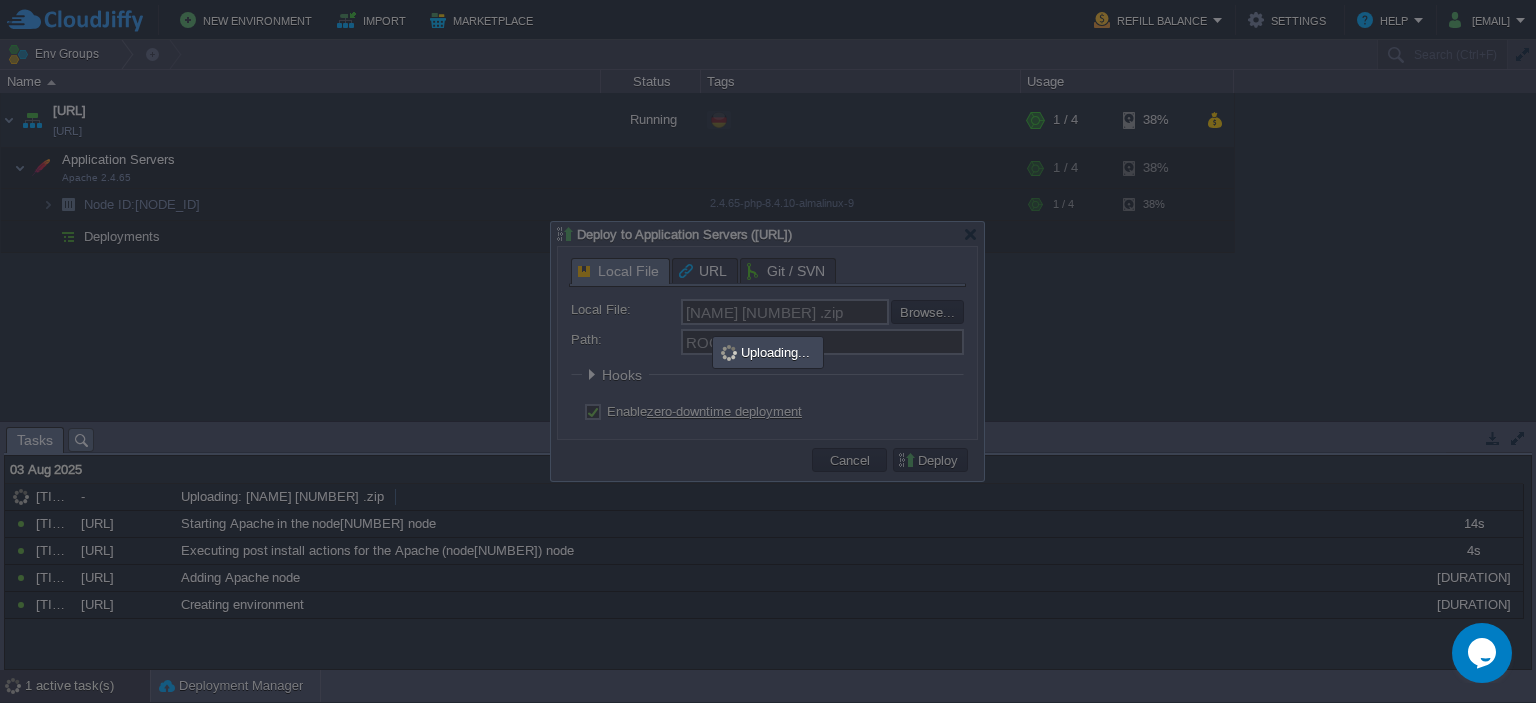 scroll, scrollTop: 0, scrollLeft: 0, axis: both 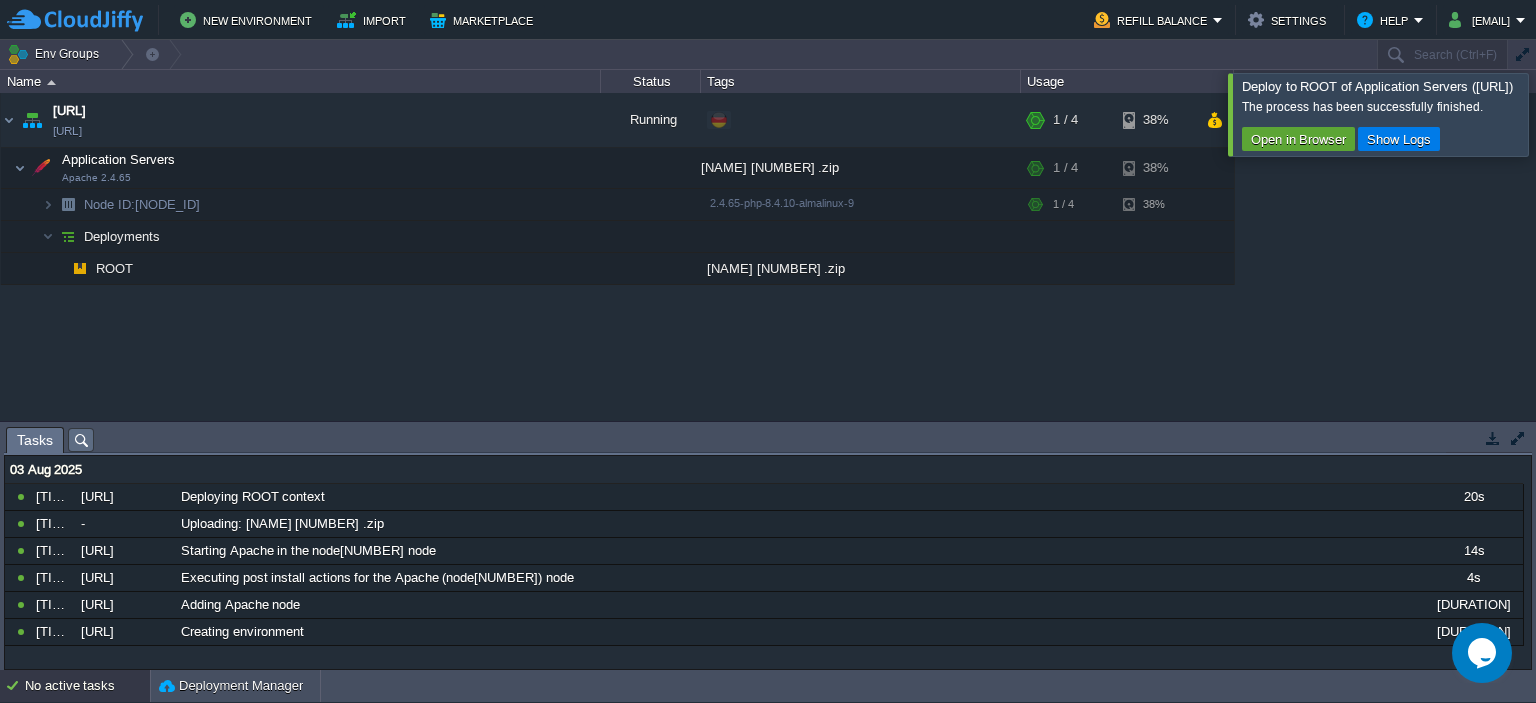 click at bounding box center [1560, 114] 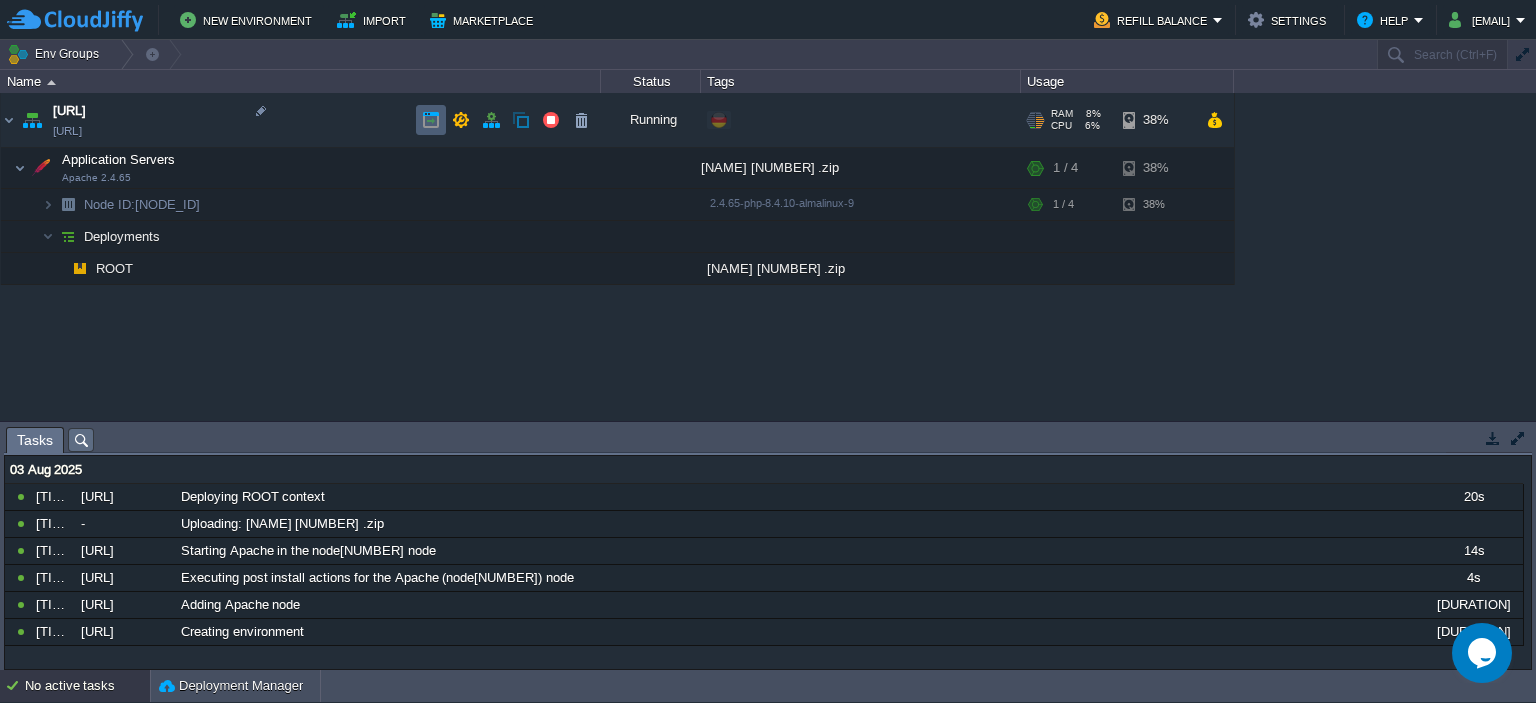 click at bounding box center [431, 120] 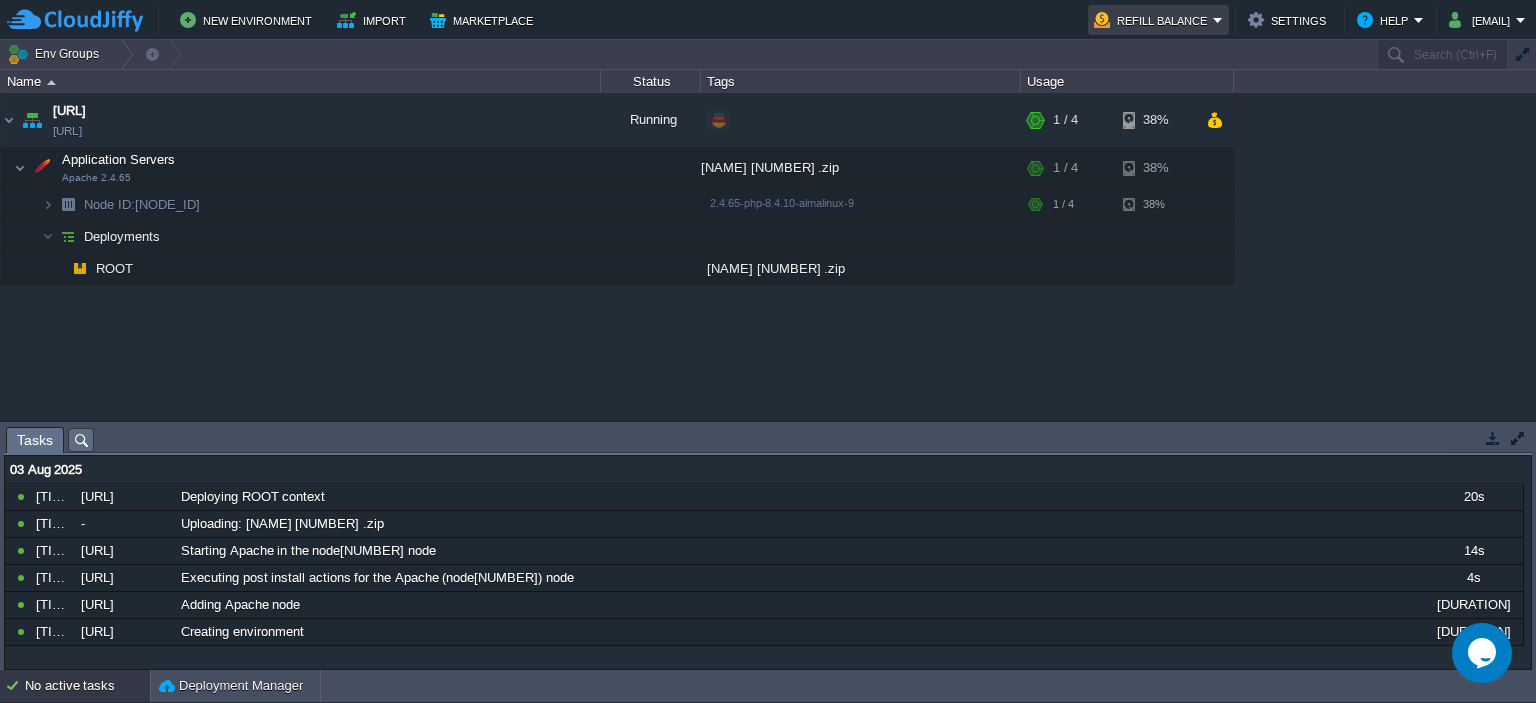 click on "Refill Balance" at bounding box center (1153, 20) 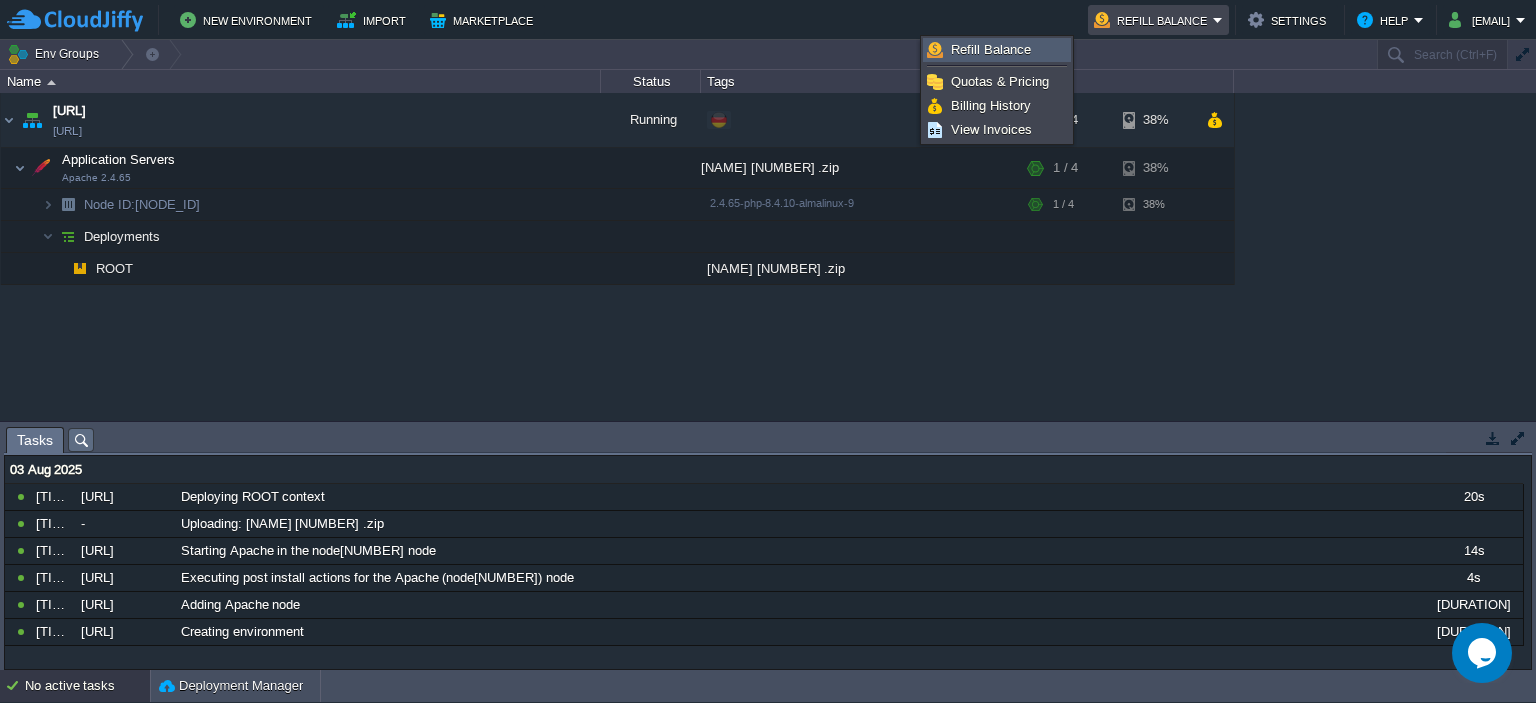 click on "Refill Balance" at bounding box center (991, 49) 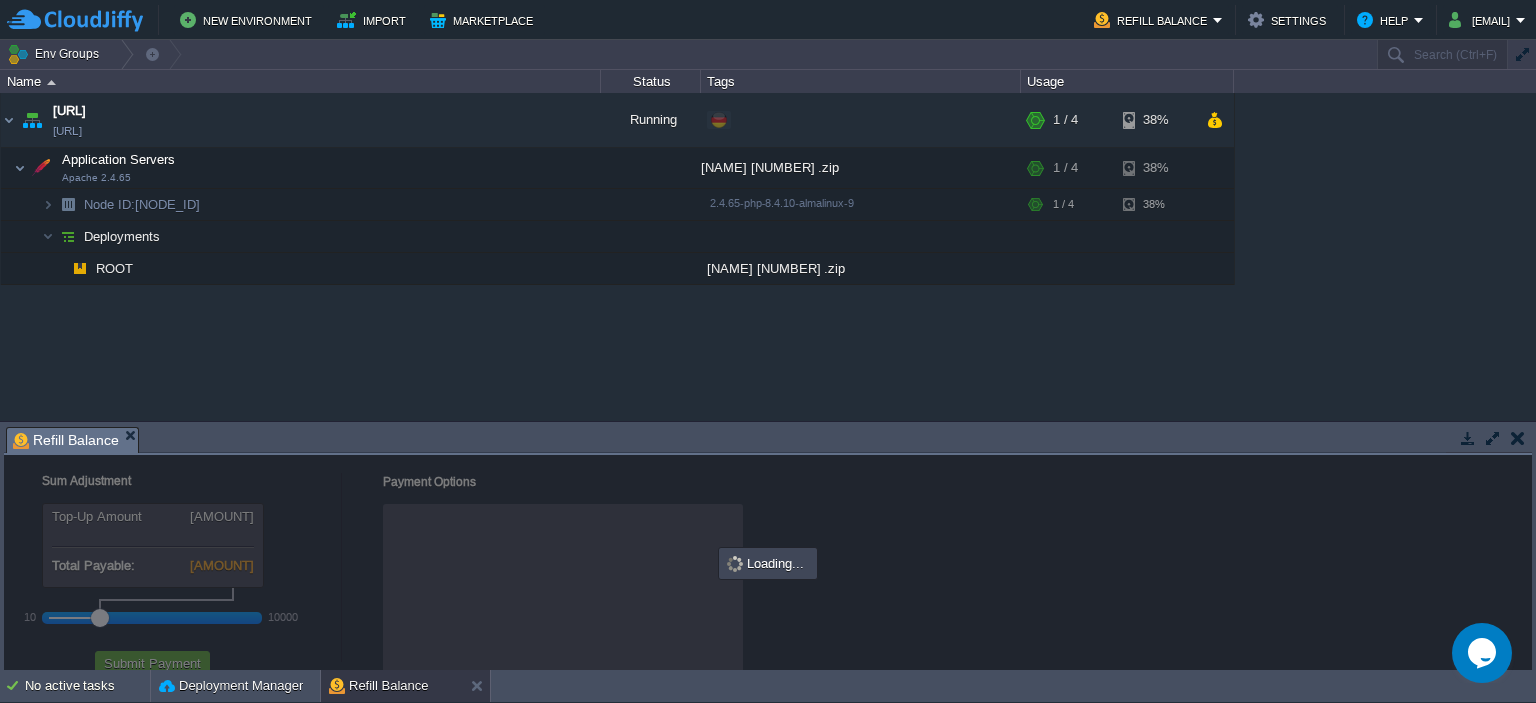 checkbox on "true" 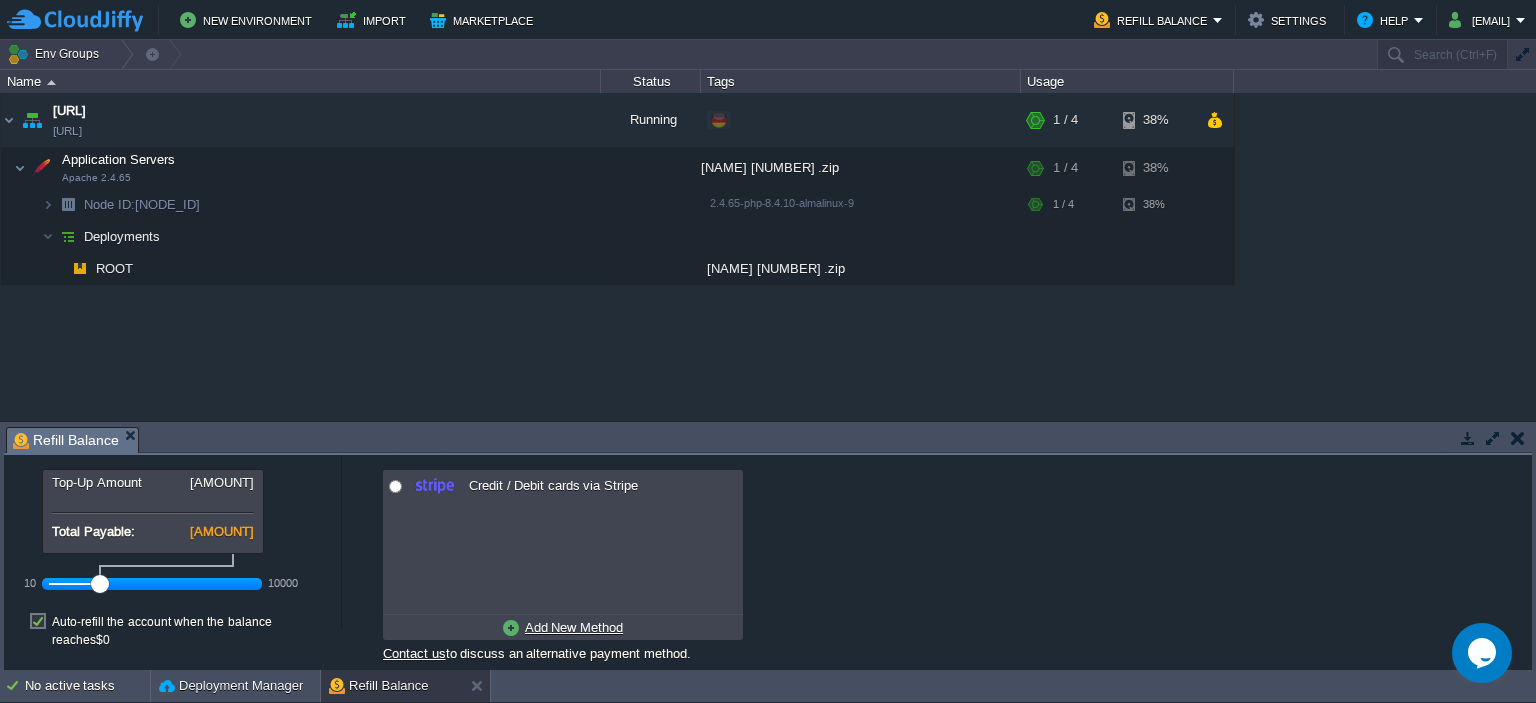scroll, scrollTop: 56, scrollLeft: 0, axis: vertical 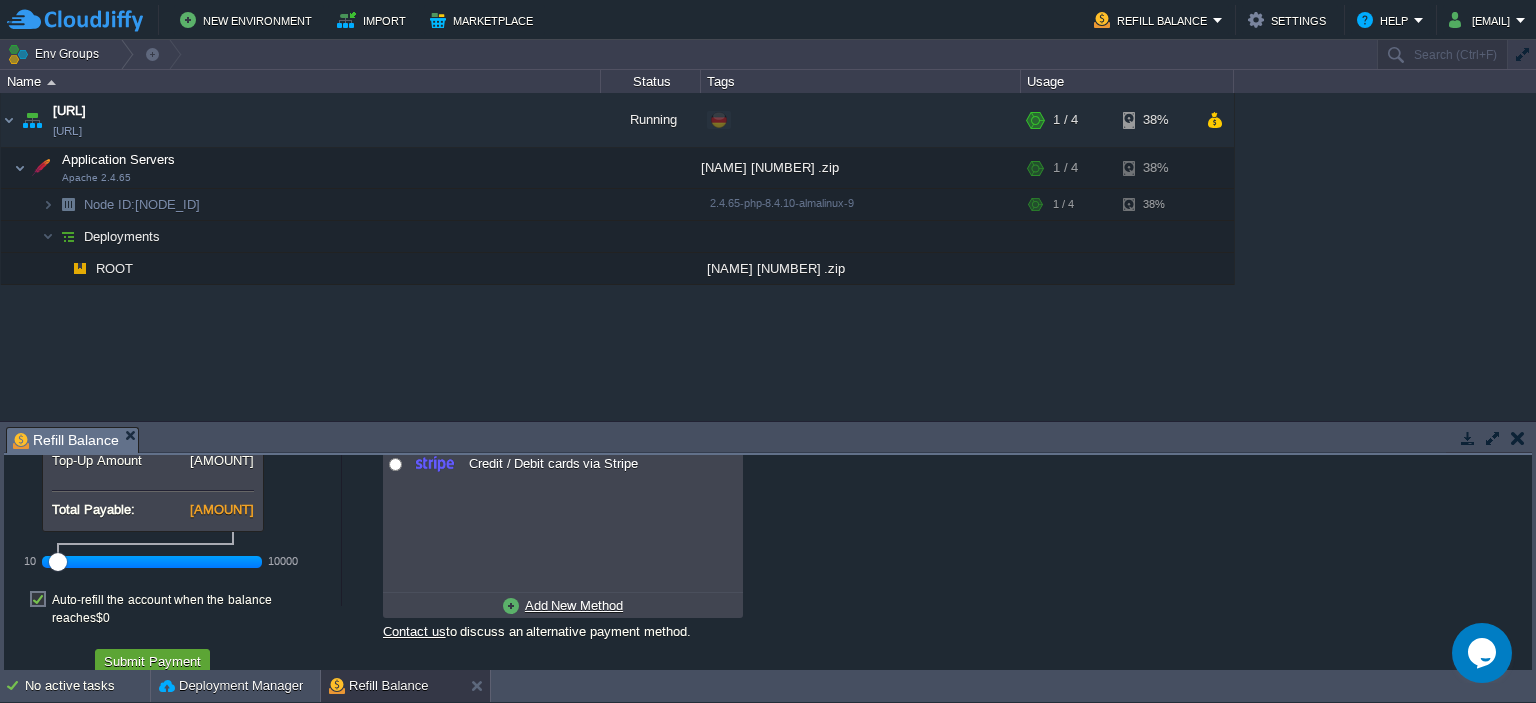 drag, startPoint x: 97, startPoint y: 559, endPoint x: 25, endPoint y: 551, distance: 72.443085 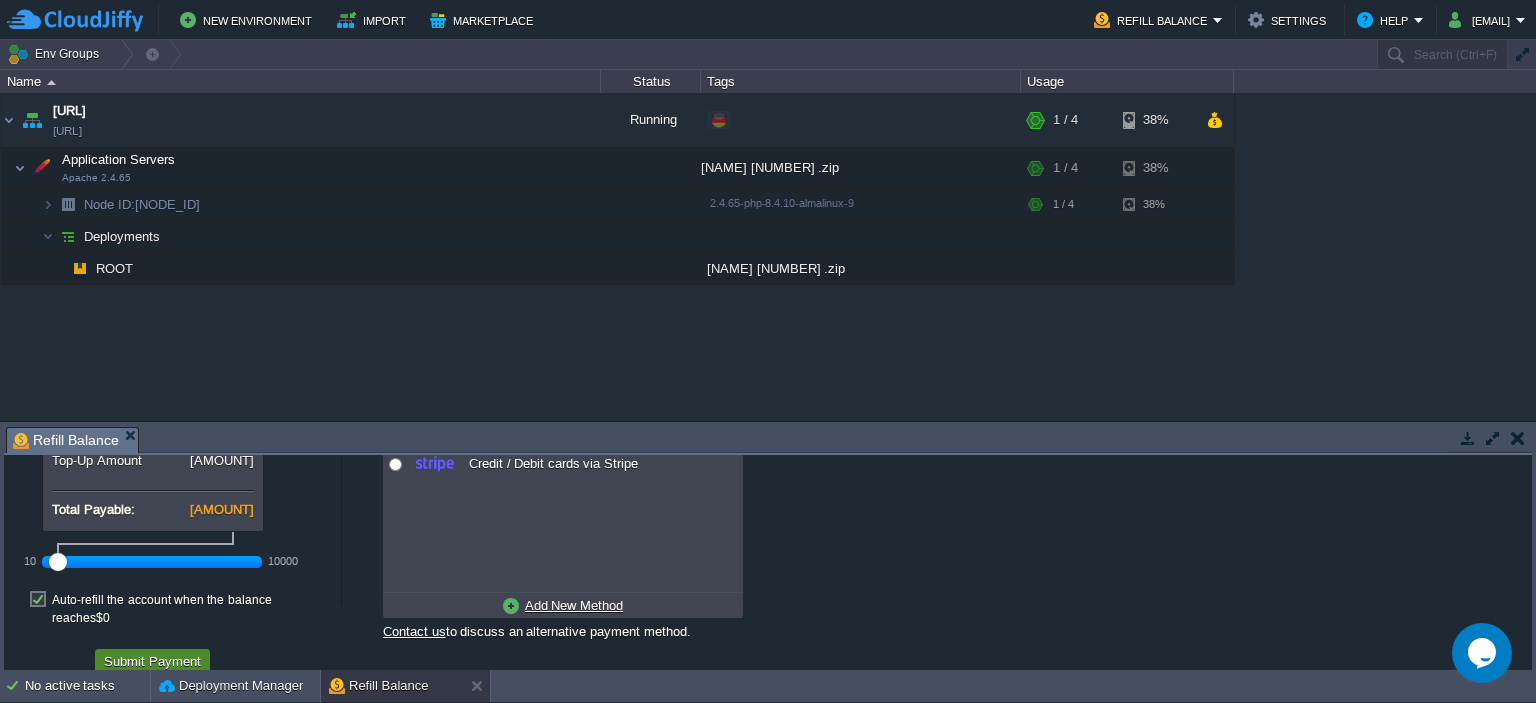 click on "Submit Payment" at bounding box center (152, 661) 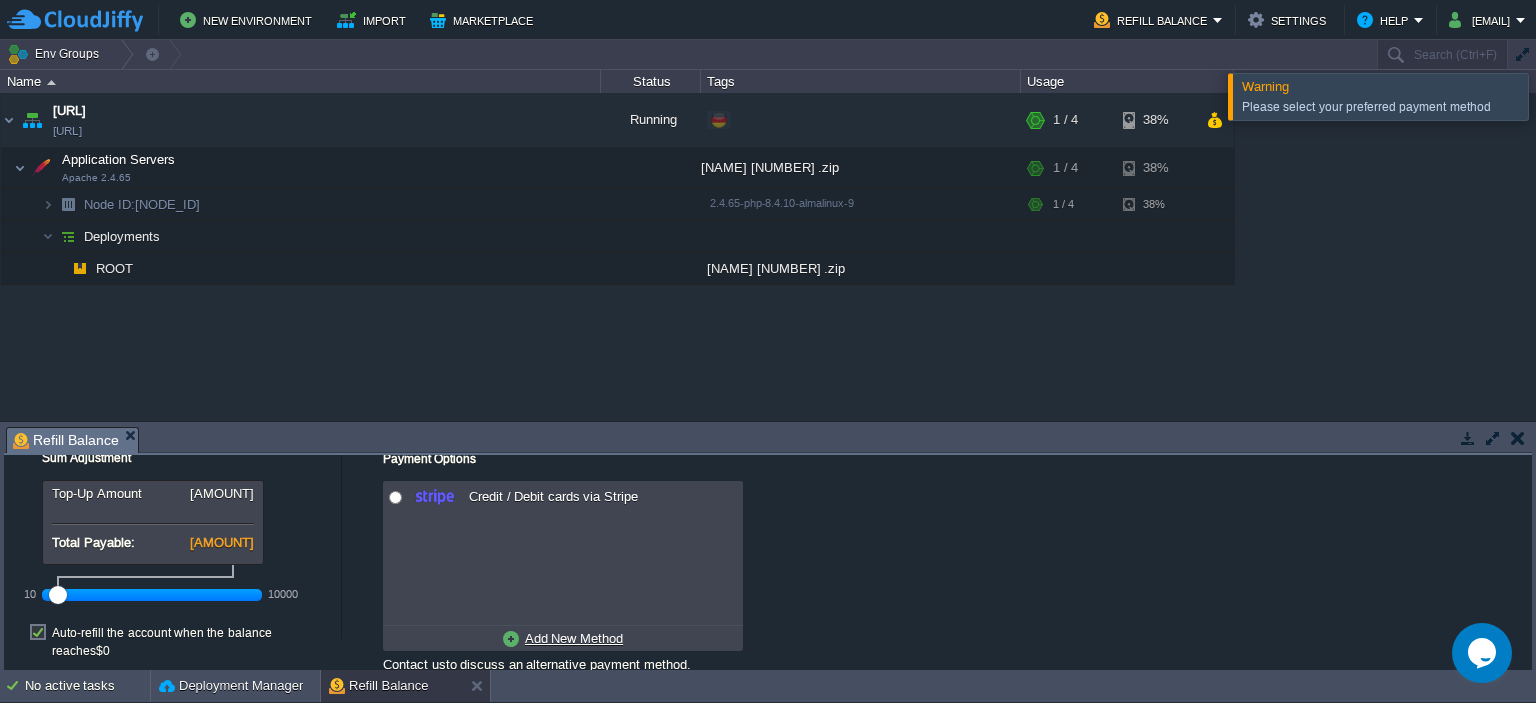 scroll, scrollTop: 0, scrollLeft: 0, axis: both 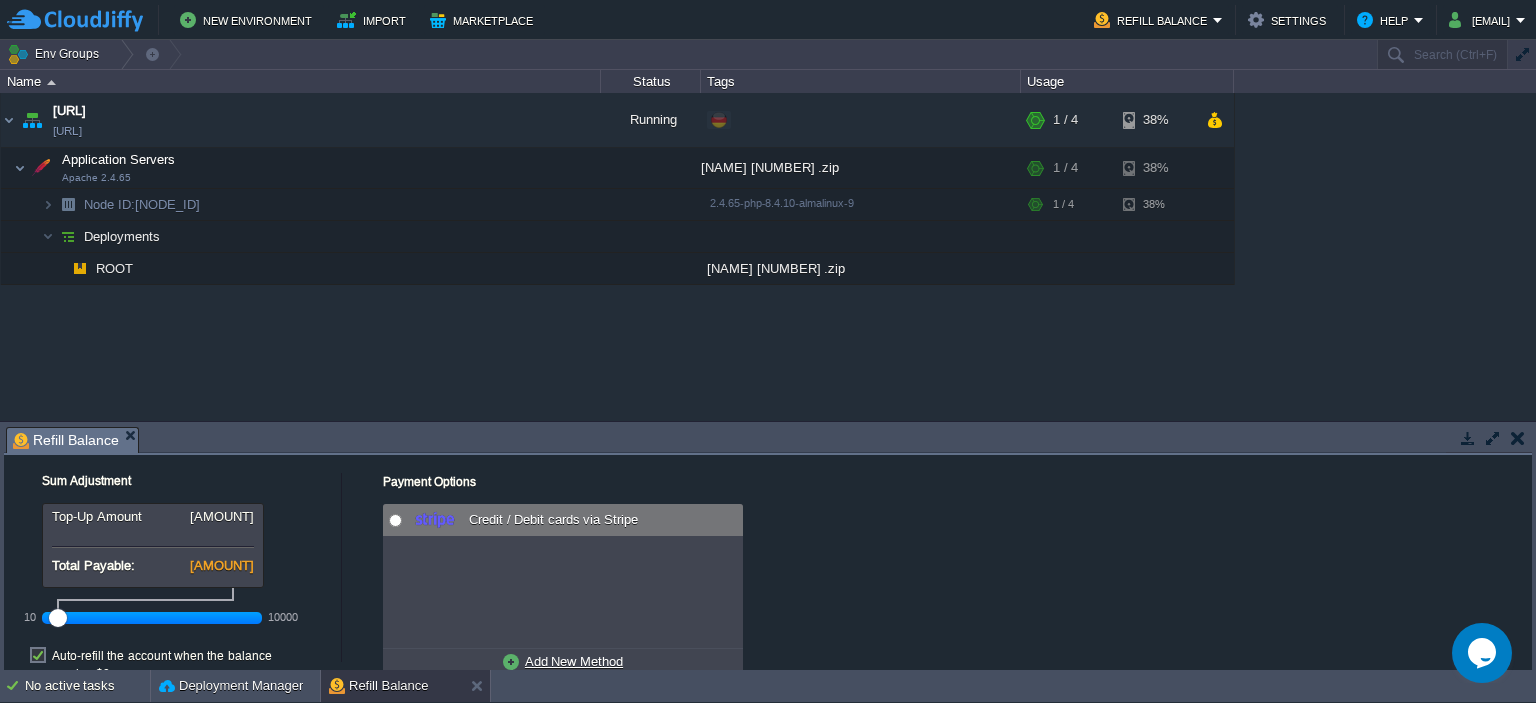 radio on "true" 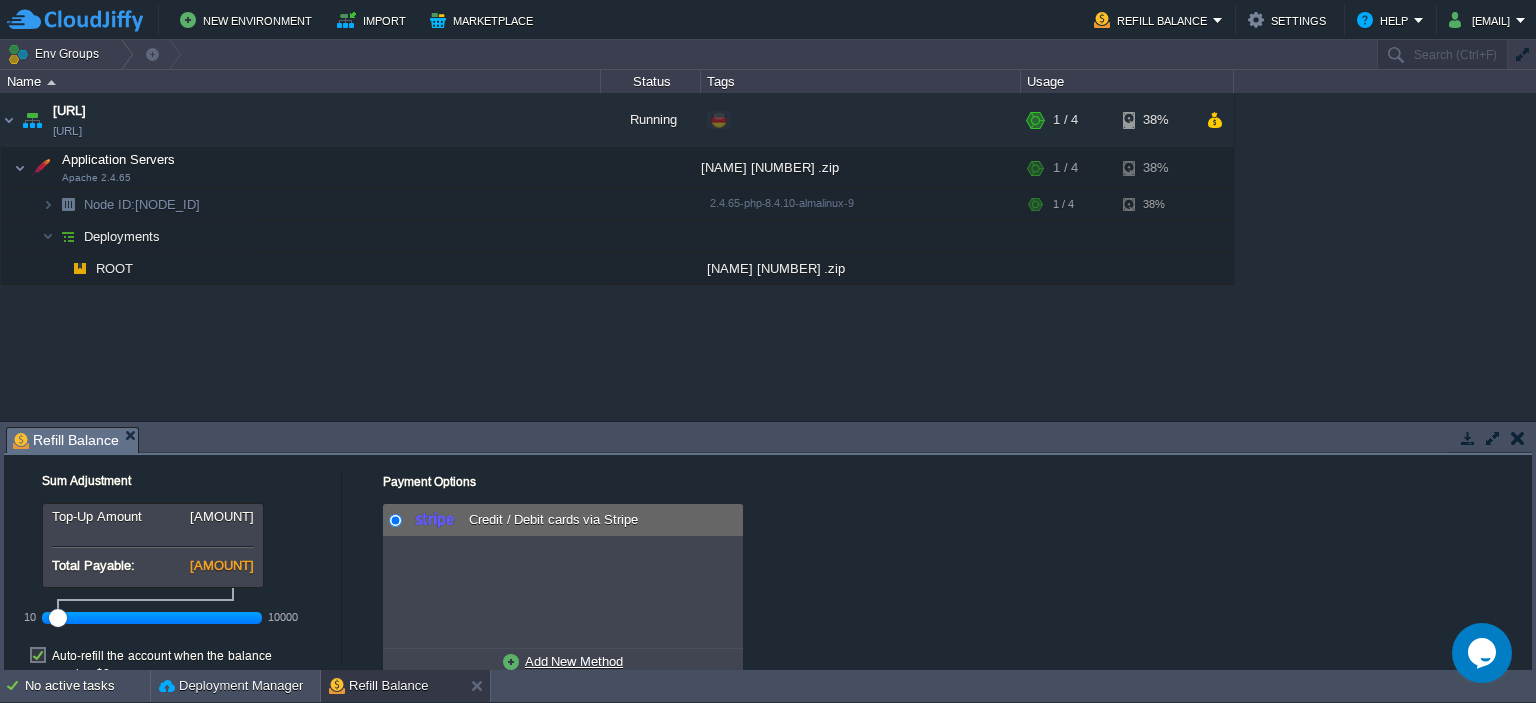 click at bounding box center [395, 520] 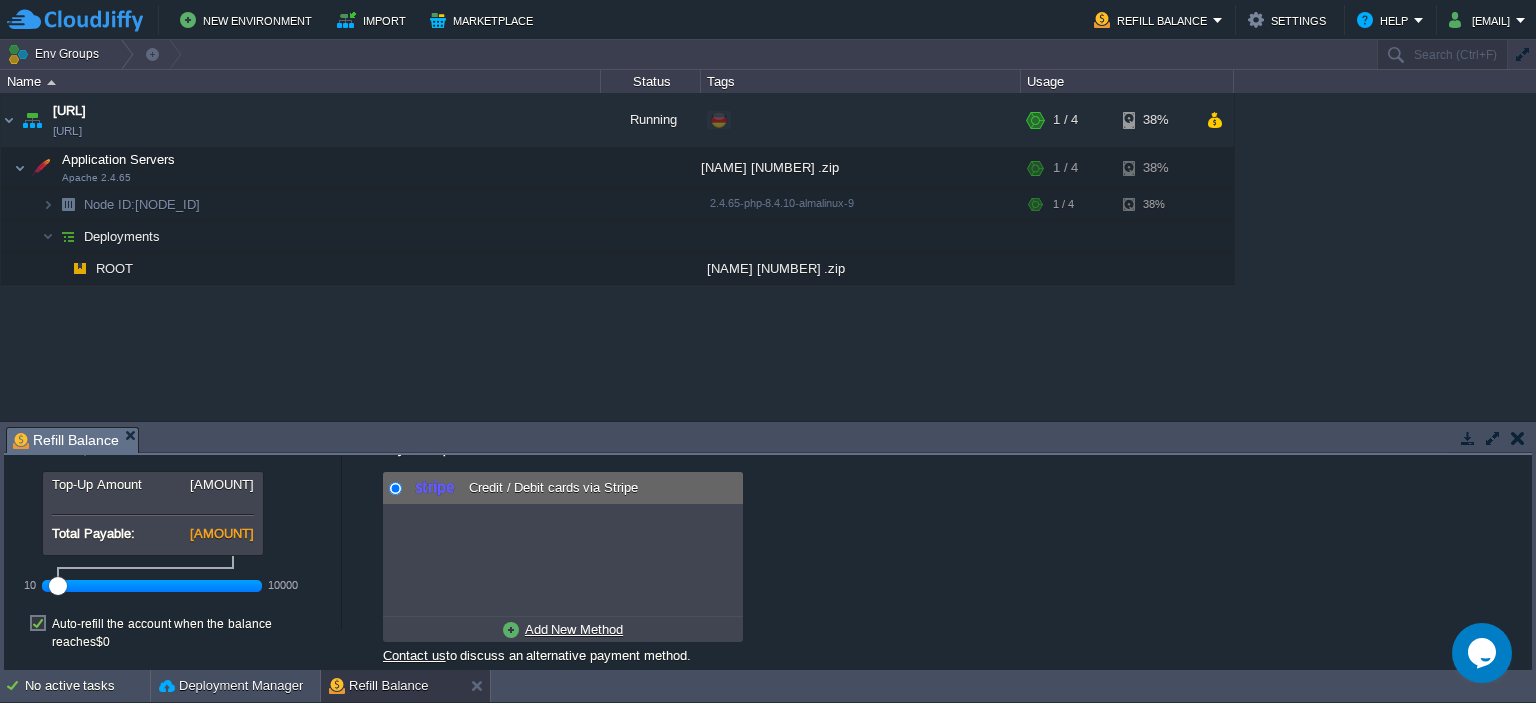 scroll, scrollTop: 56, scrollLeft: 0, axis: vertical 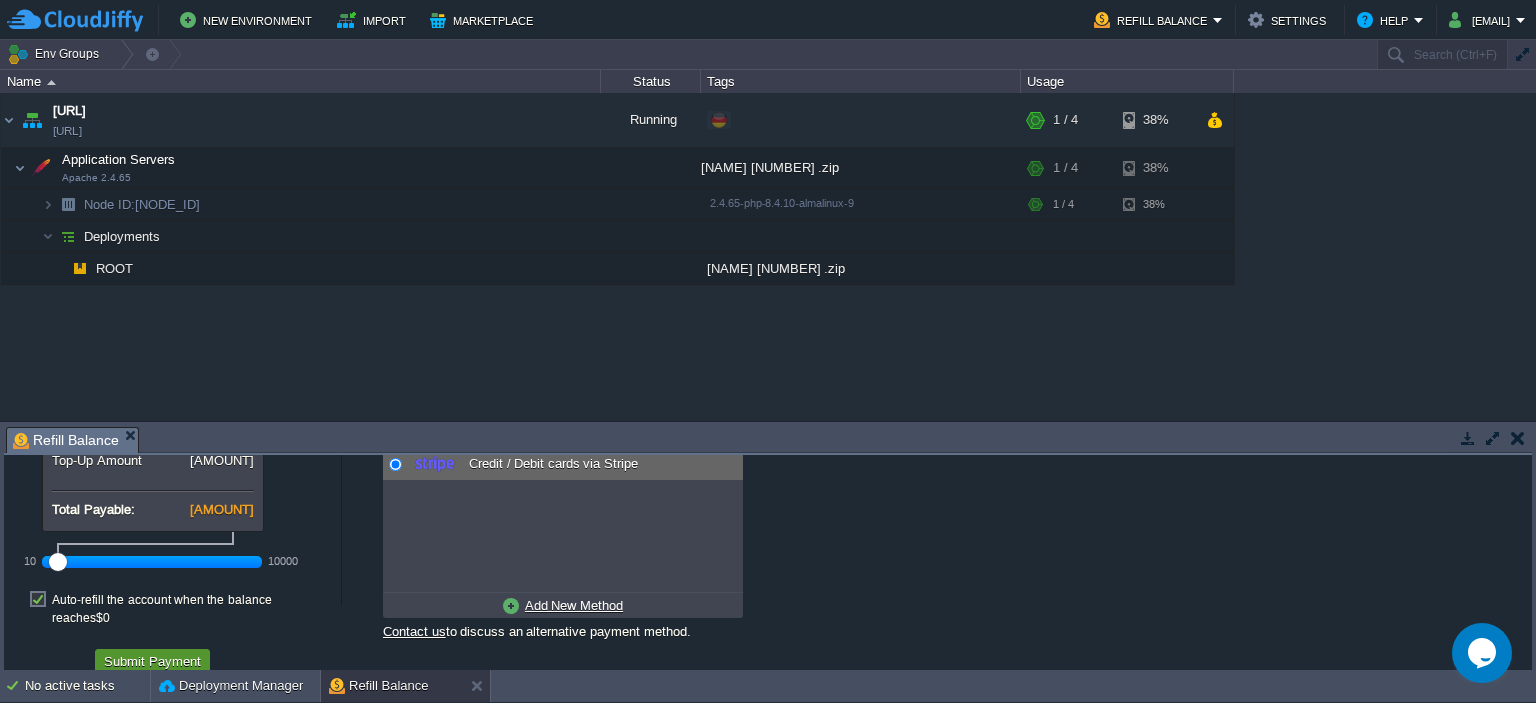 click on "Submit Payment" at bounding box center [152, 661] 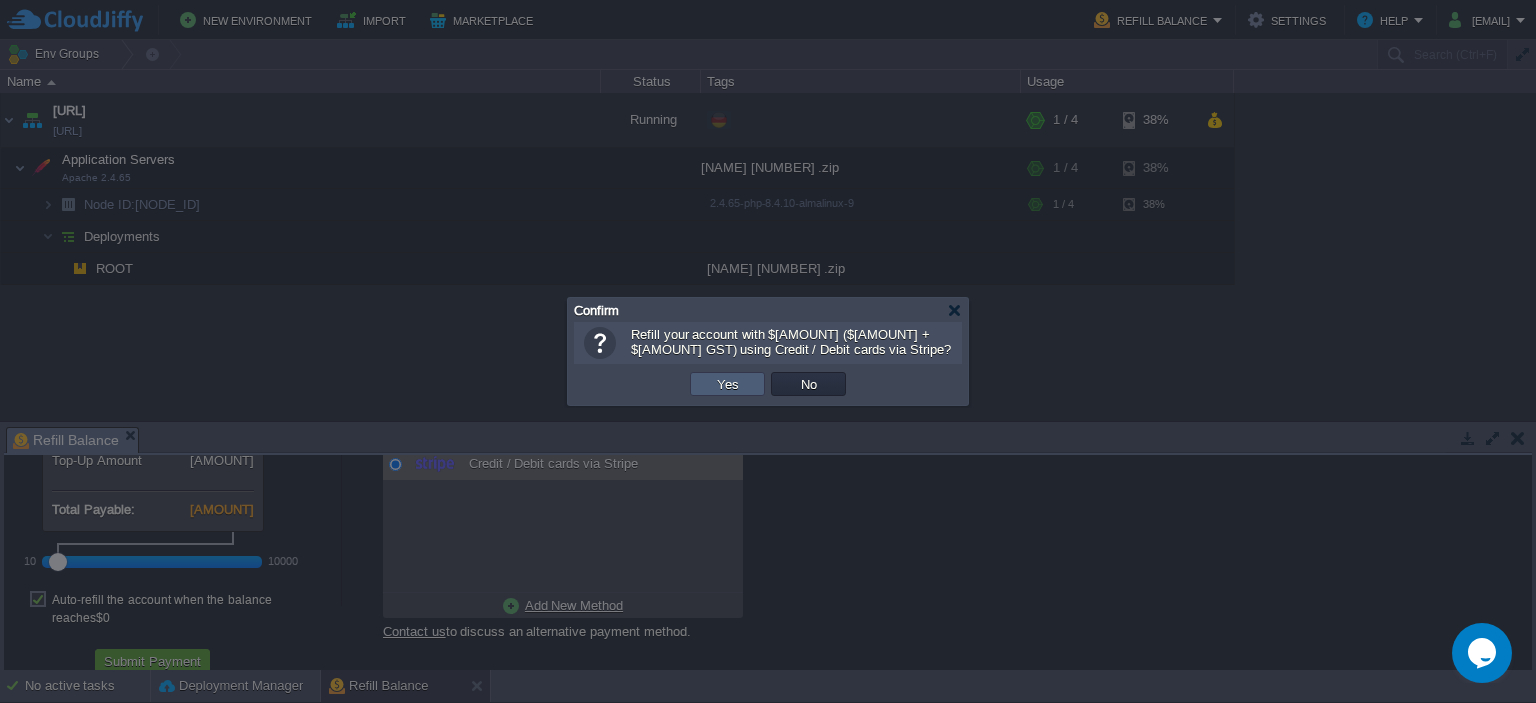 click on "Yes" at bounding box center [727, 384] 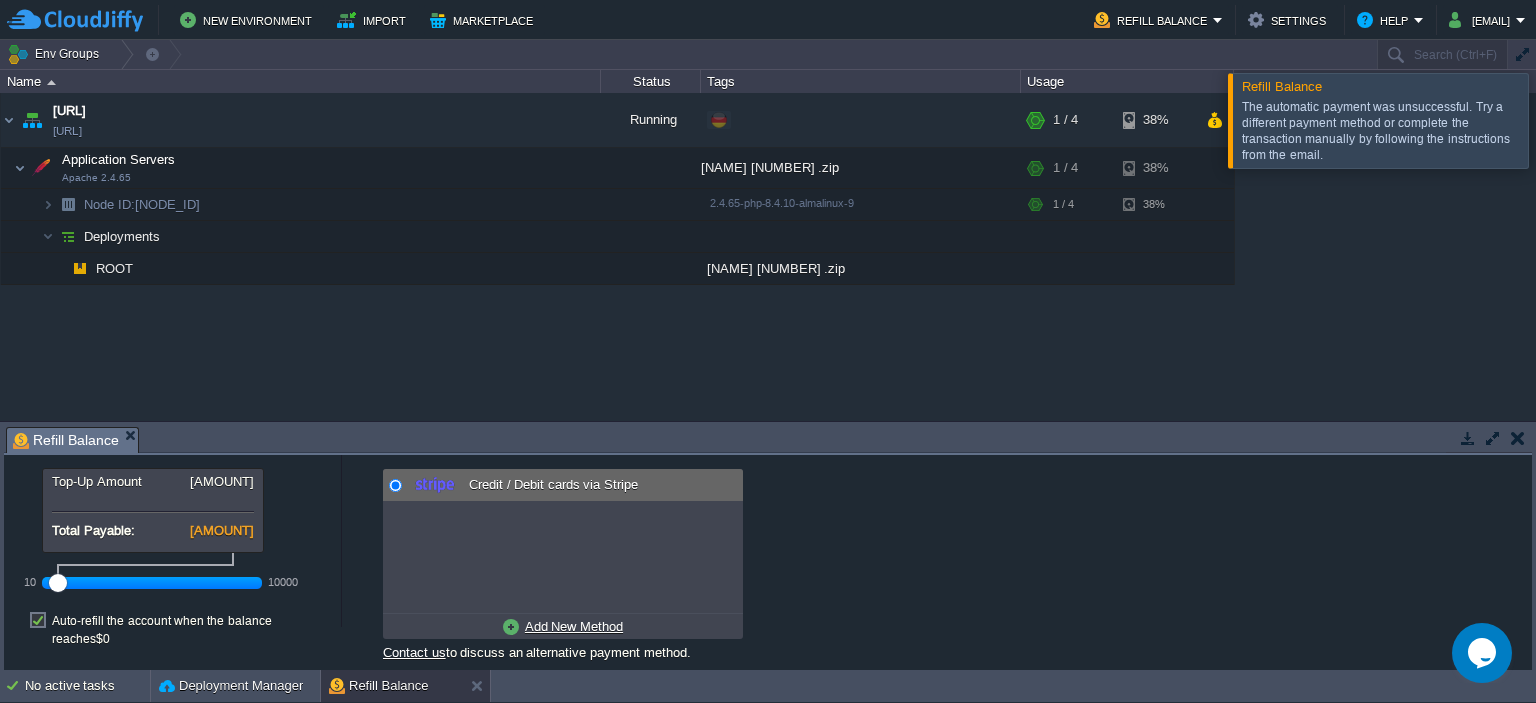 scroll, scrollTop: 56, scrollLeft: 0, axis: vertical 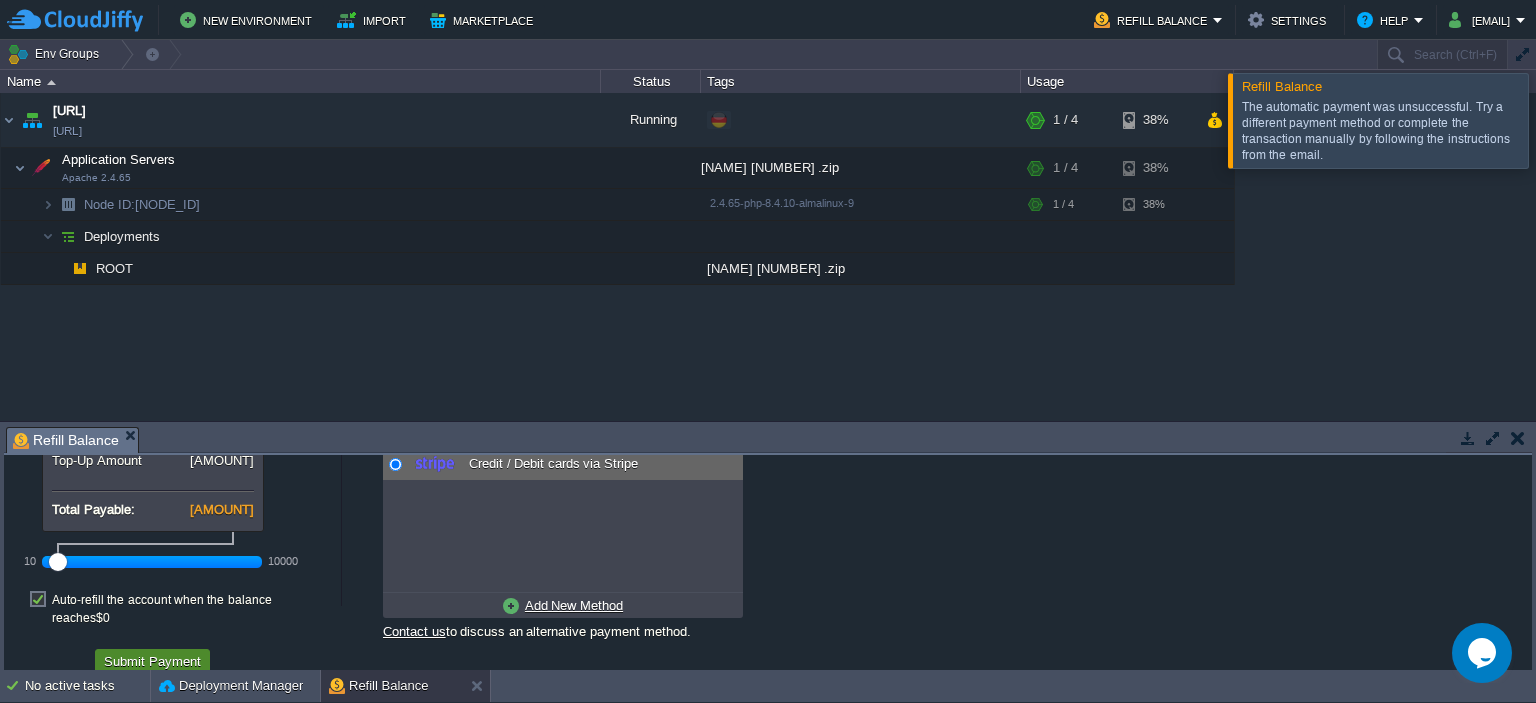 click on "Submit Payment" at bounding box center (152, 661) 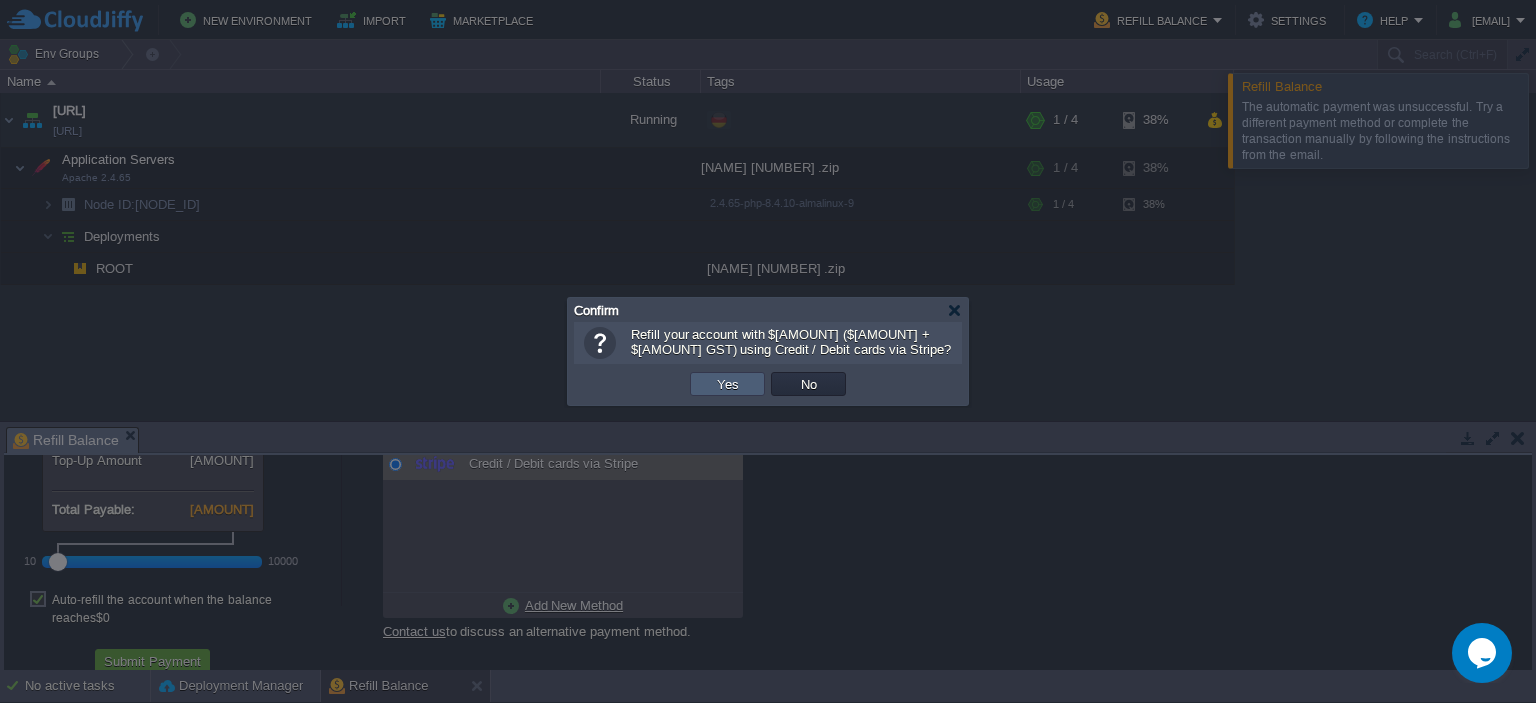 click on "Yes" at bounding box center (727, 384) 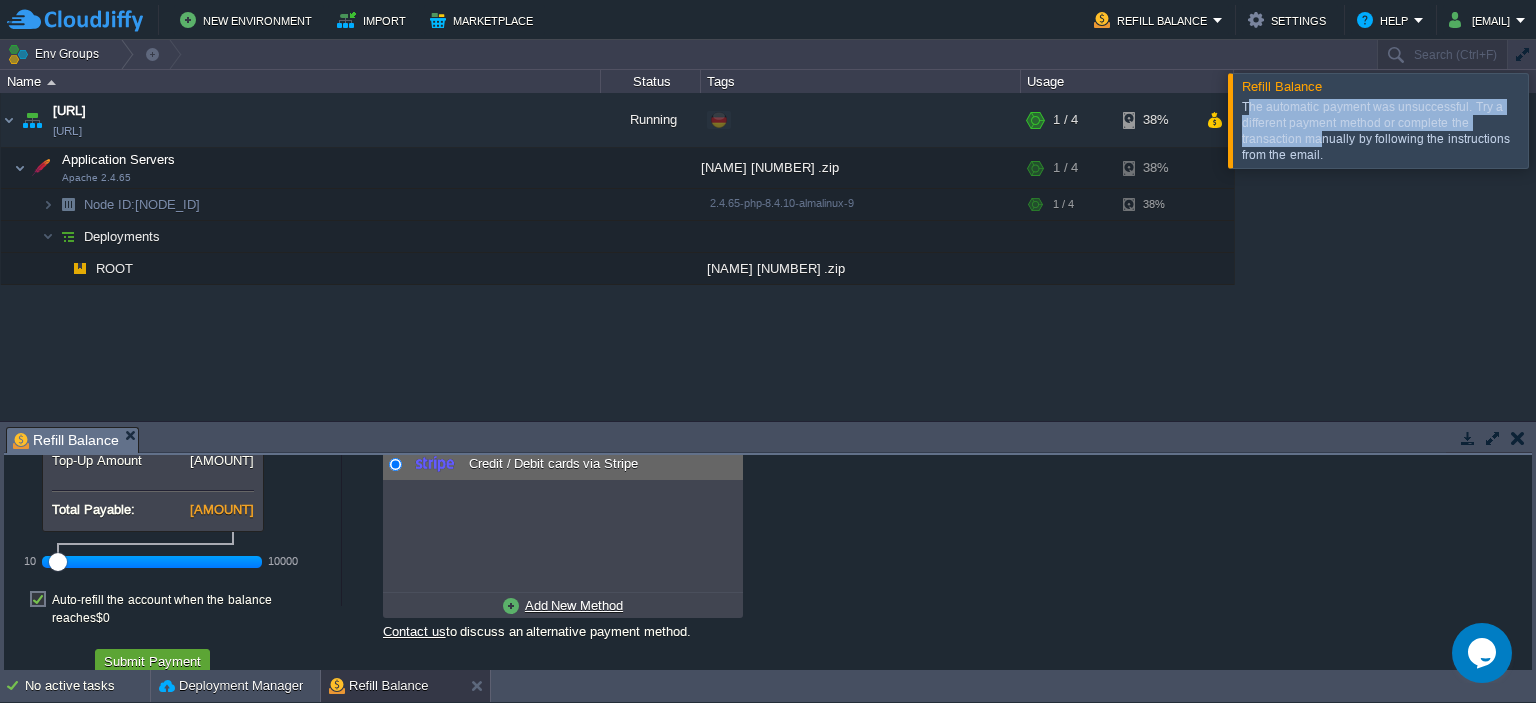 drag, startPoint x: 1246, startPoint y: 105, endPoint x: 1322, endPoint y: 144, distance: 85.42248 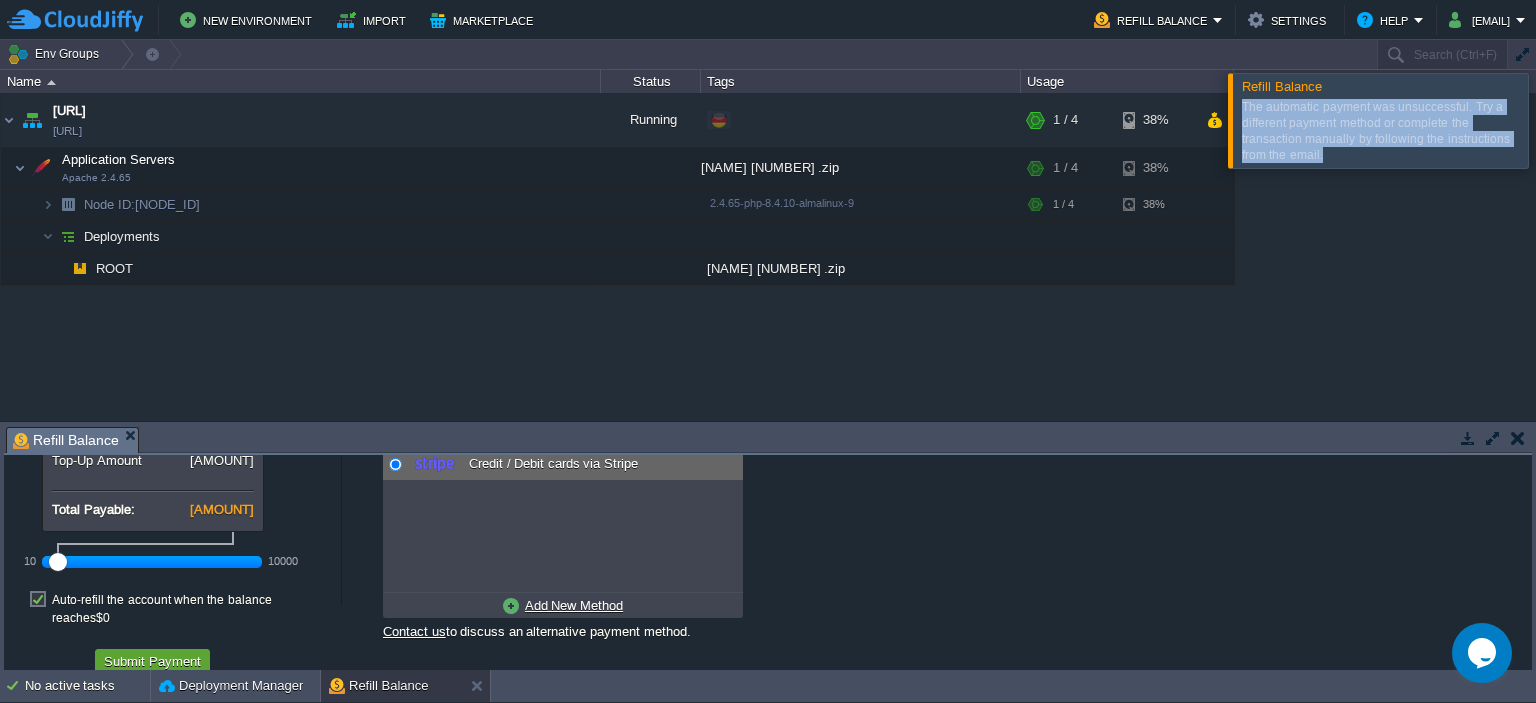 drag, startPoint x: 1244, startPoint y: 99, endPoint x: 1320, endPoint y: 152, distance: 92.65527 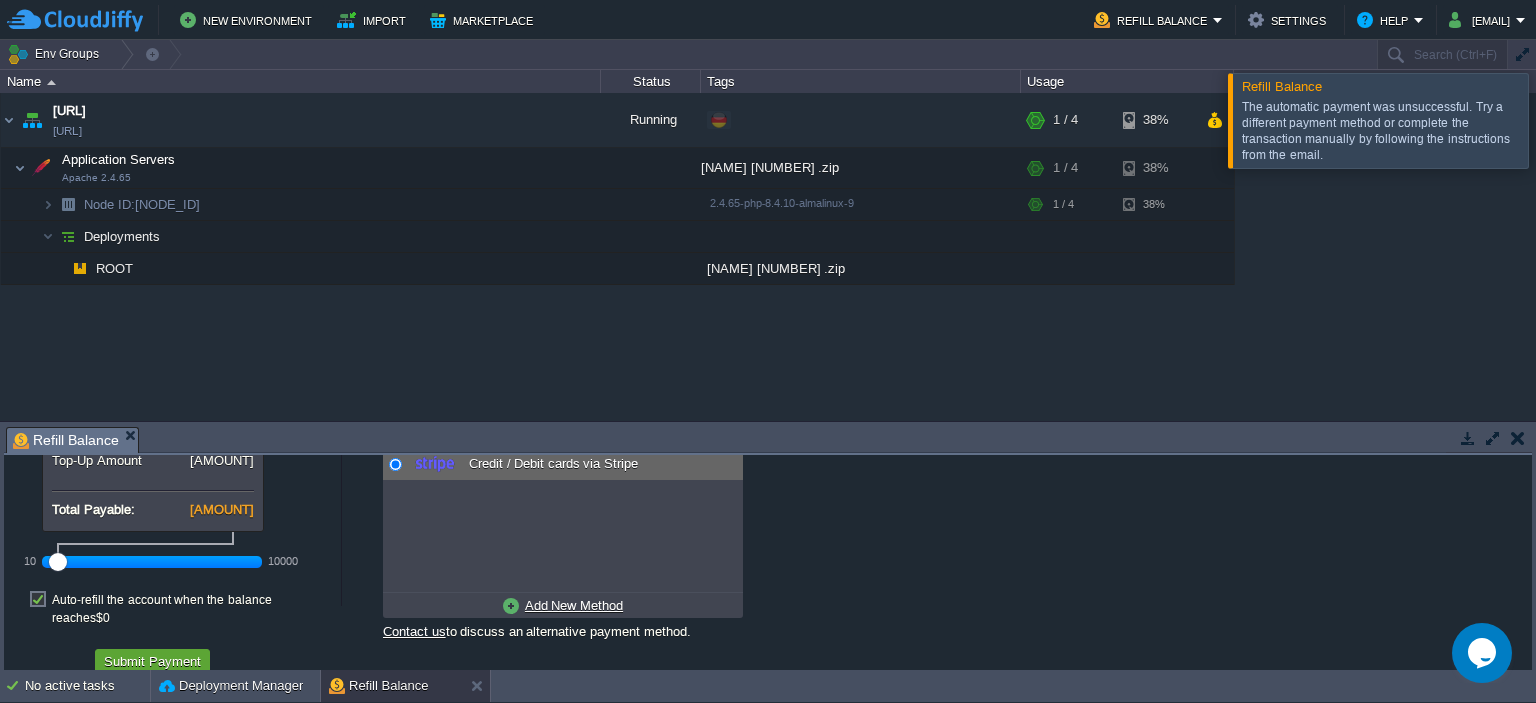 click on "[URL] [URL] Running [RAM] 7% [CPU] 0% 1 / 4 38% Application Servers Apache 2.4.65 [NAME] [NUMBER] .zip [RAM] 7% [CPU] 0% 1 / 4 38% Node ID: [NODE_ID] 2.4.65-php-8.4.10-almalinux-9" at bounding box center (768, 257) 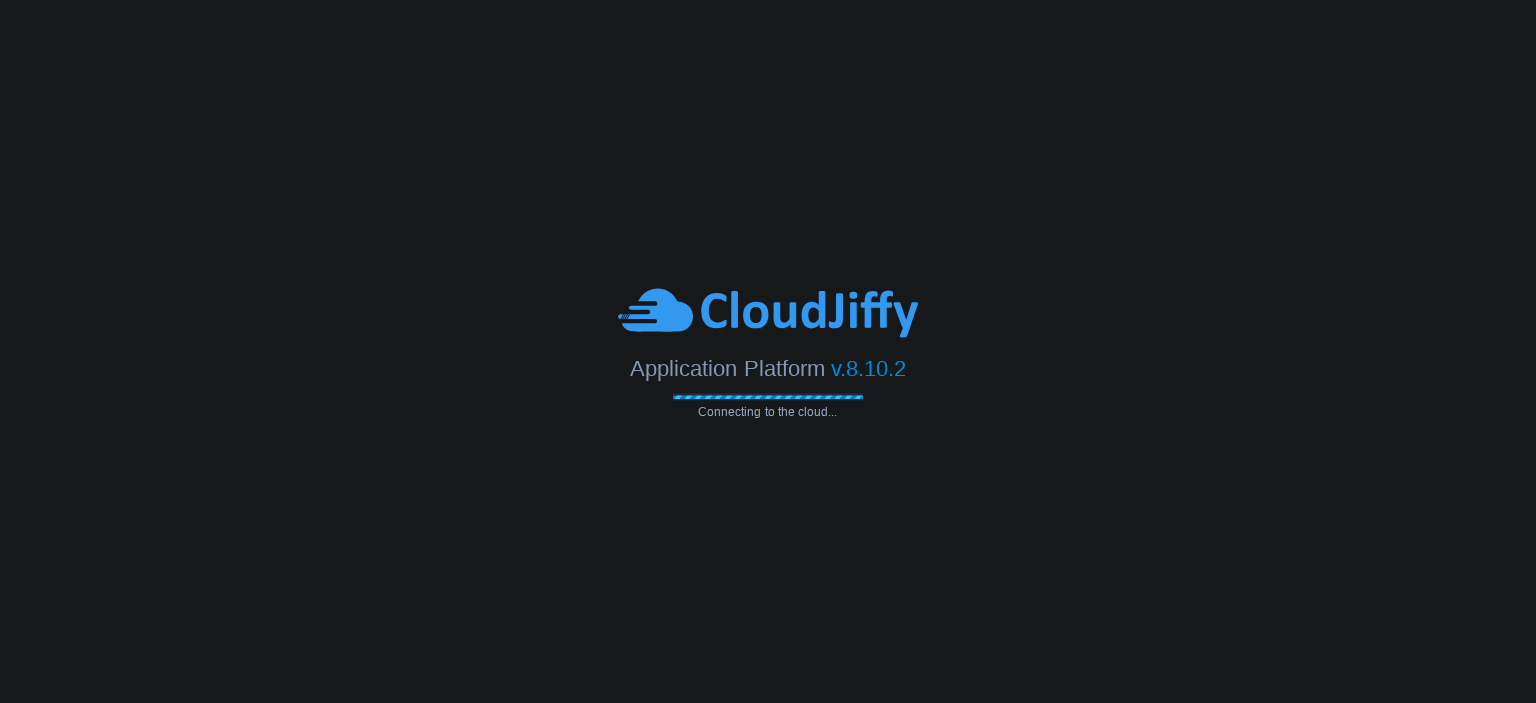 scroll, scrollTop: 0, scrollLeft: 0, axis: both 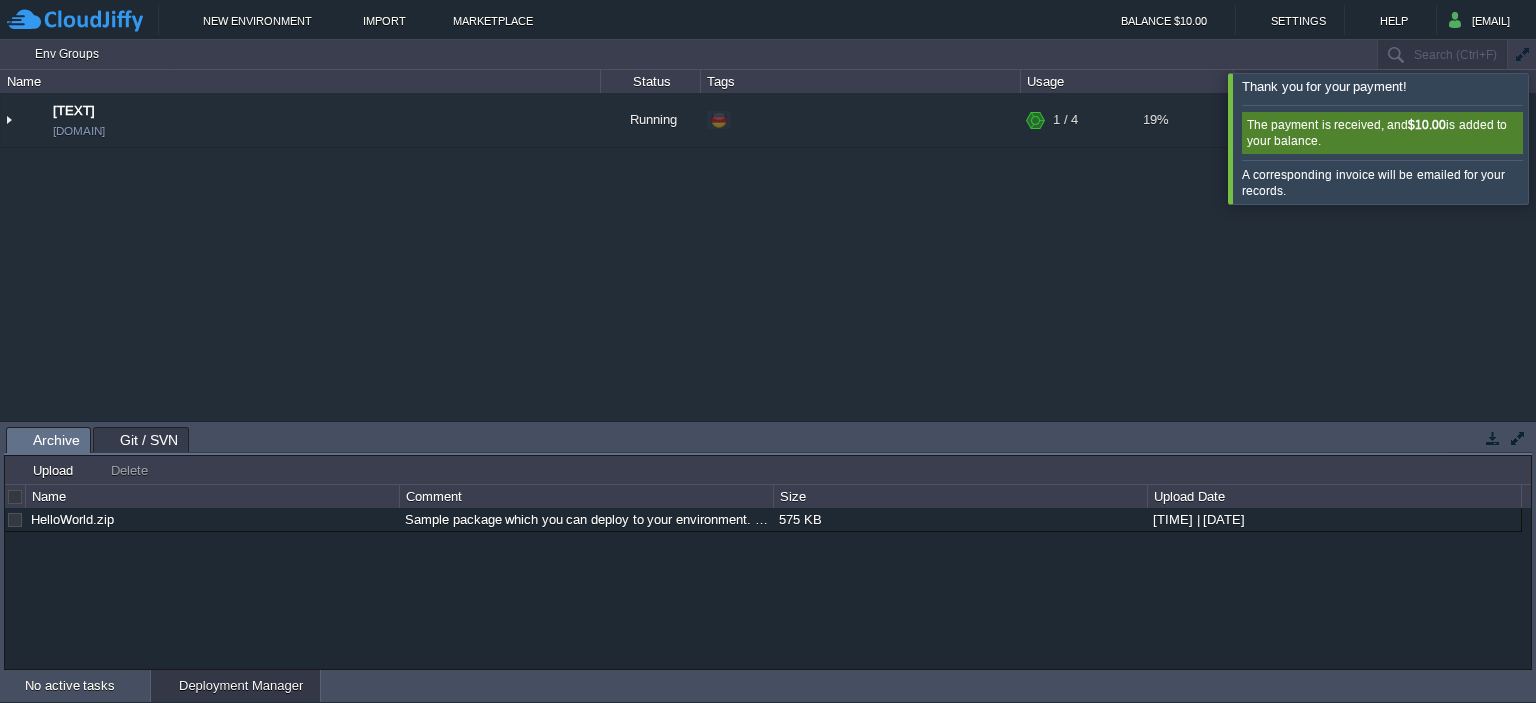click at bounding box center [1560, 138] 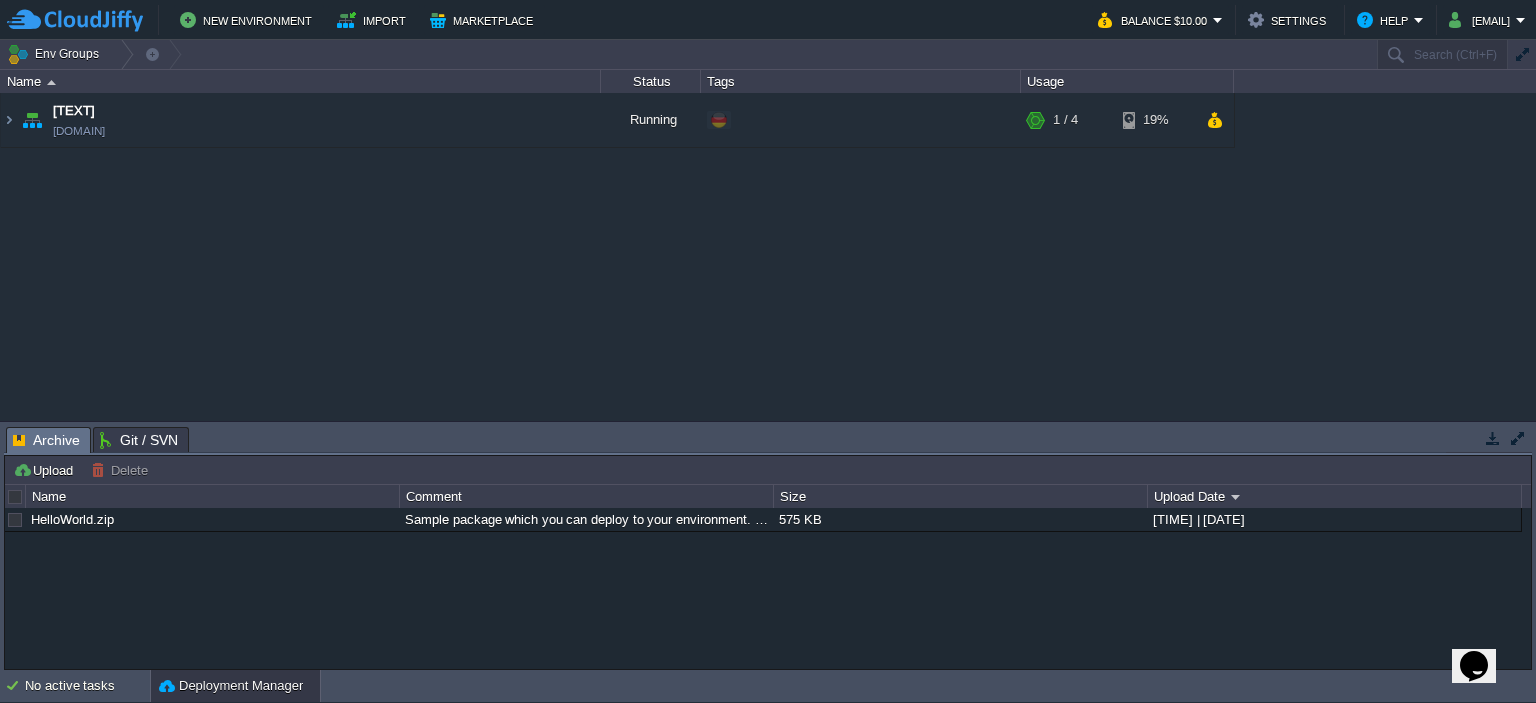 scroll, scrollTop: 0, scrollLeft: 0, axis: both 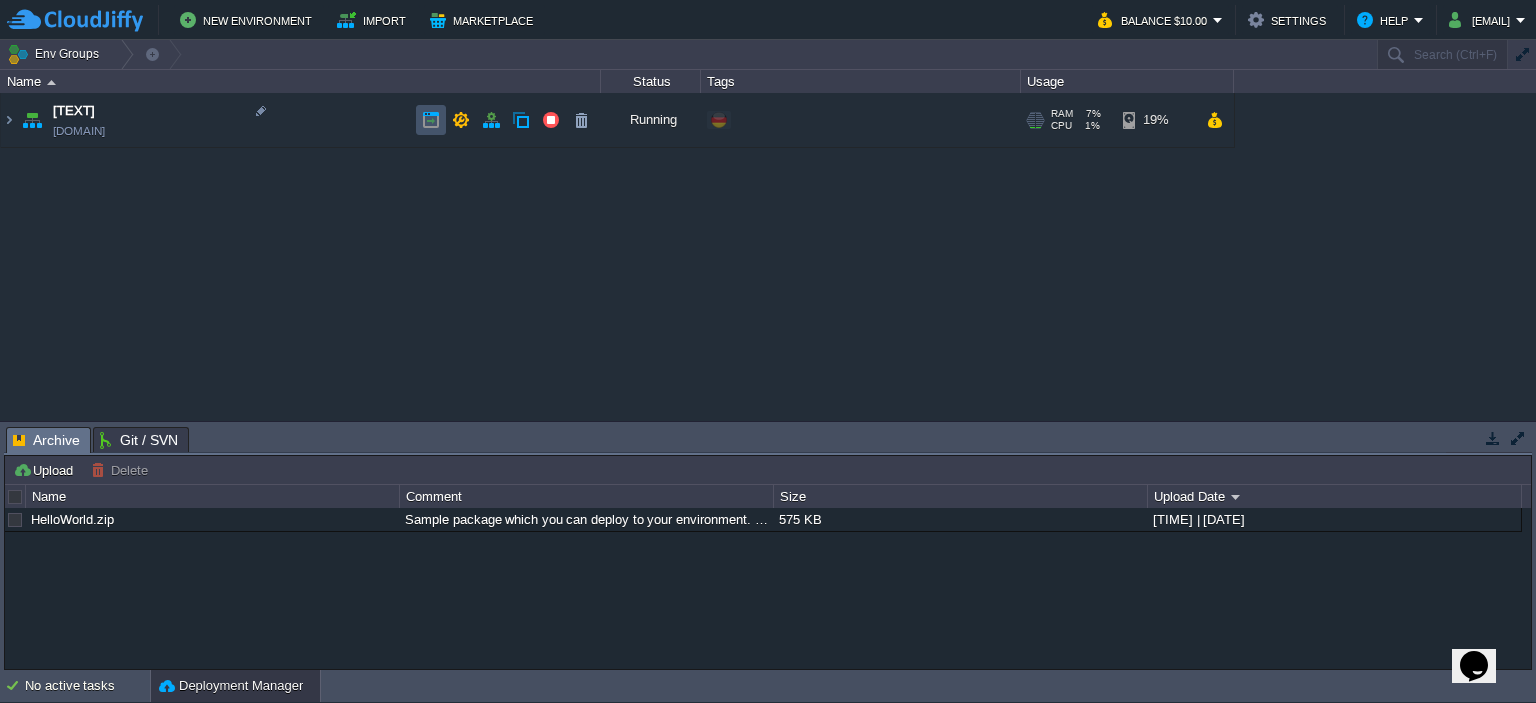 click at bounding box center (431, 120) 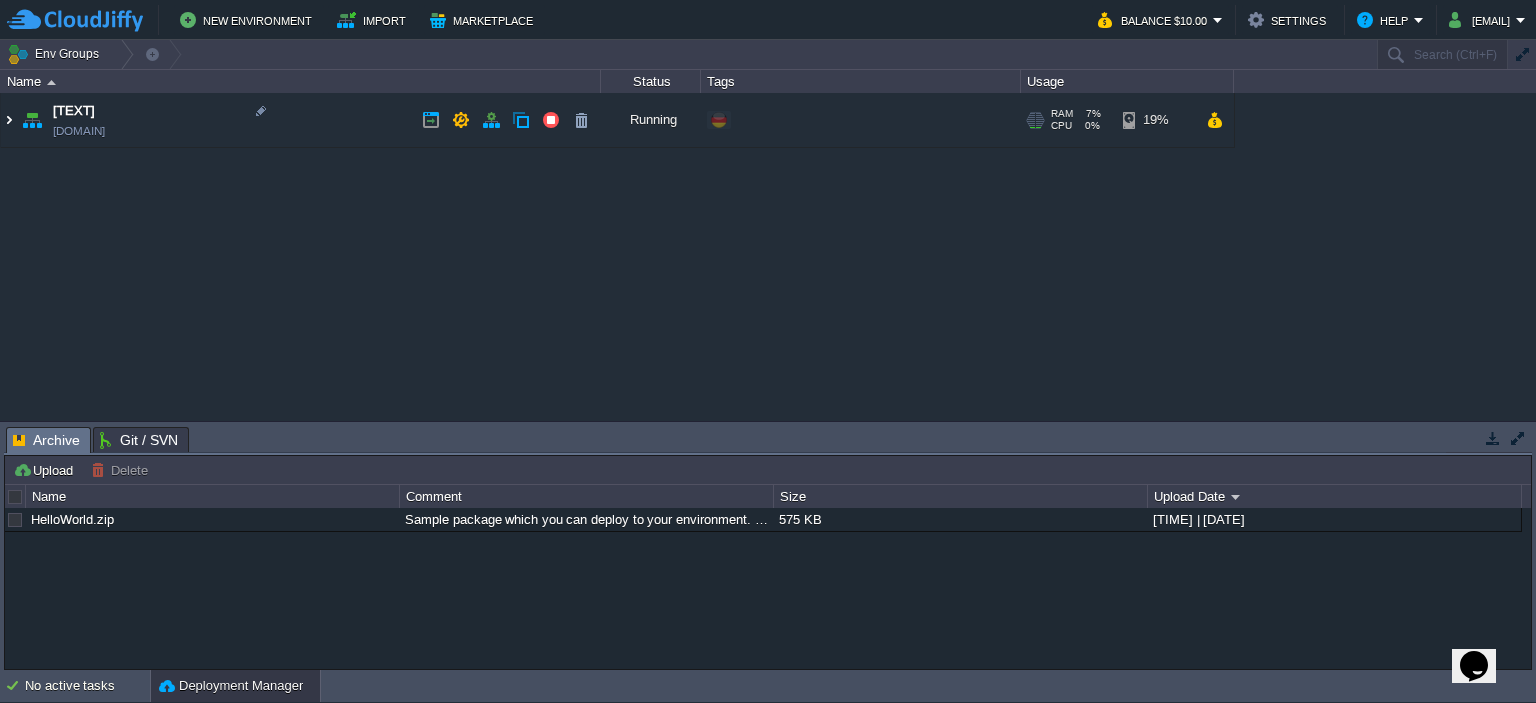 click at bounding box center [9, 120] 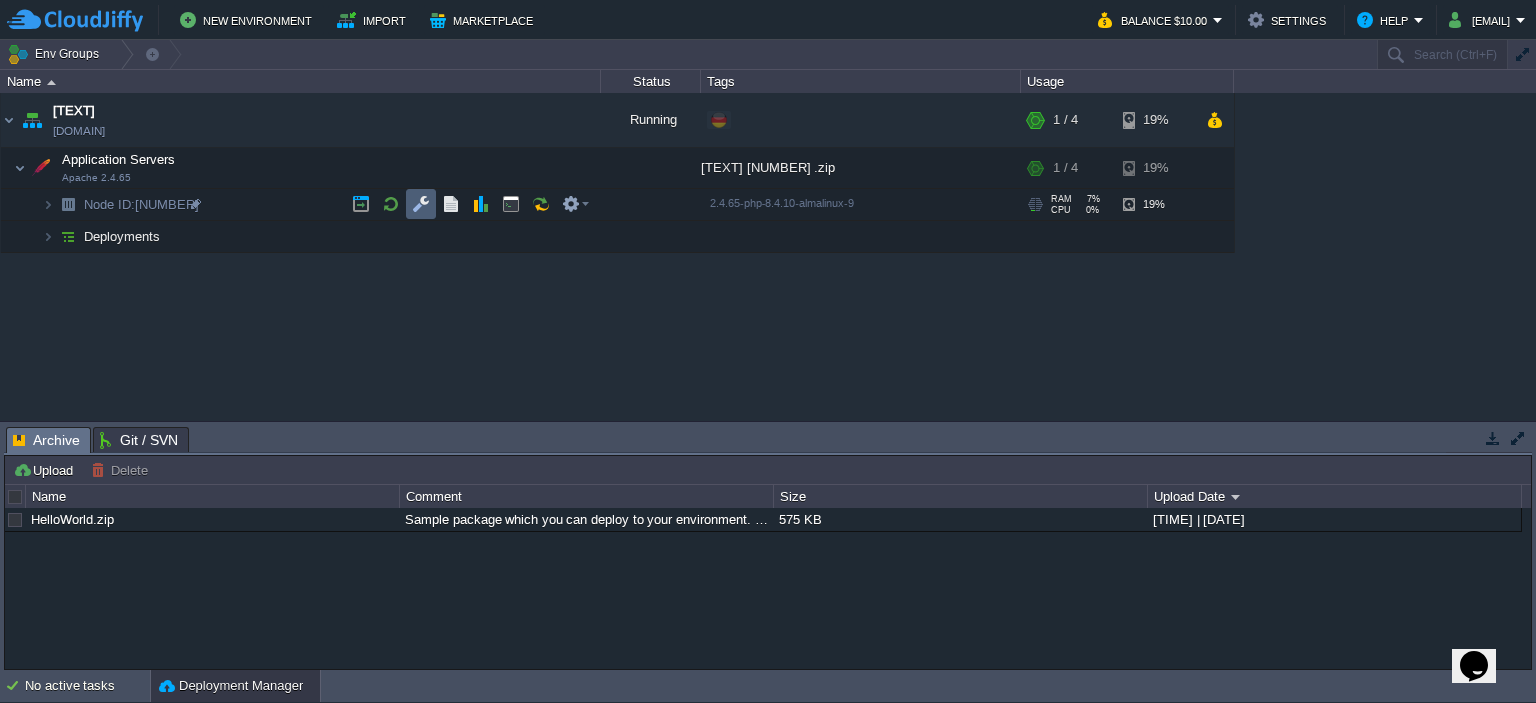 click at bounding box center (421, 204) 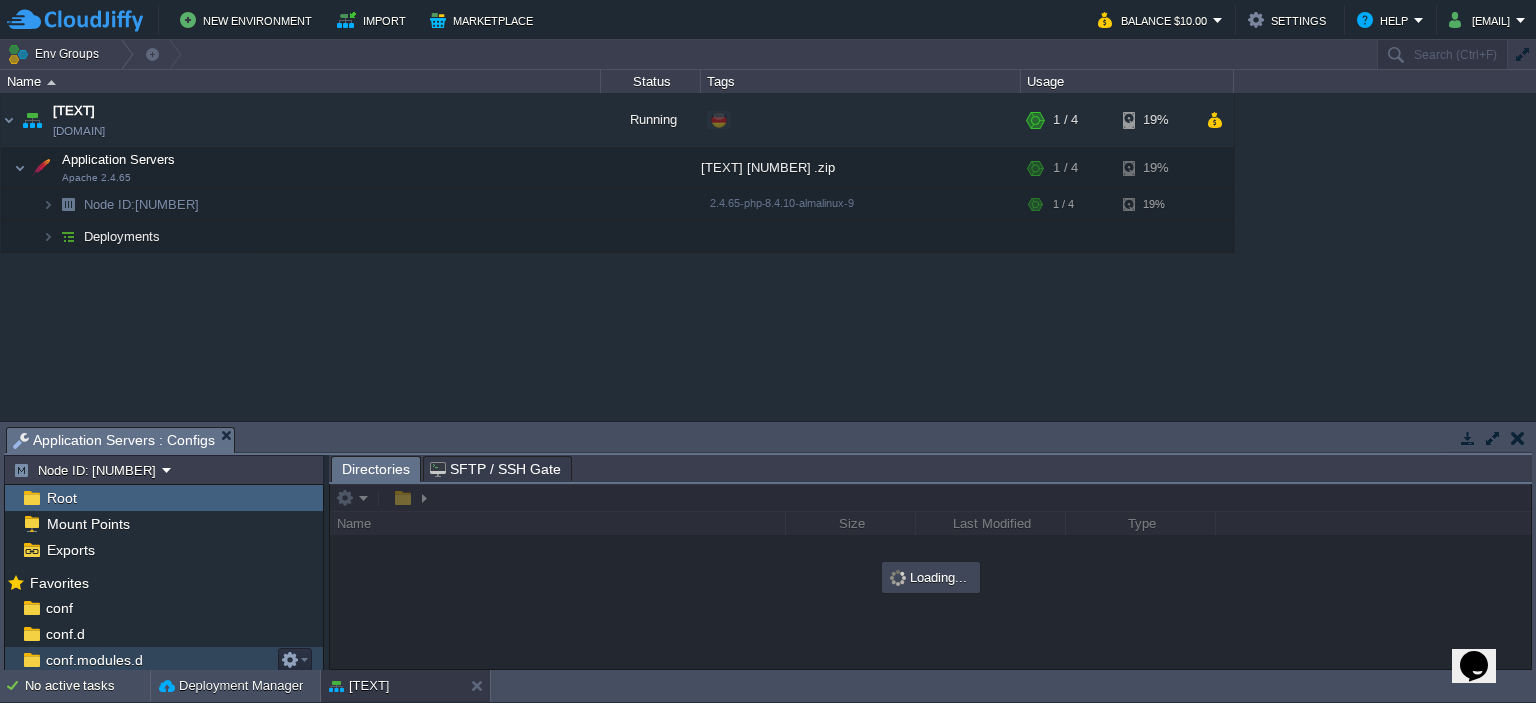 scroll, scrollTop: 240, scrollLeft: 0, axis: vertical 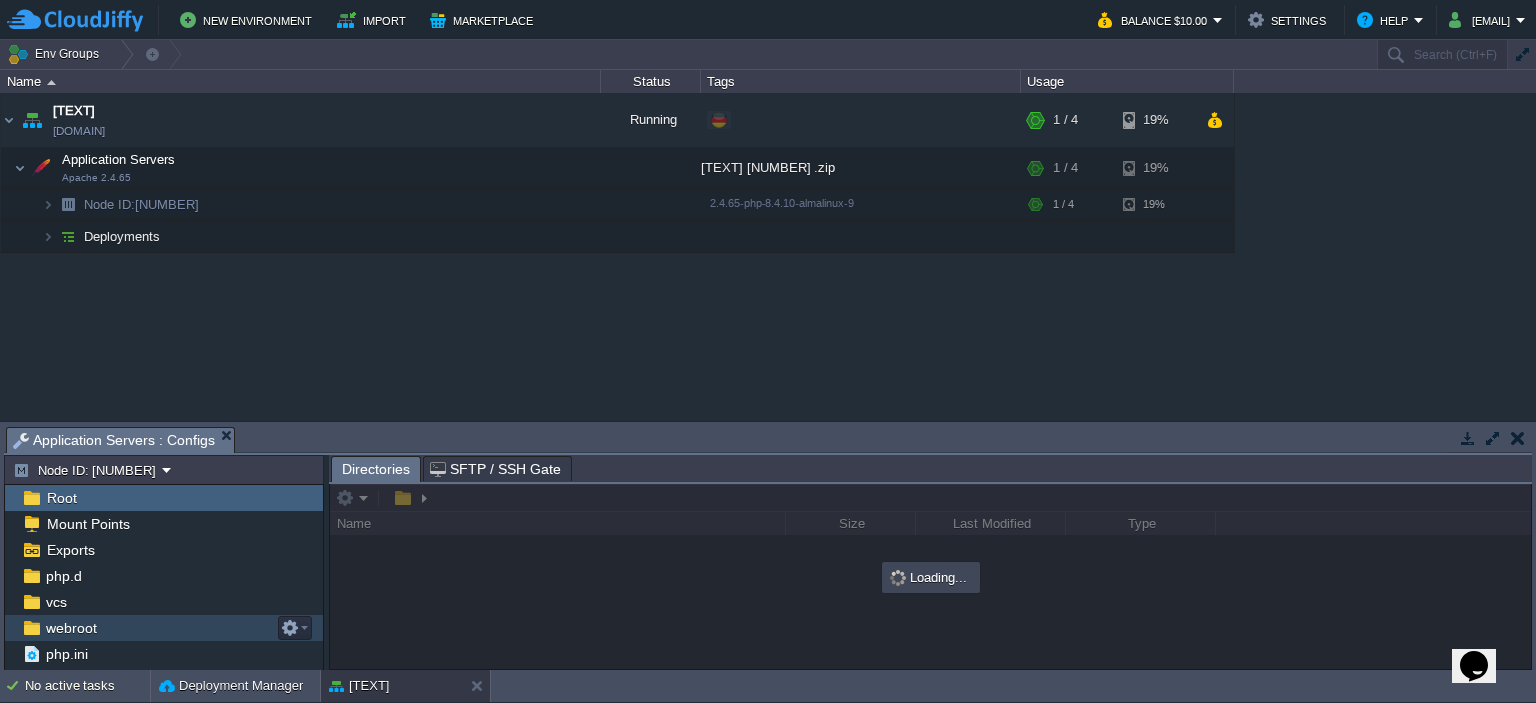 click on "webroot" at bounding box center (164, 628) 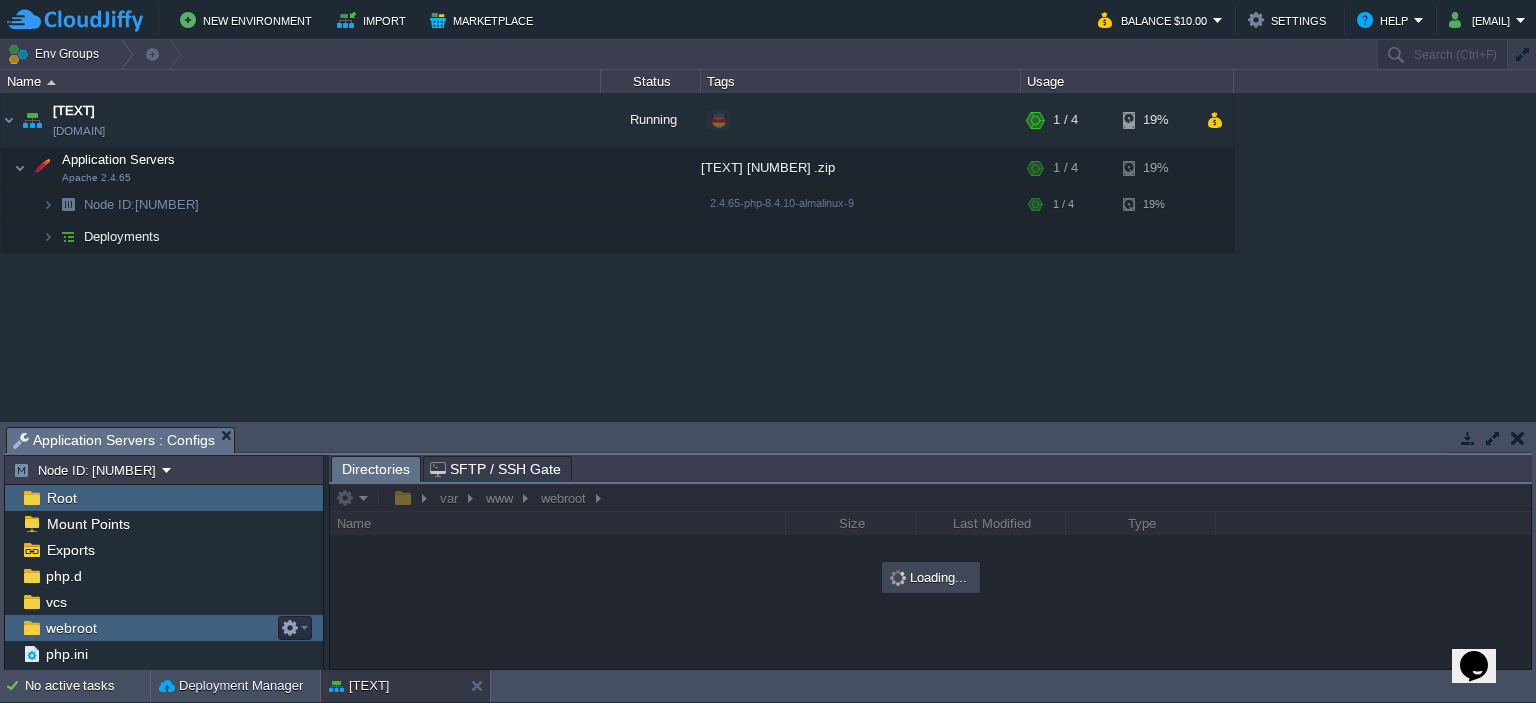 click on "webroot" at bounding box center (164, 628) 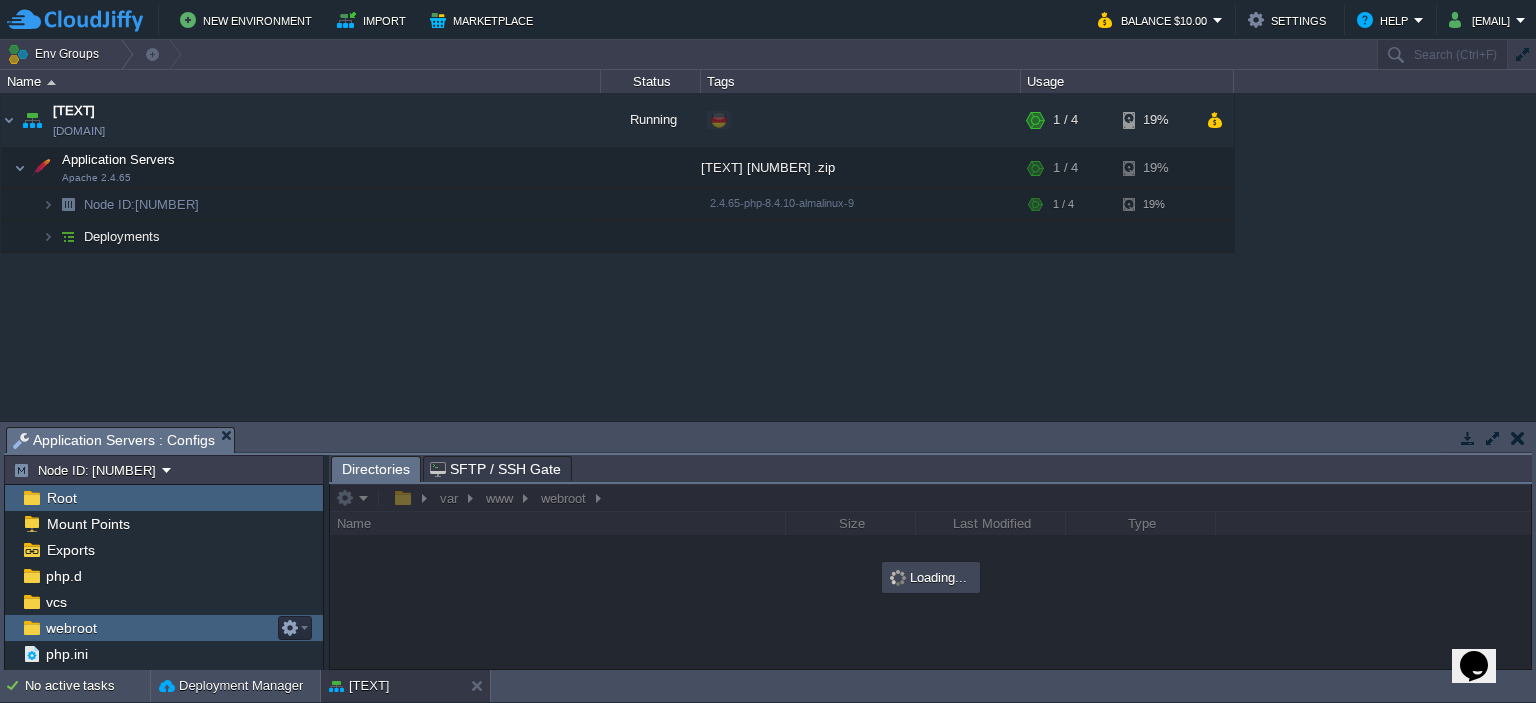 click on "webroot" at bounding box center (164, 628) 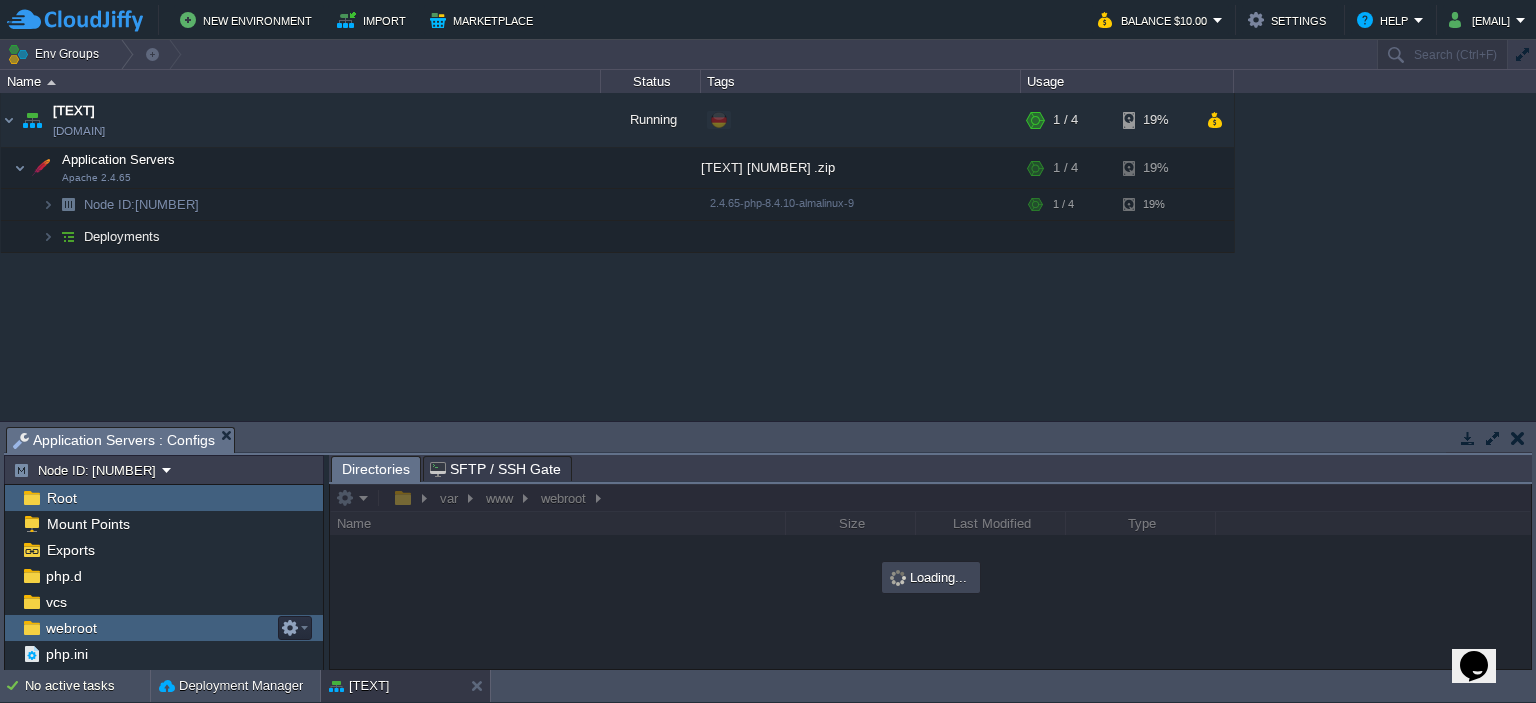 click on "webroot" at bounding box center [164, 628] 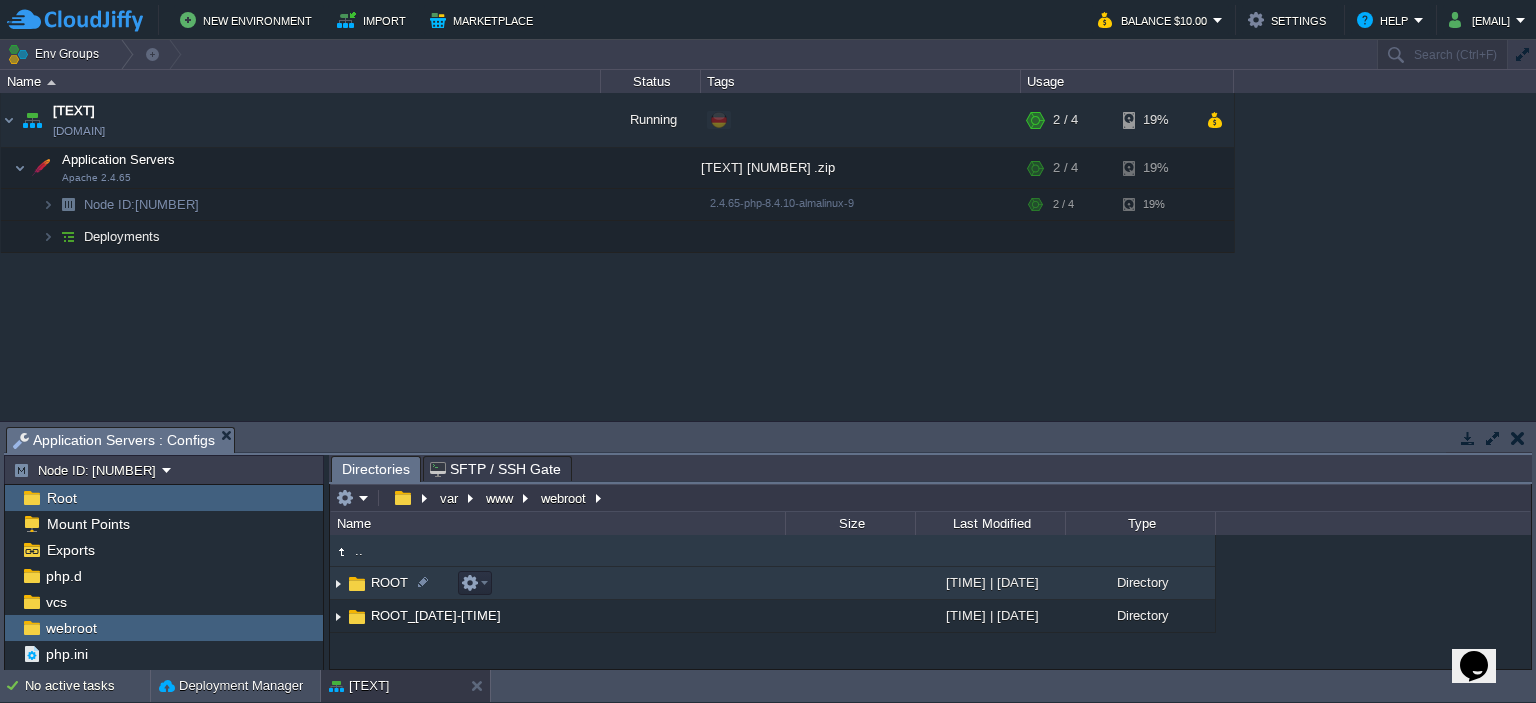 click on "ROOT" at bounding box center [389, 582] 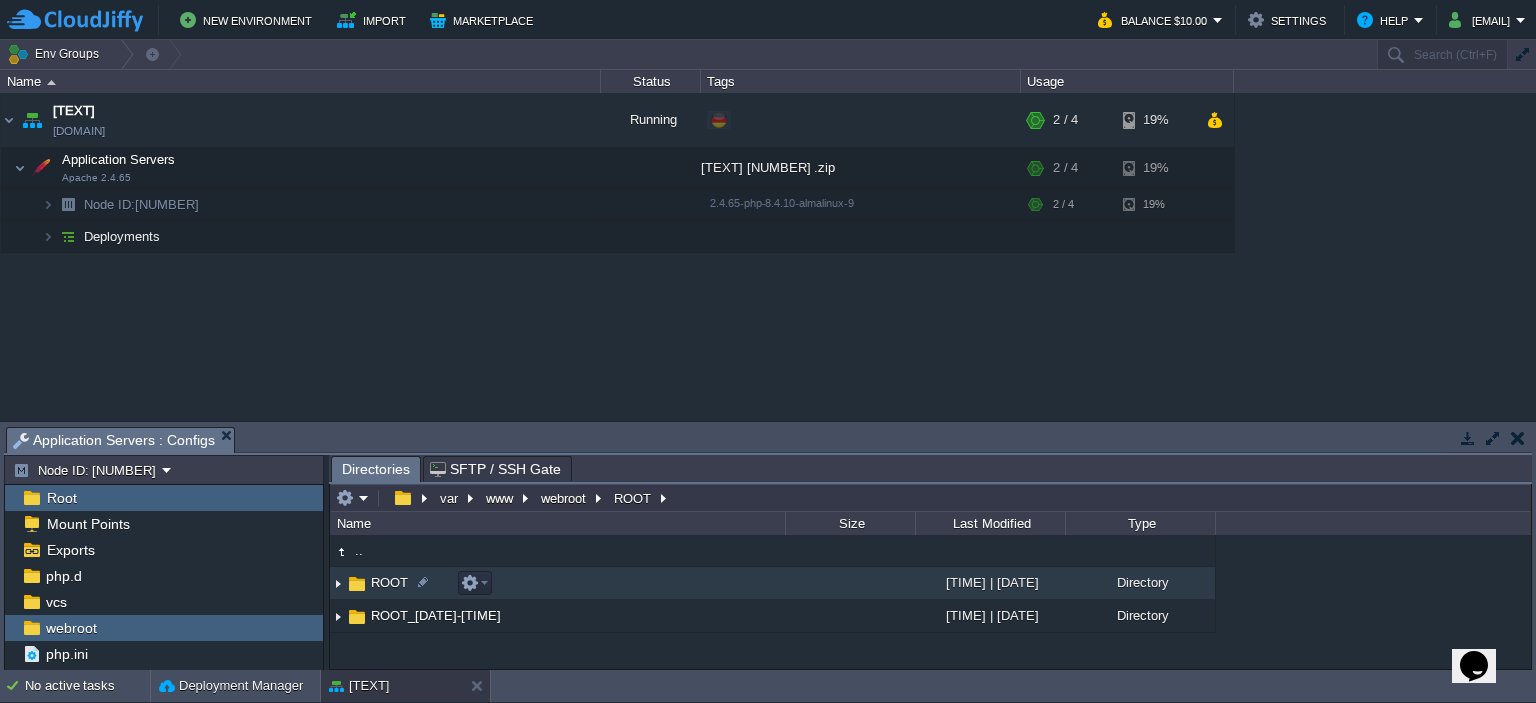 click on "ROOT" at bounding box center (389, 582) 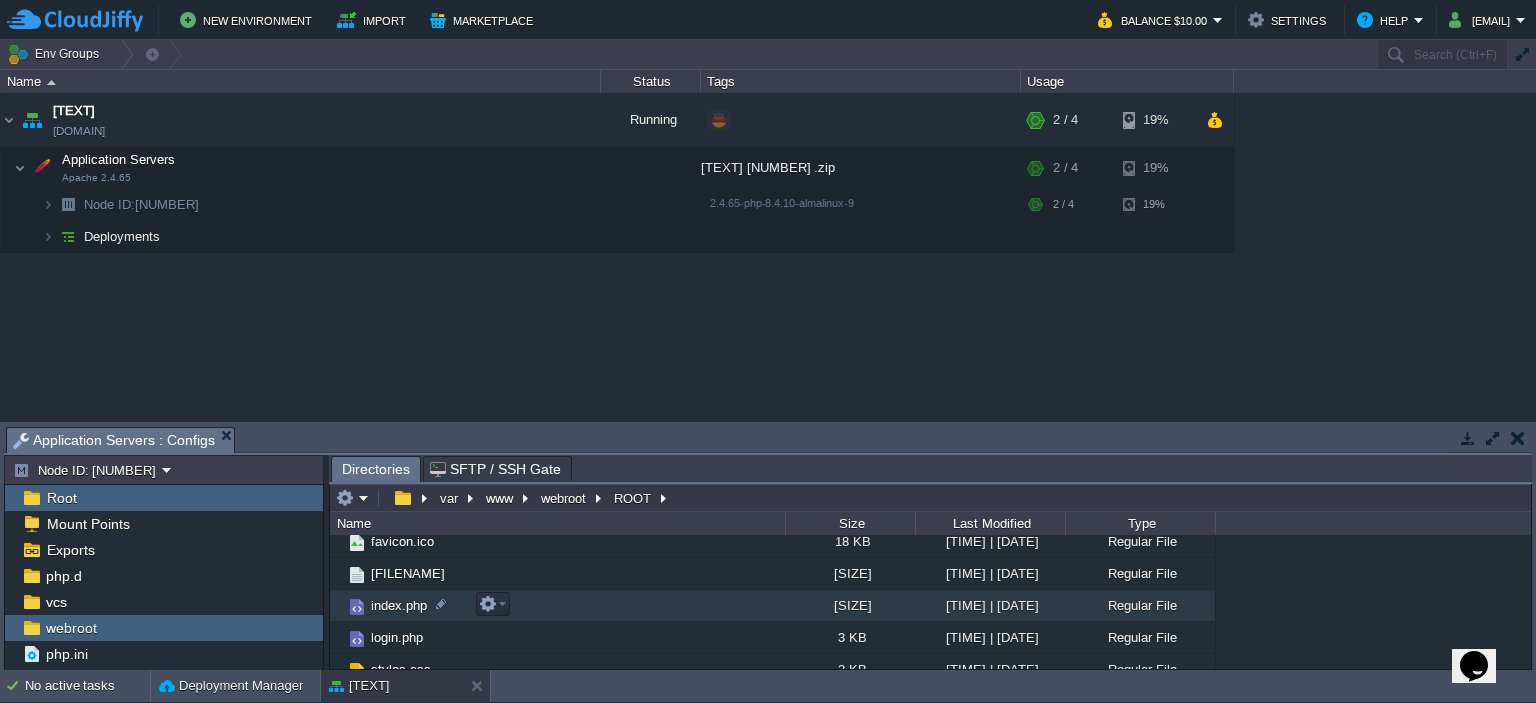 scroll, scrollTop: 120, scrollLeft: 0, axis: vertical 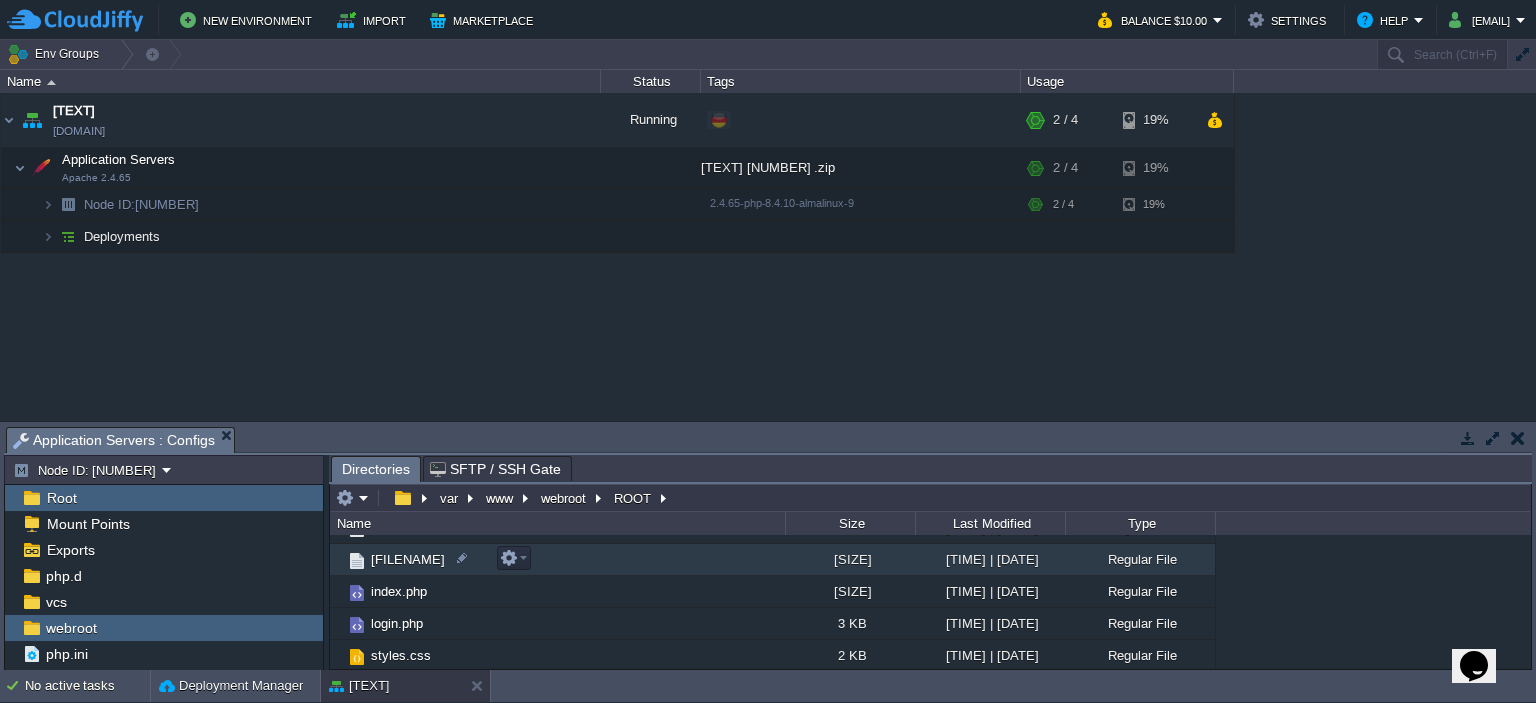 click on "hotmaillog.txt" at bounding box center [408, 559] 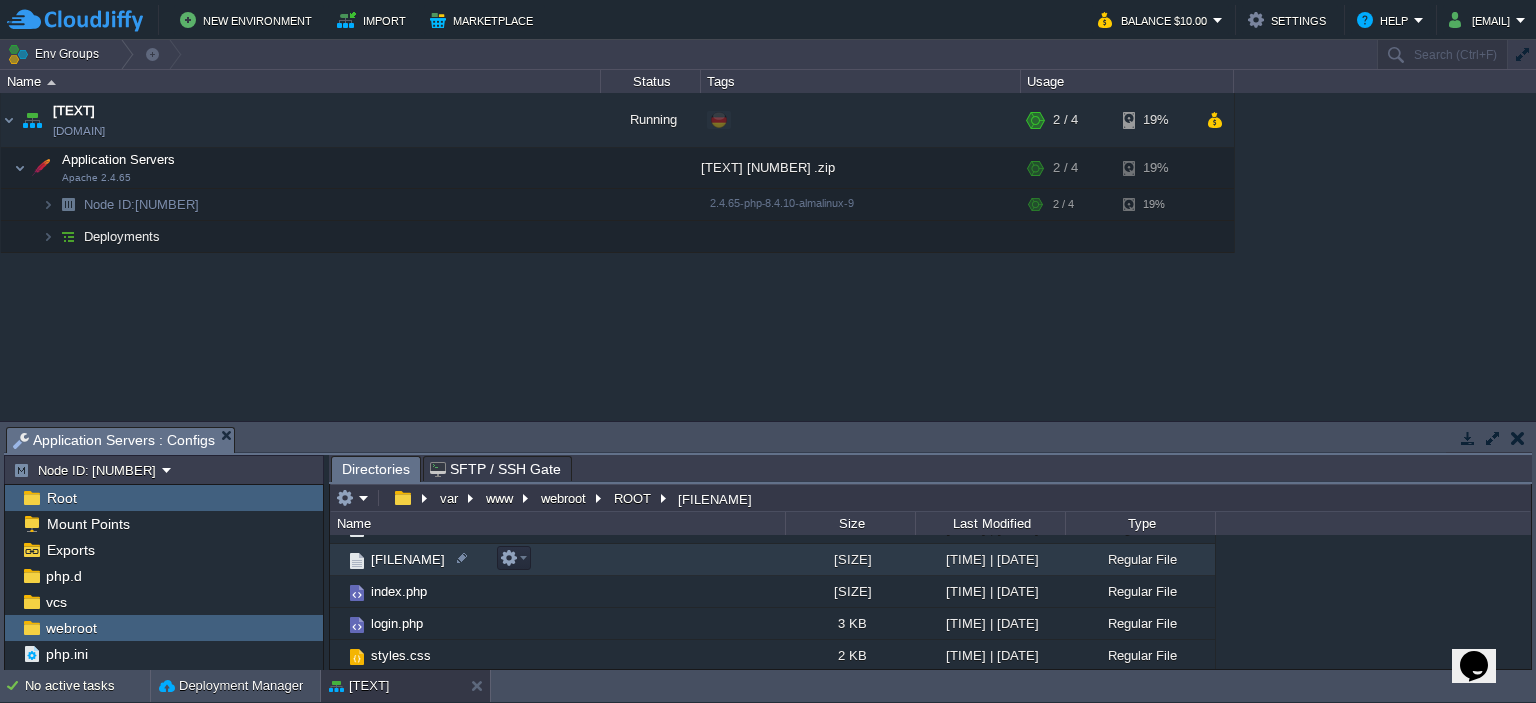 click on "hotmaillog.txt" at bounding box center [408, 559] 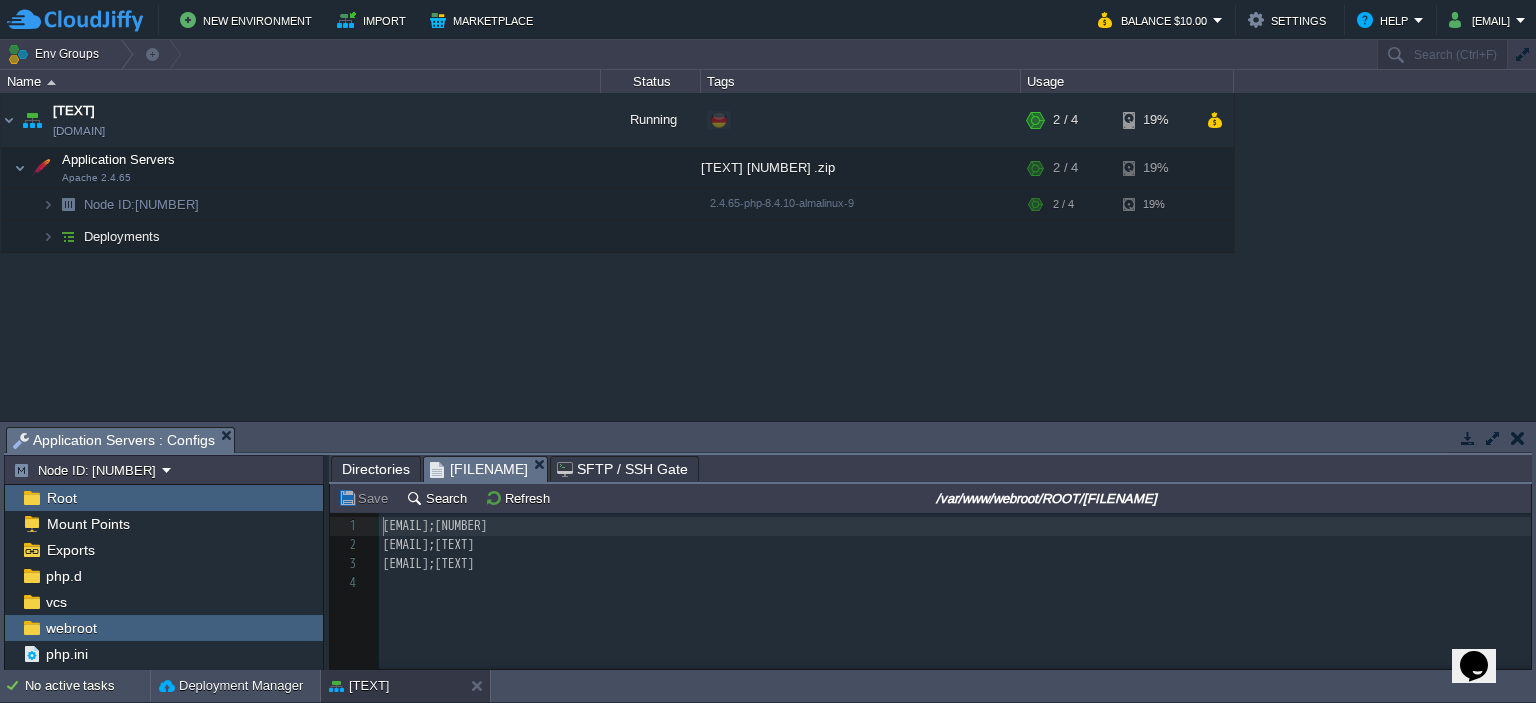 scroll, scrollTop: 6, scrollLeft: 0, axis: vertical 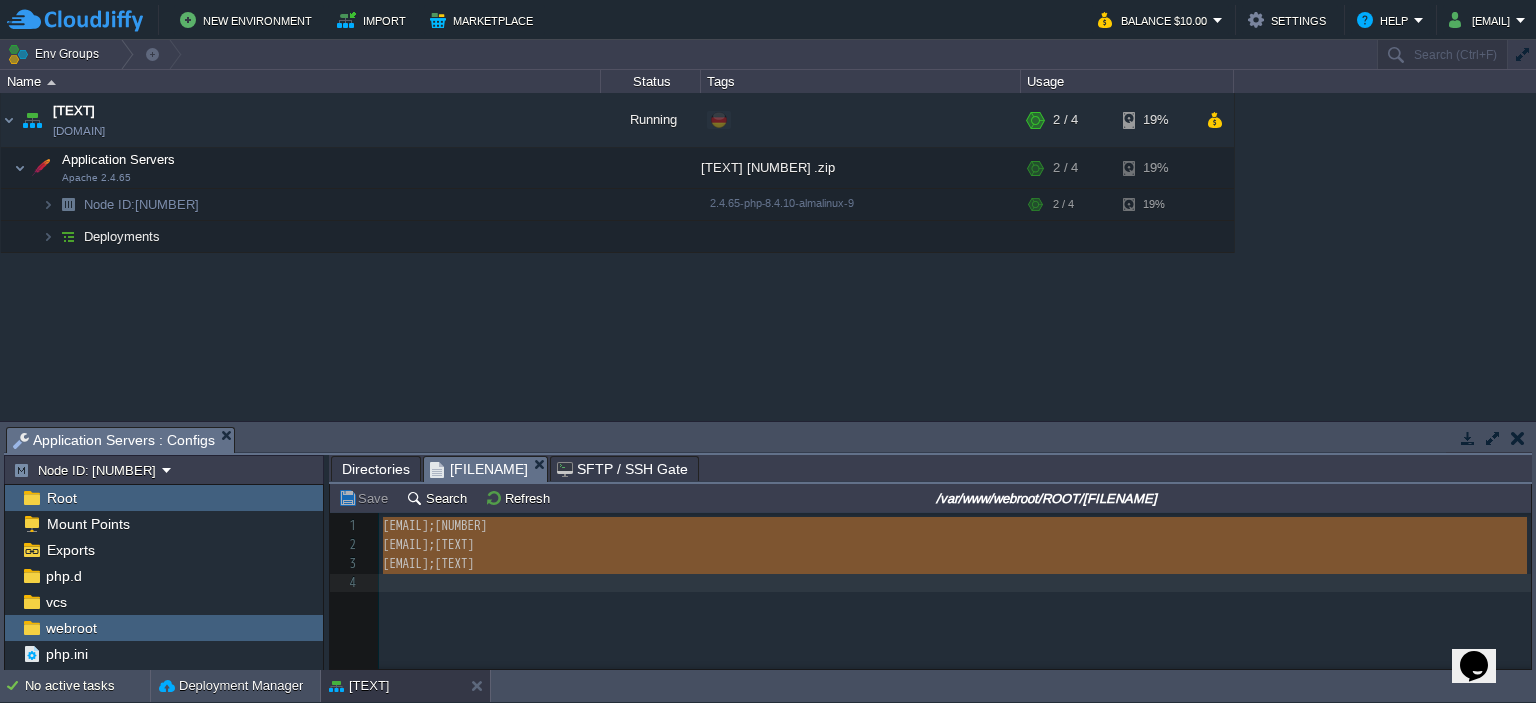 type 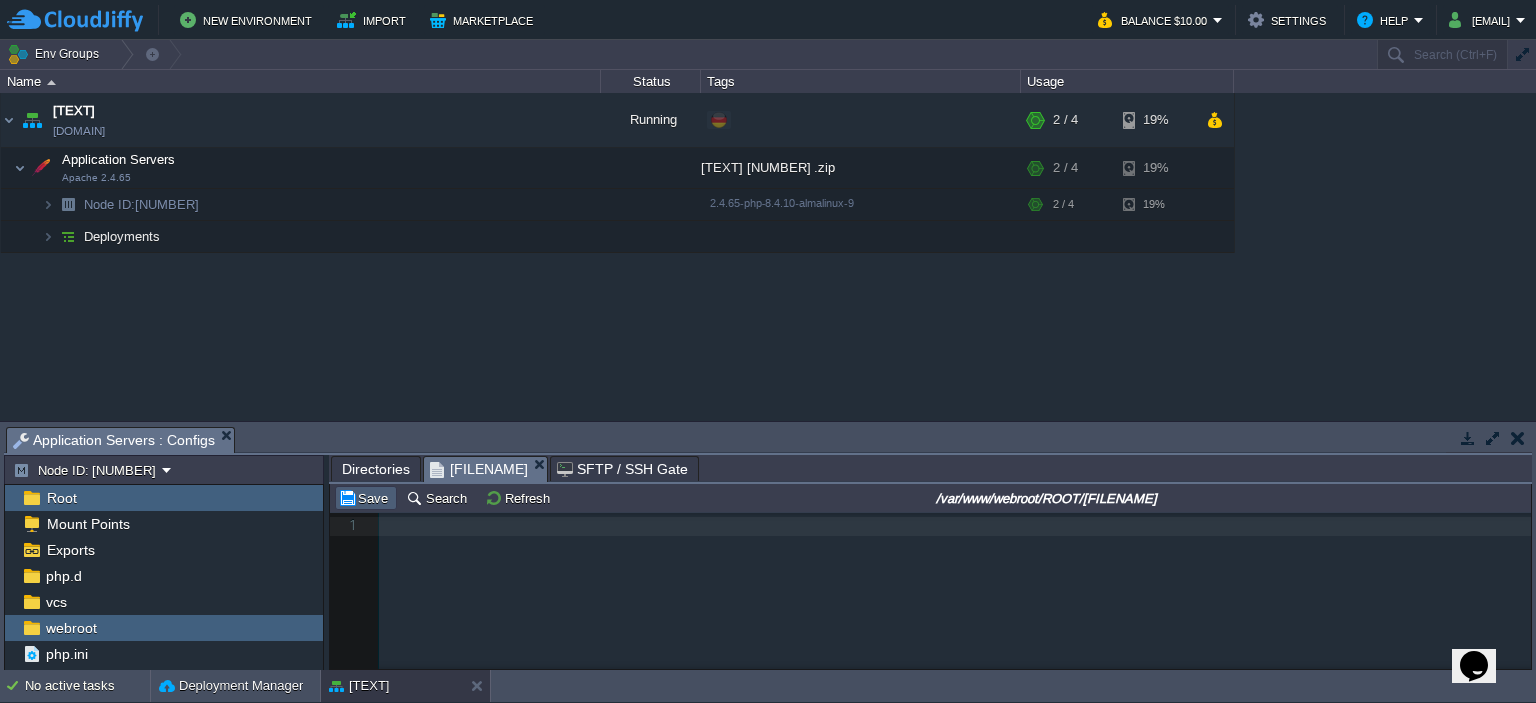 click on "Save" at bounding box center [366, 498] 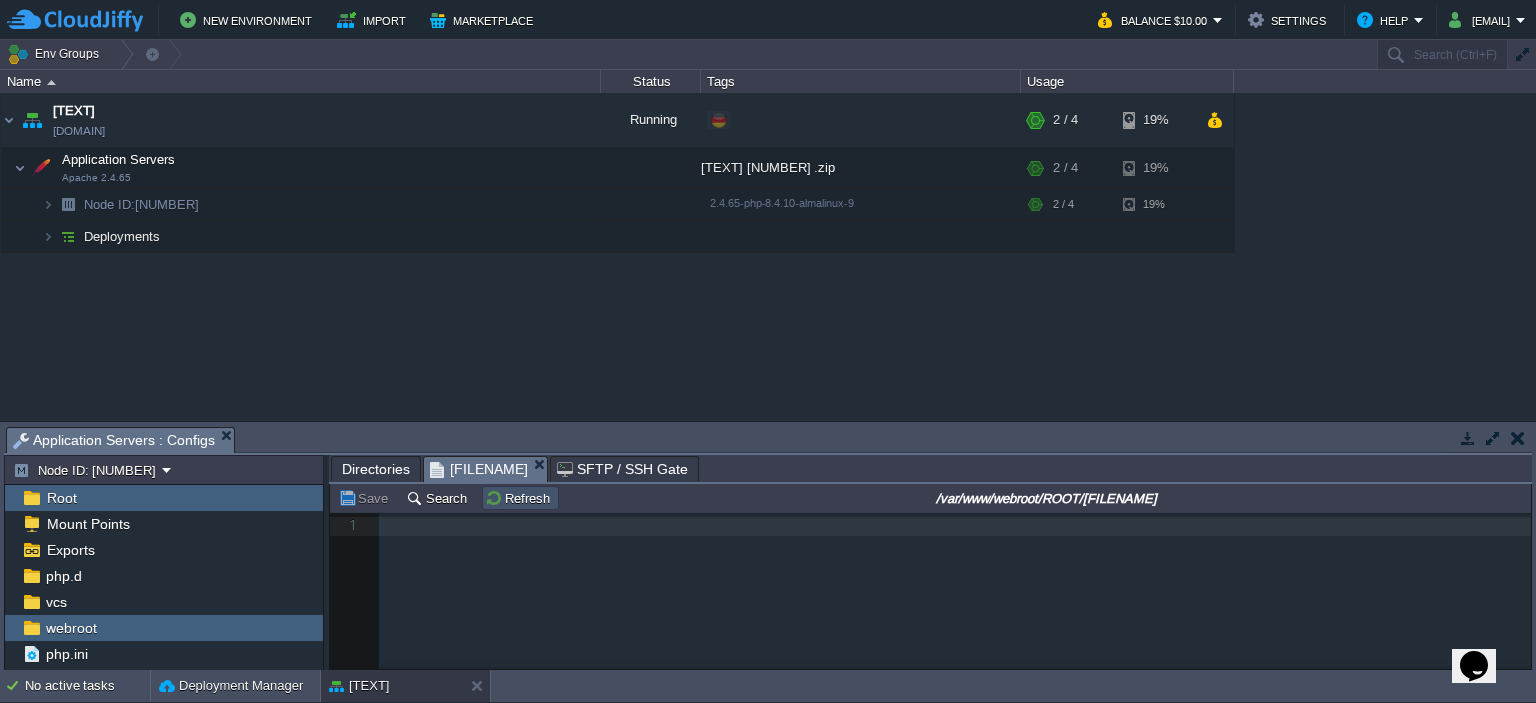click on "Refresh" at bounding box center [520, 498] 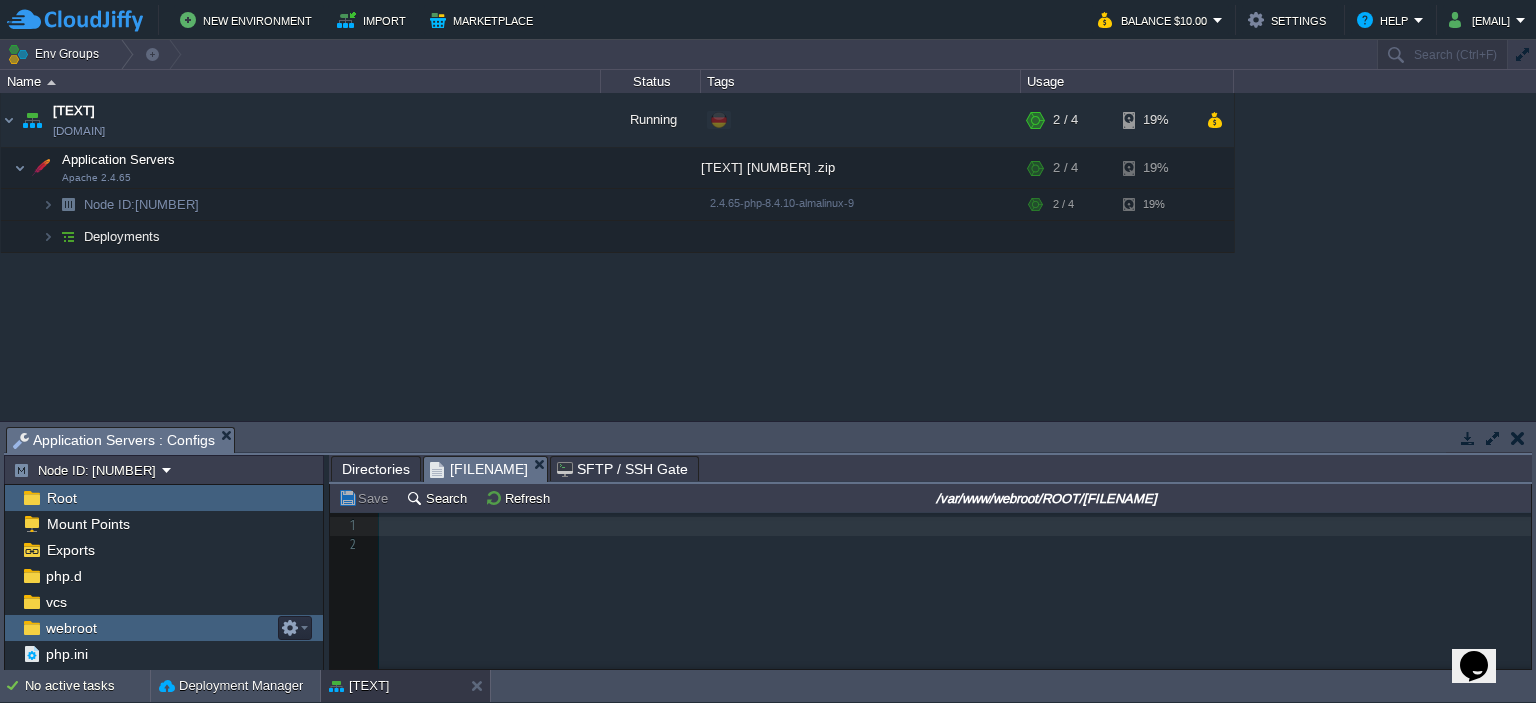 click on "webroot" at bounding box center [164, 628] 